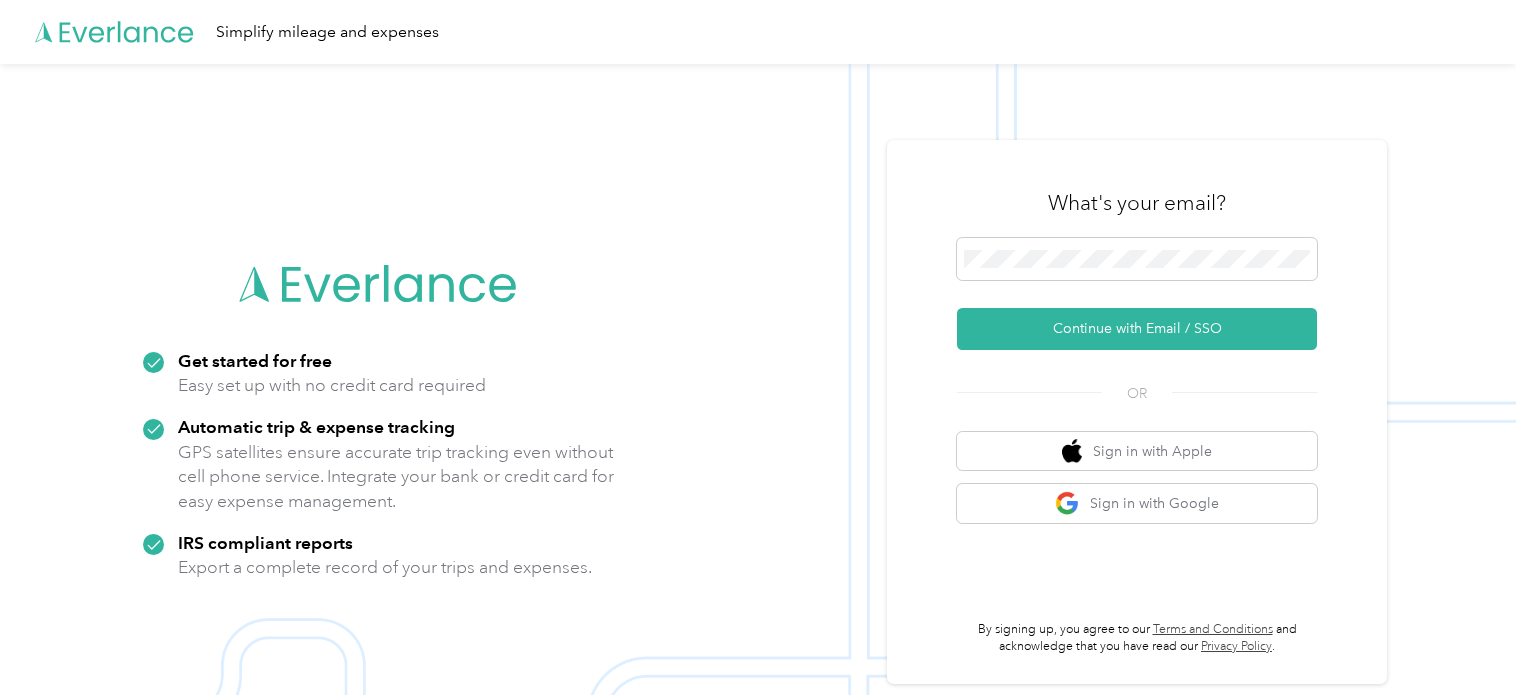 scroll, scrollTop: 0, scrollLeft: 0, axis: both 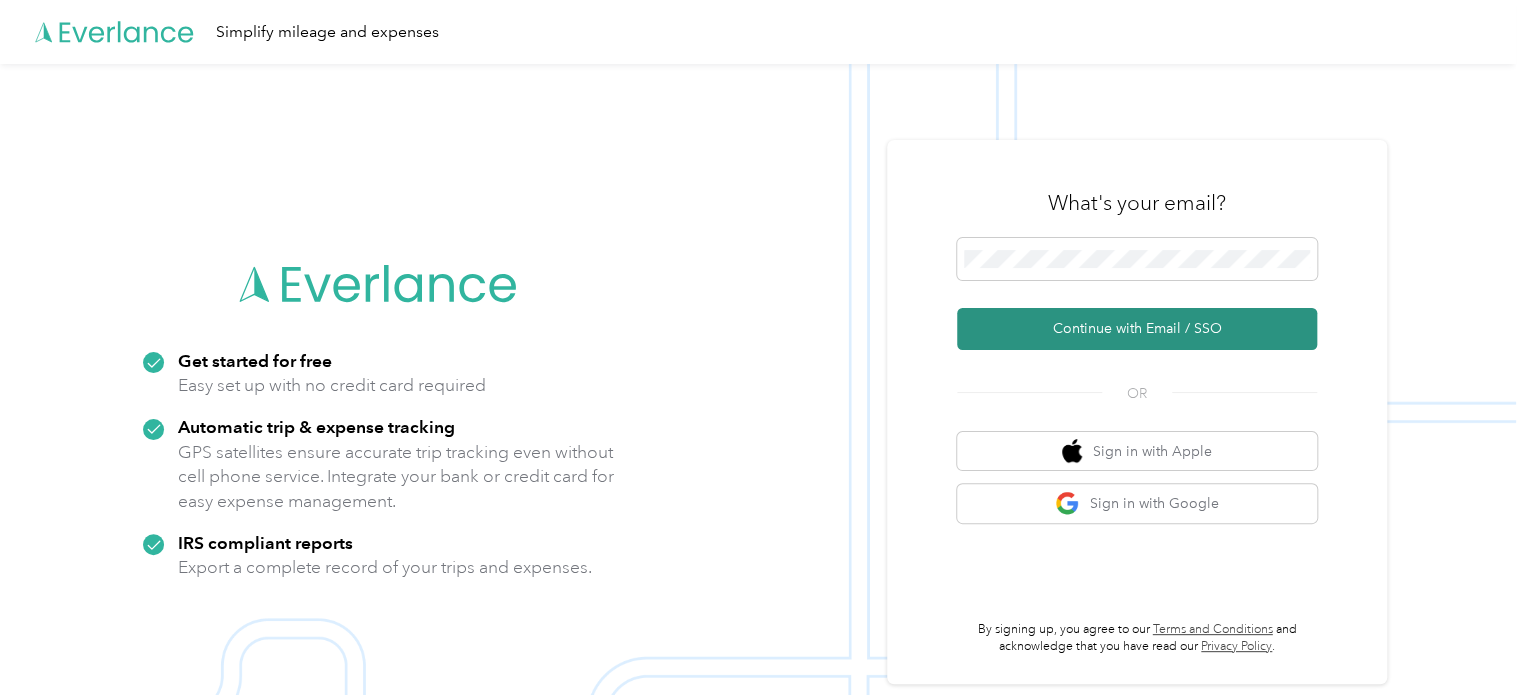 click on "Continue with Email / SSO" at bounding box center [1137, 329] 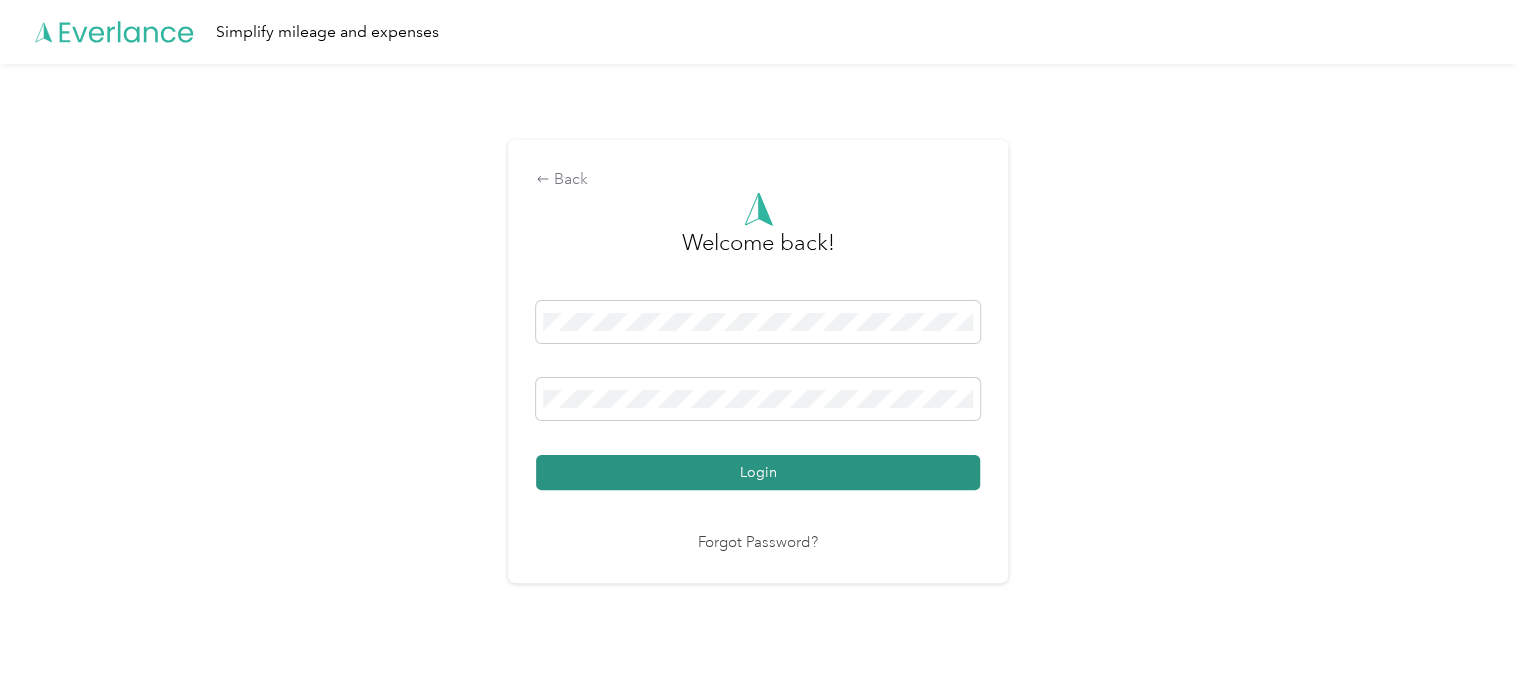 click on "Login" at bounding box center [758, 472] 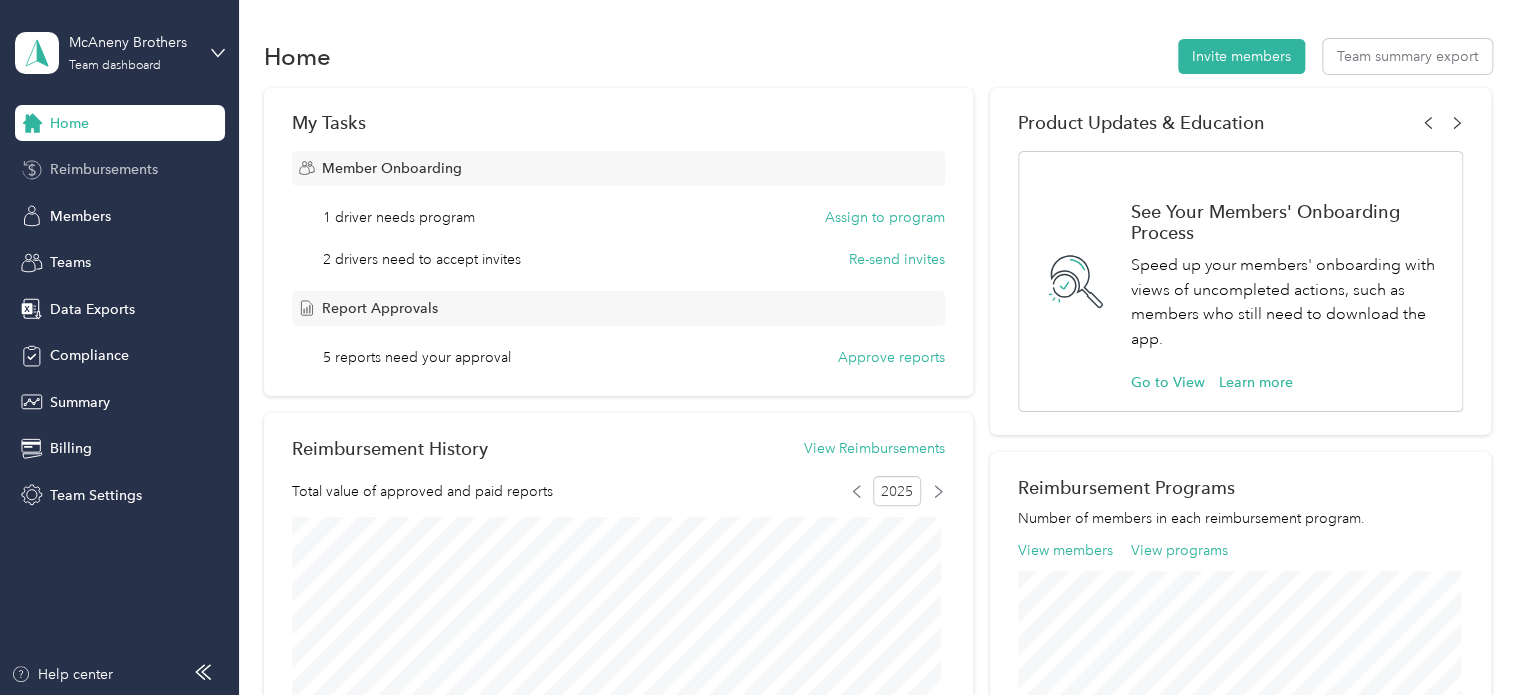 click on "Reimbursements" at bounding box center (104, 169) 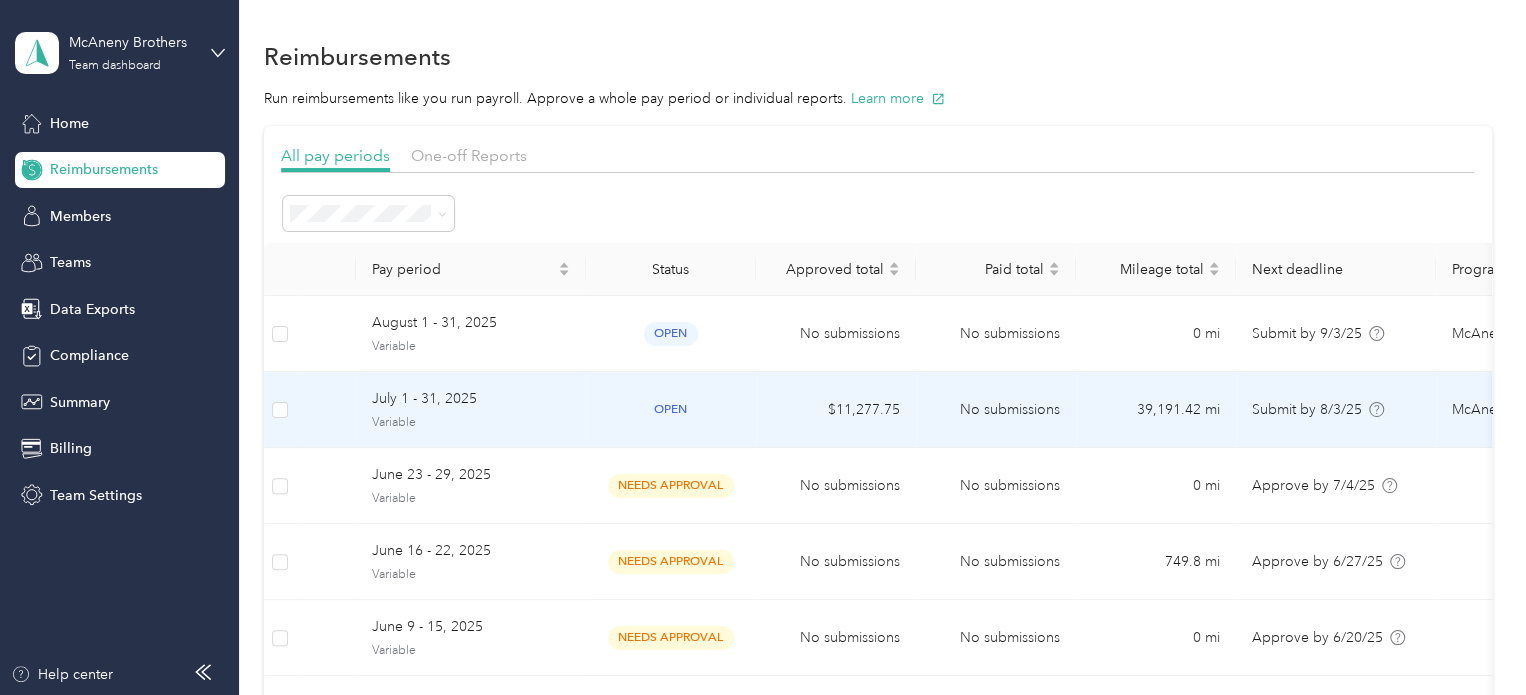 click on "July 1 - 31, 2025" at bounding box center (471, 399) 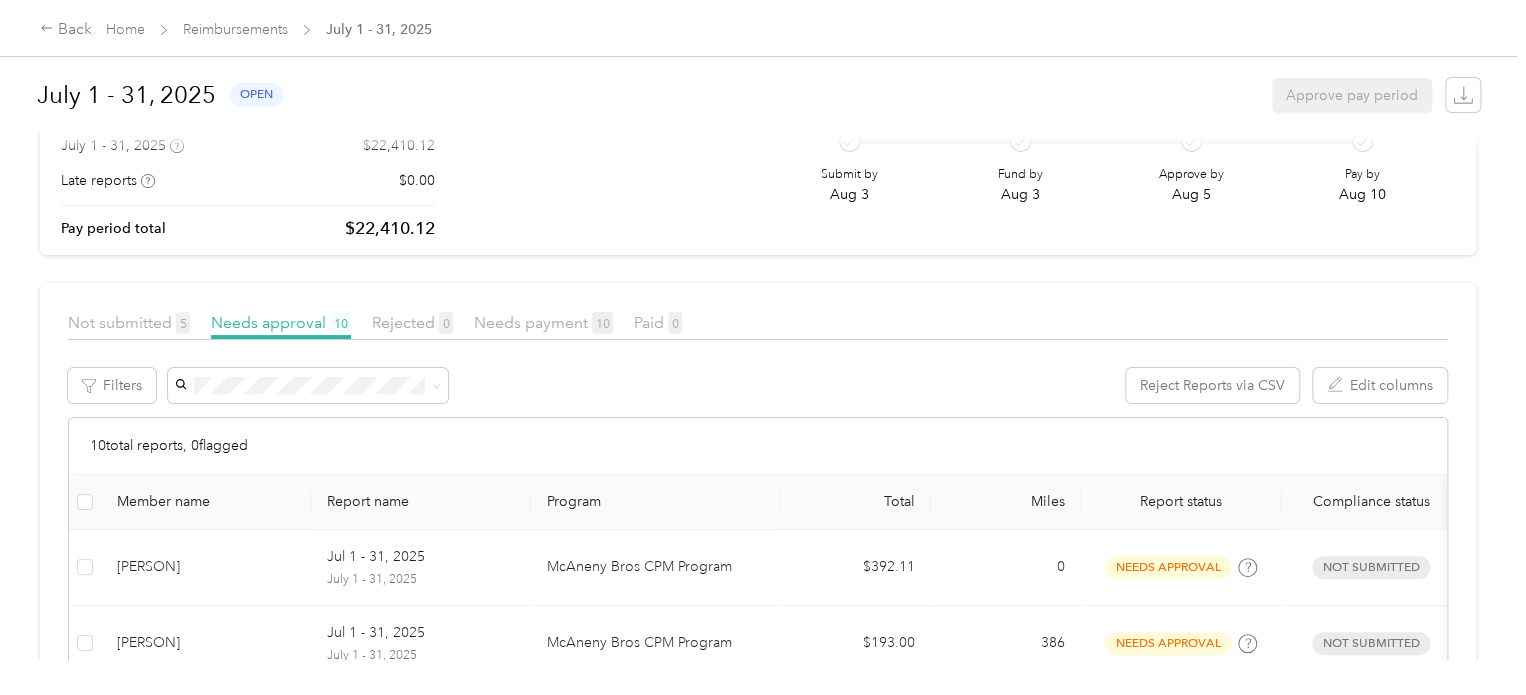 scroll, scrollTop: 88, scrollLeft: 0, axis: vertical 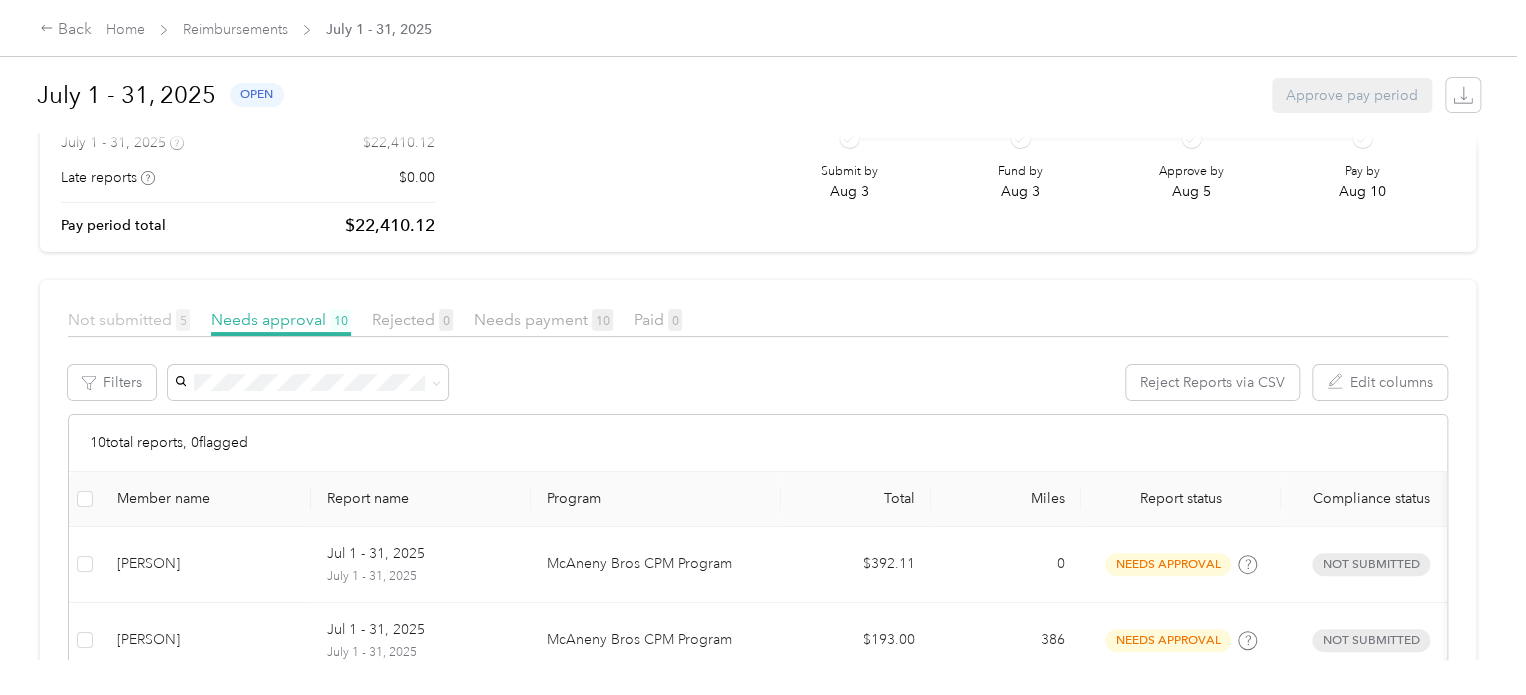 click on "Not submitted   5" at bounding box center [129, 319] 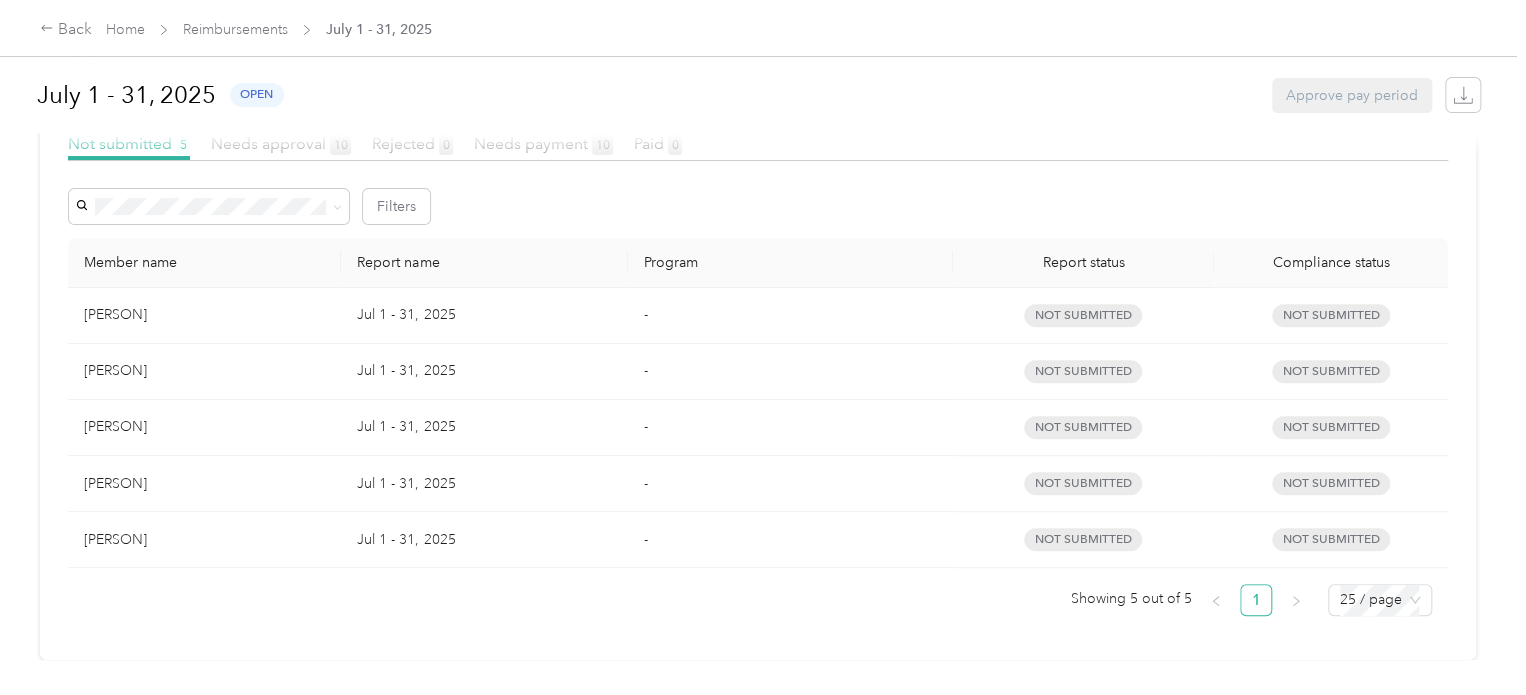 scroll, scrollTop: 277, scrollLeft: 0, axis: vertical 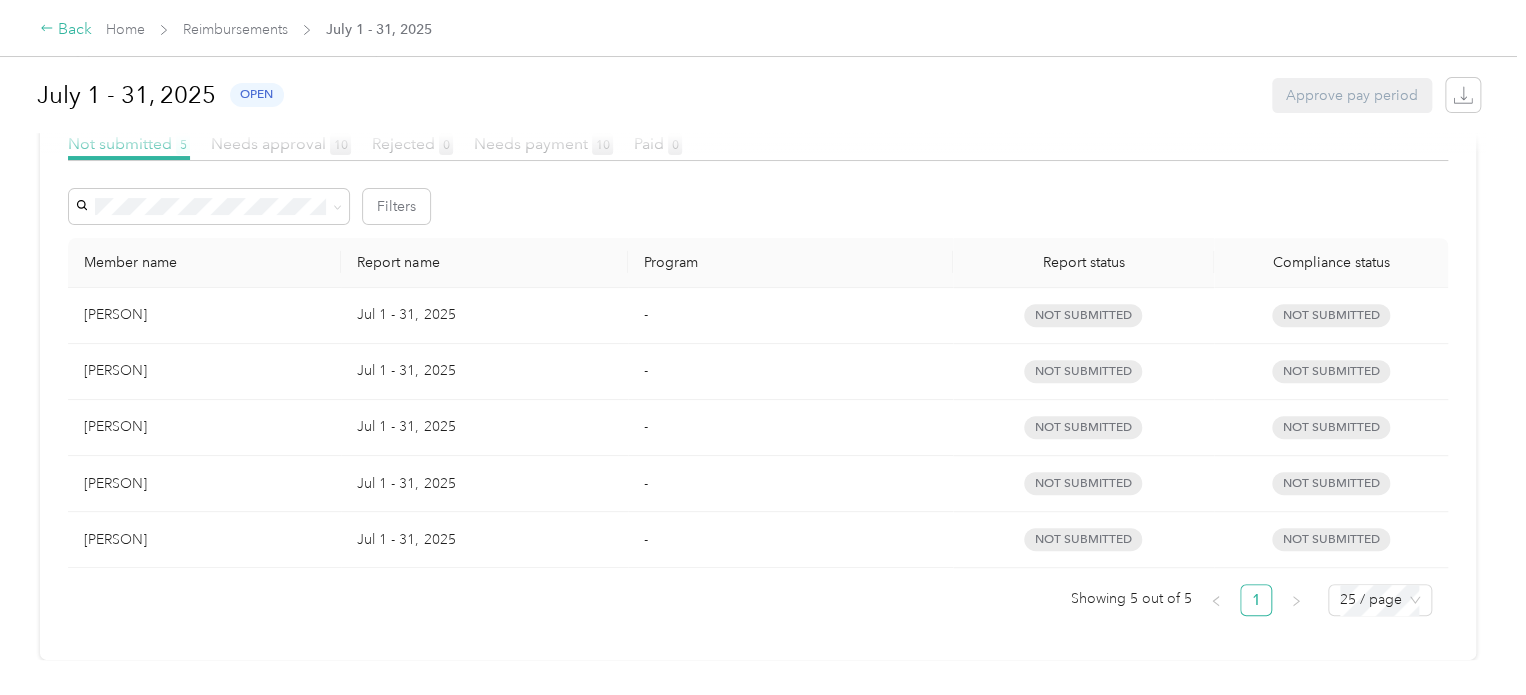 click on "Back" at bounding box center [66, 30] 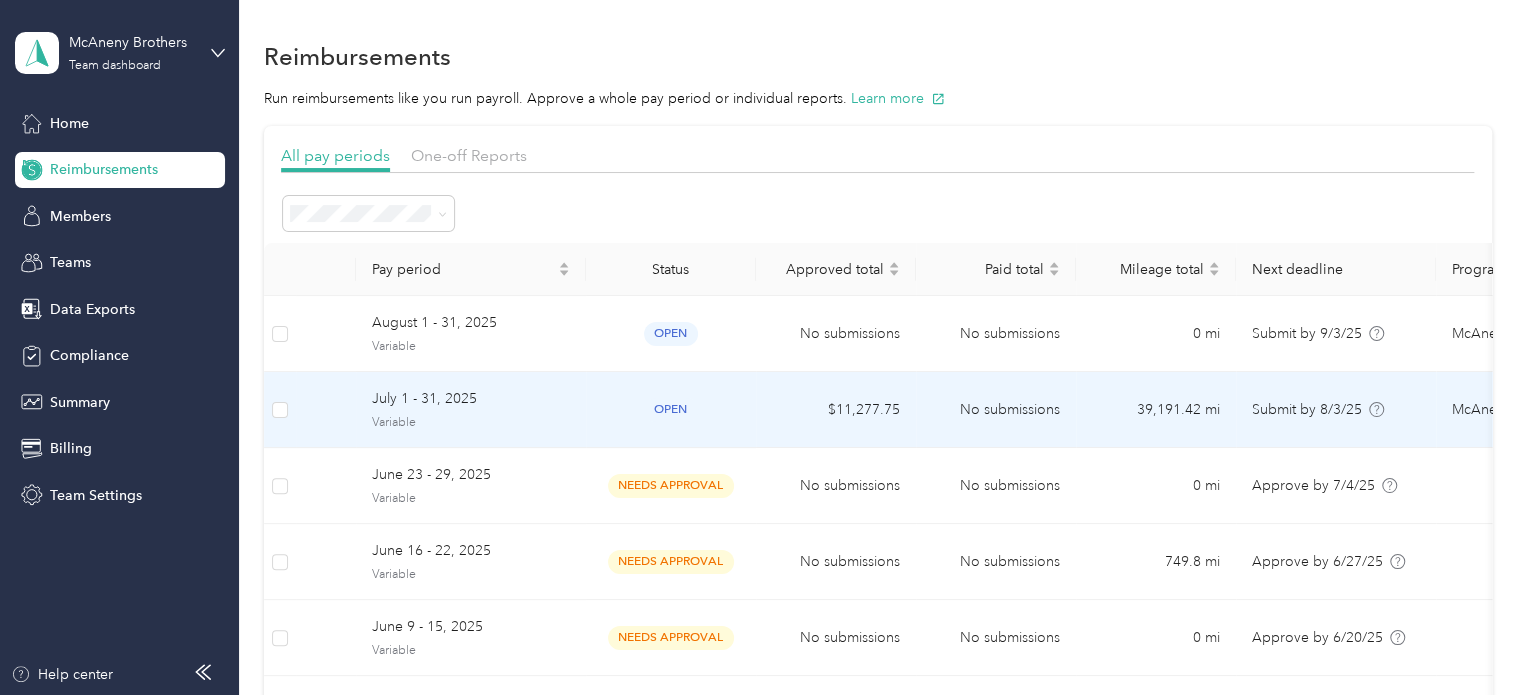 click on "July 1 - 31, 2025" at bounding box center (471, 399) 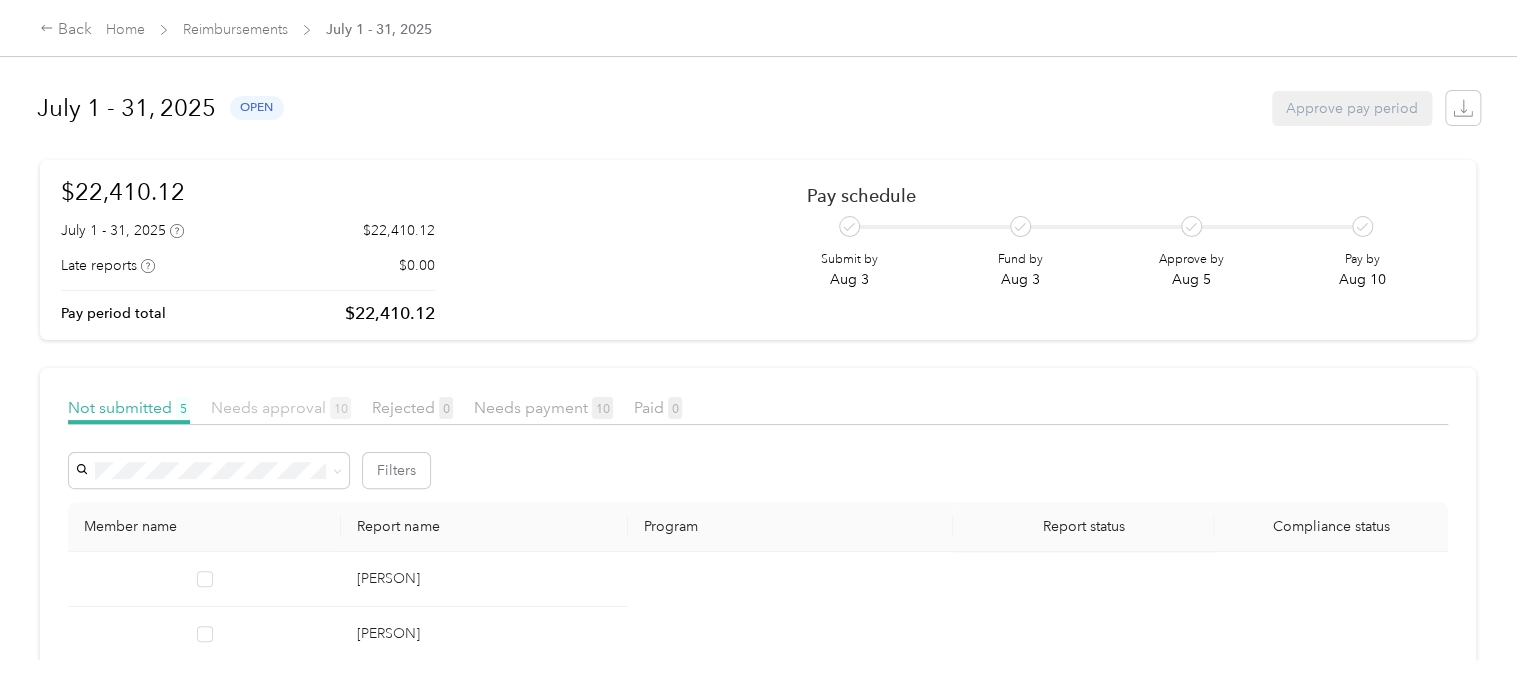 click on "Needs approval   10" at bounding box center (281, 407) 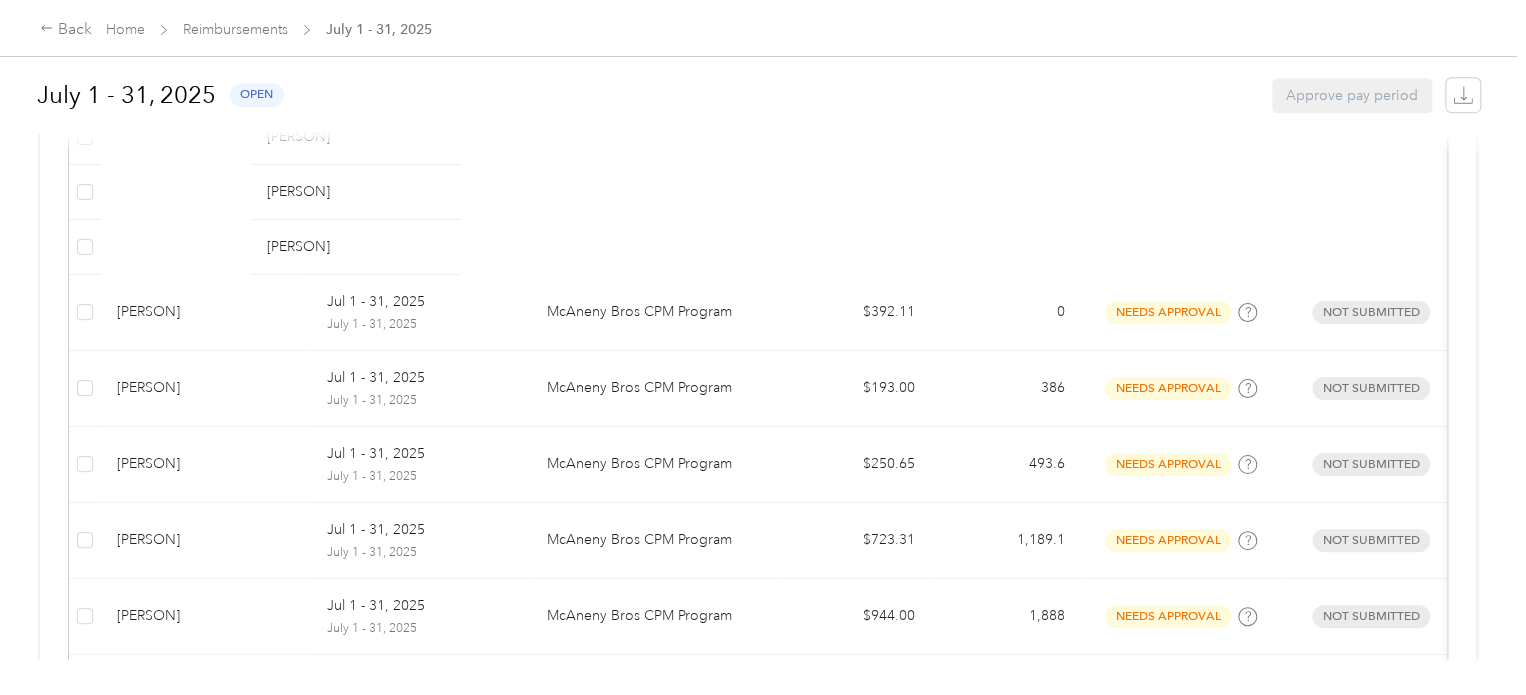 scroll, scrollTop: 565, scrollLeft: 0, axis: vertical 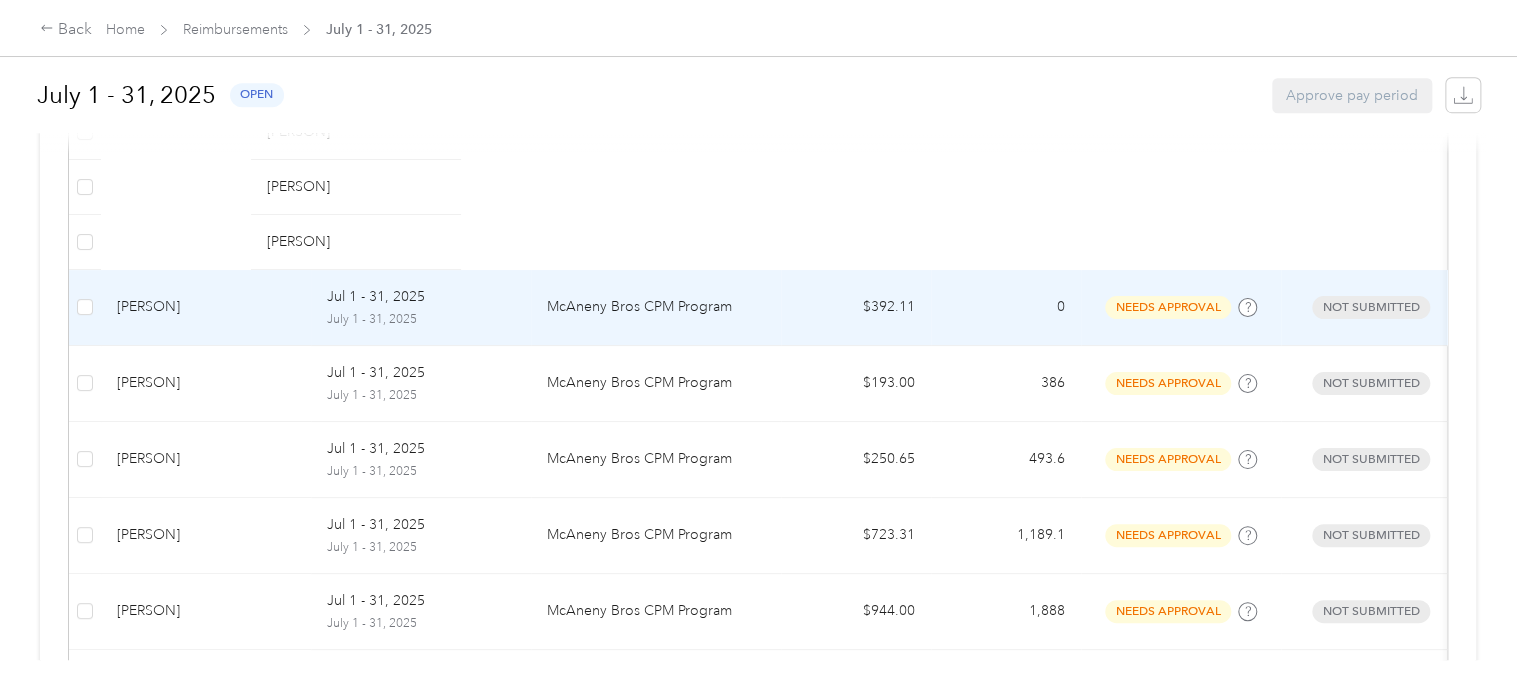 click on "[PERSON]" at bounding box center (206, 307) 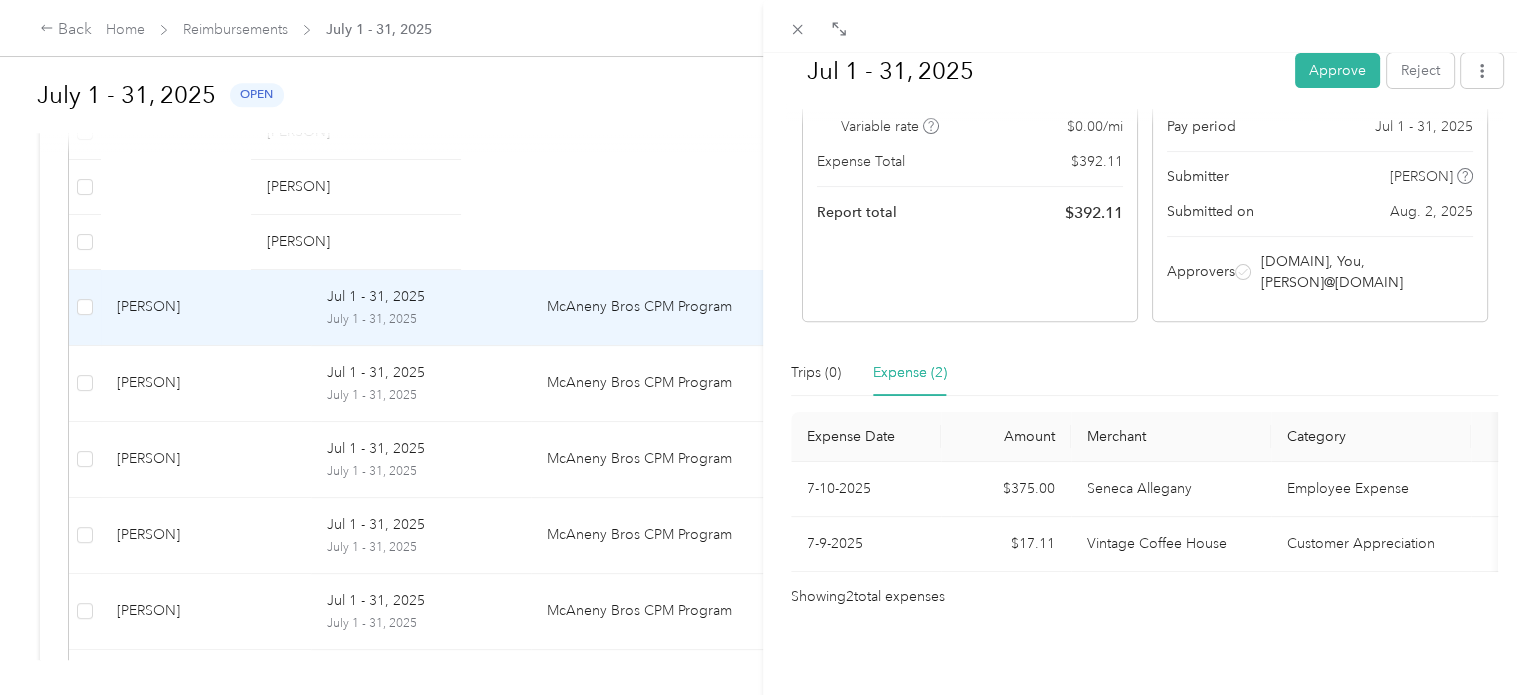 scroll, scrollTop: 268, scrollLeft: 0, axis: vertical 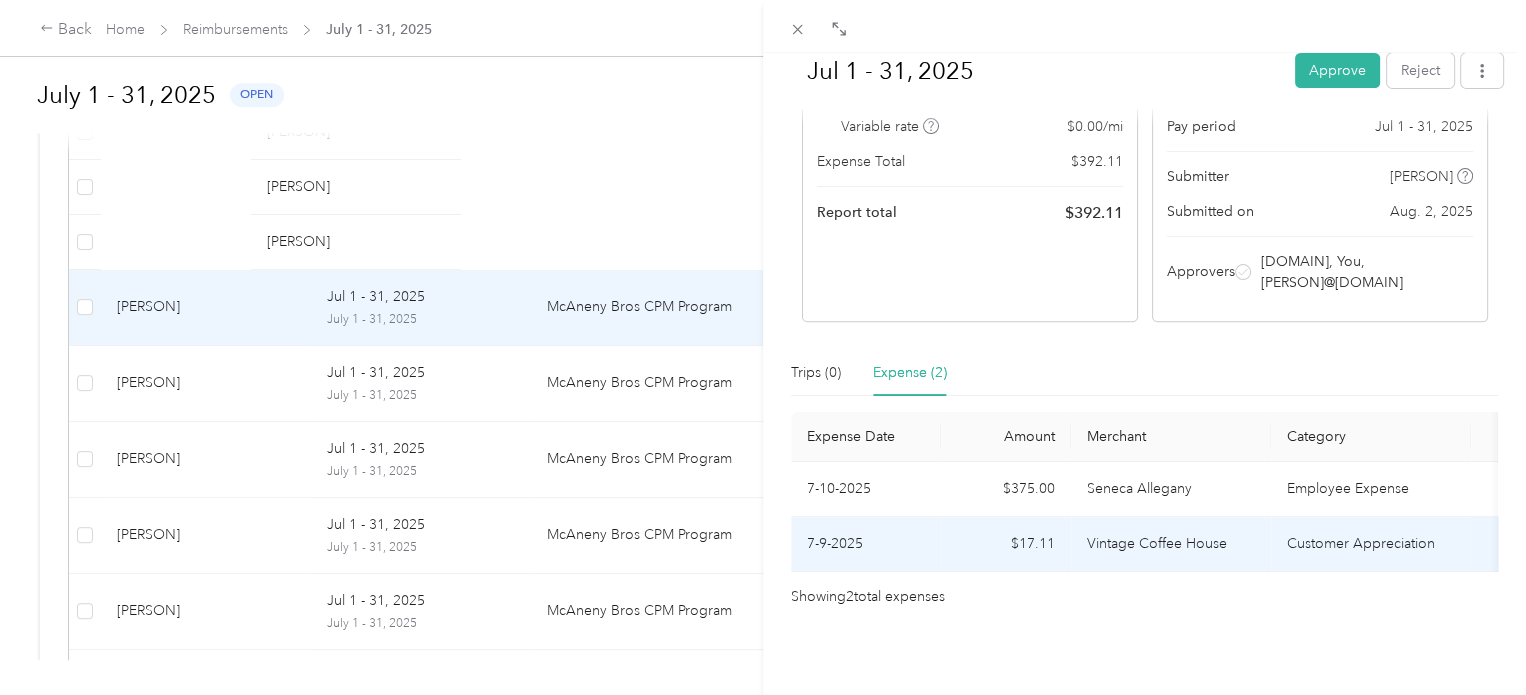 click on "Vintage Coffee House" at bounding box center [1171, 544] 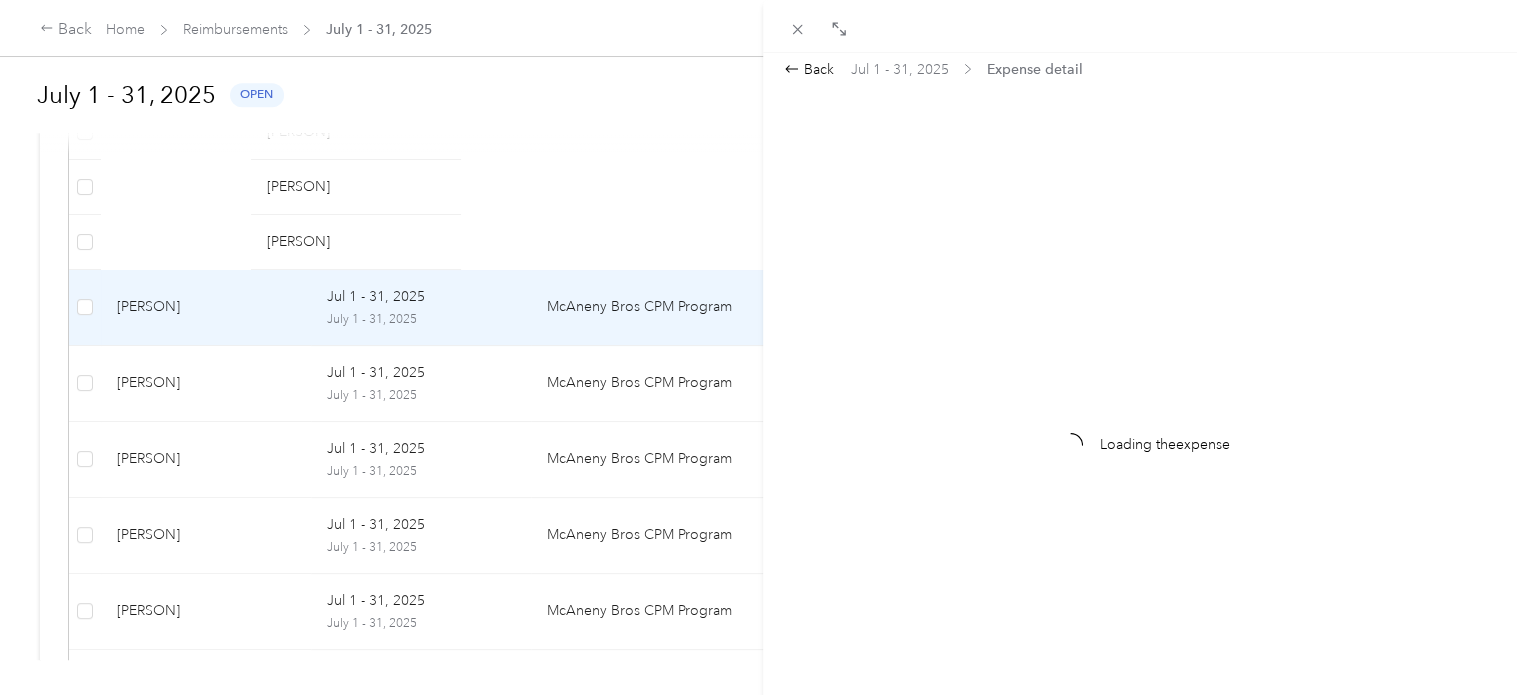 scroll, scrollTop: 0, scrollLeft: 0, axis: both 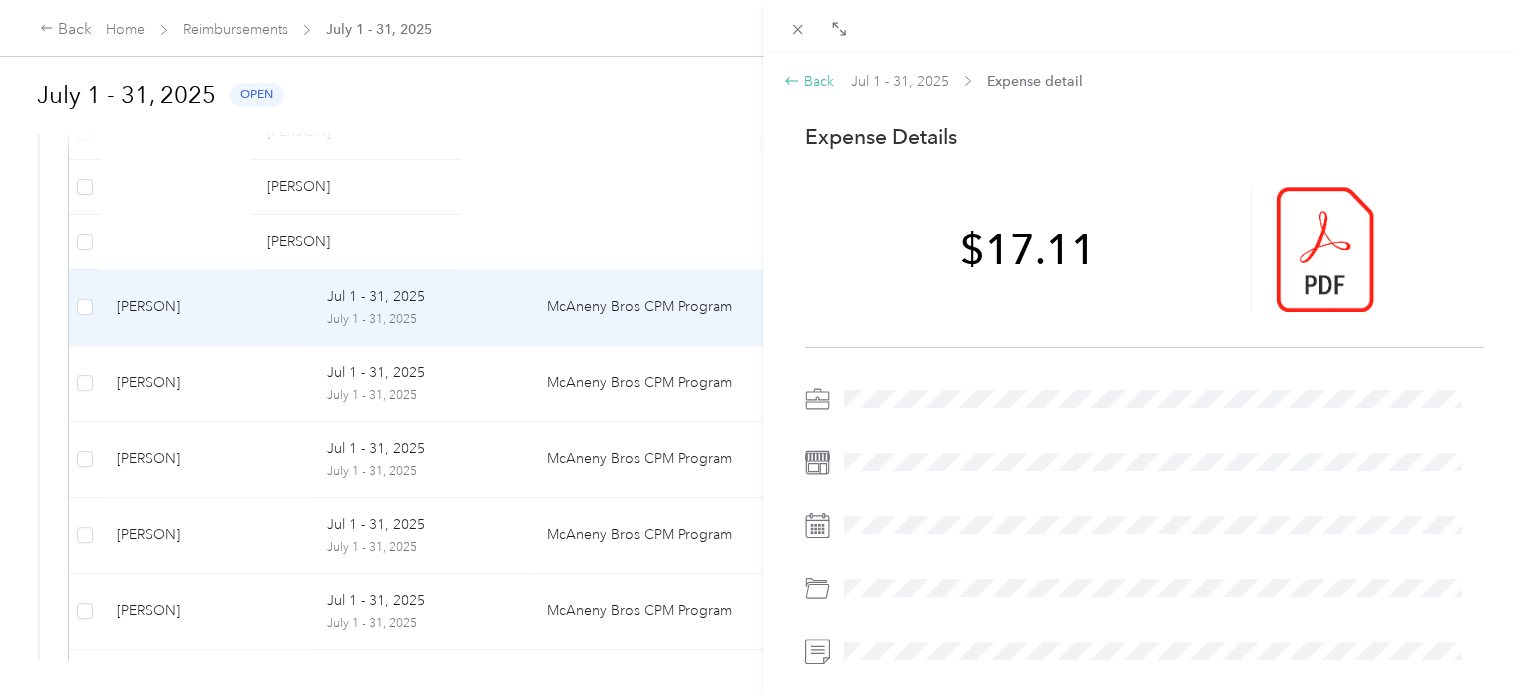 click on "Back" at bounding box center [809, 81] 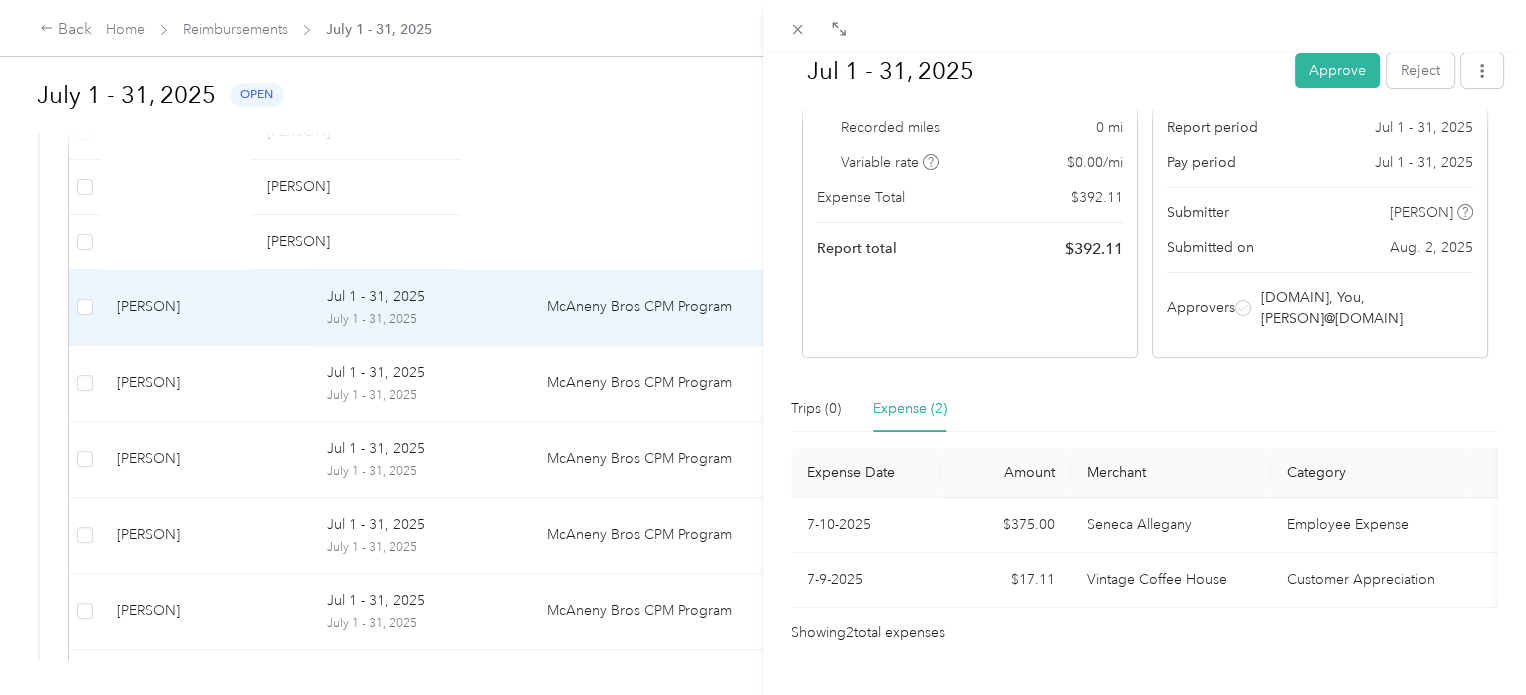 scroll, scrollTop: 180, scrollLeft: 0, axis: vertical 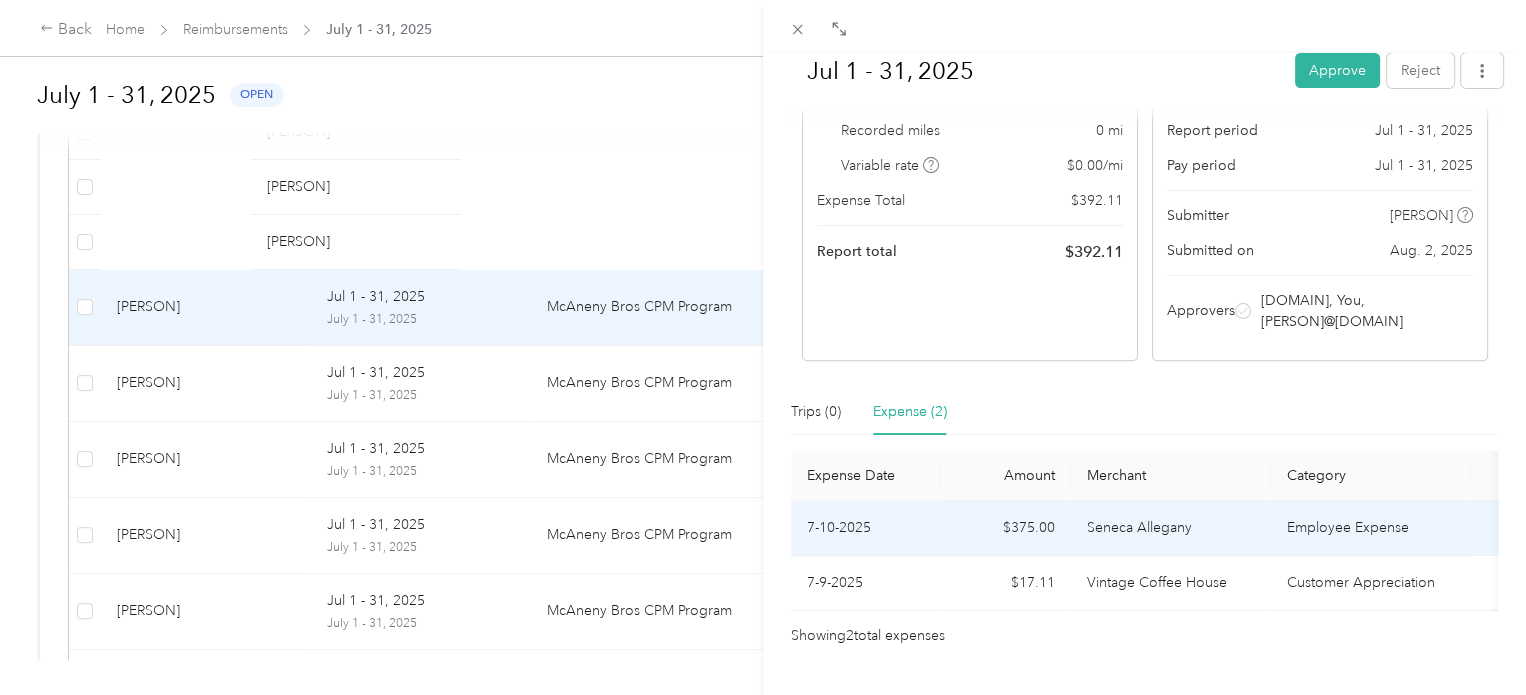 click on "Seneca Allegany" at bounding box center (1171, 528) 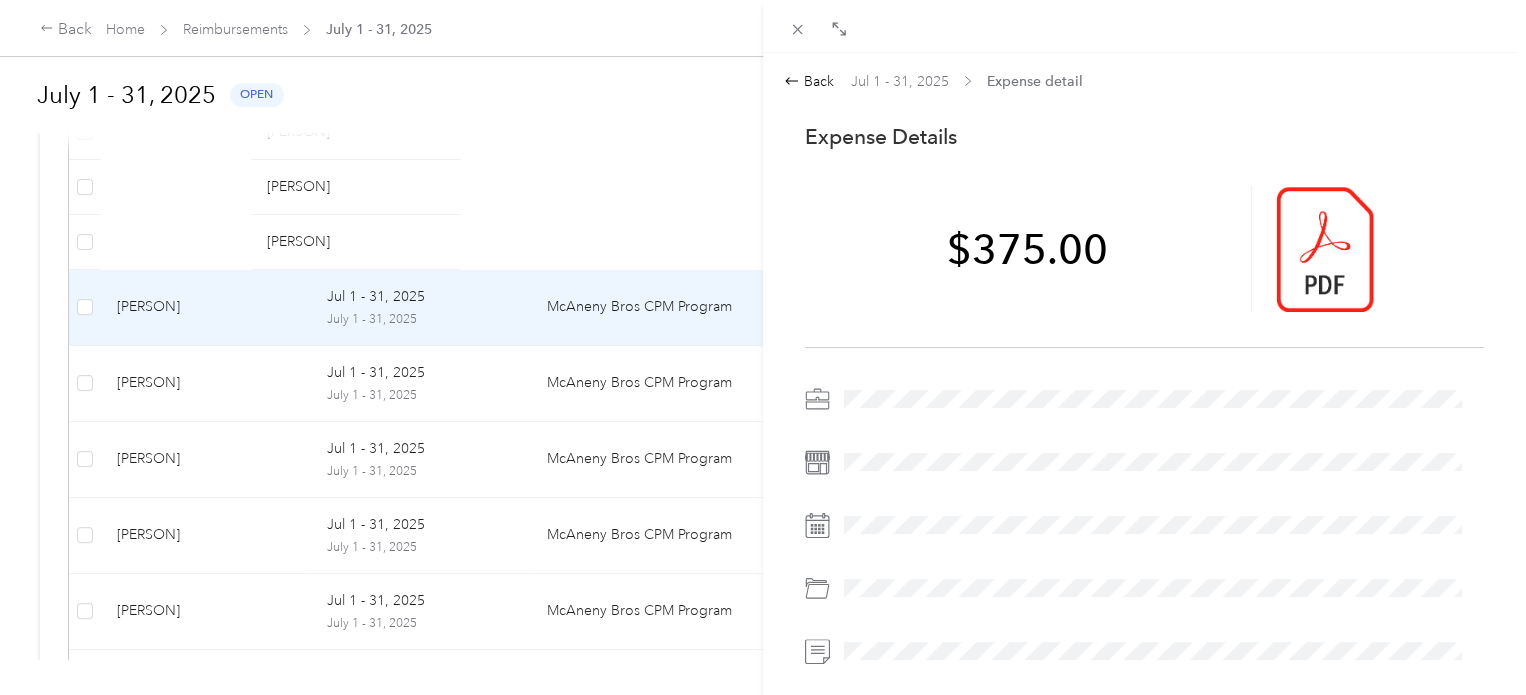 scroll, scrollTop: 0, scrollLeft: 0, axis: both 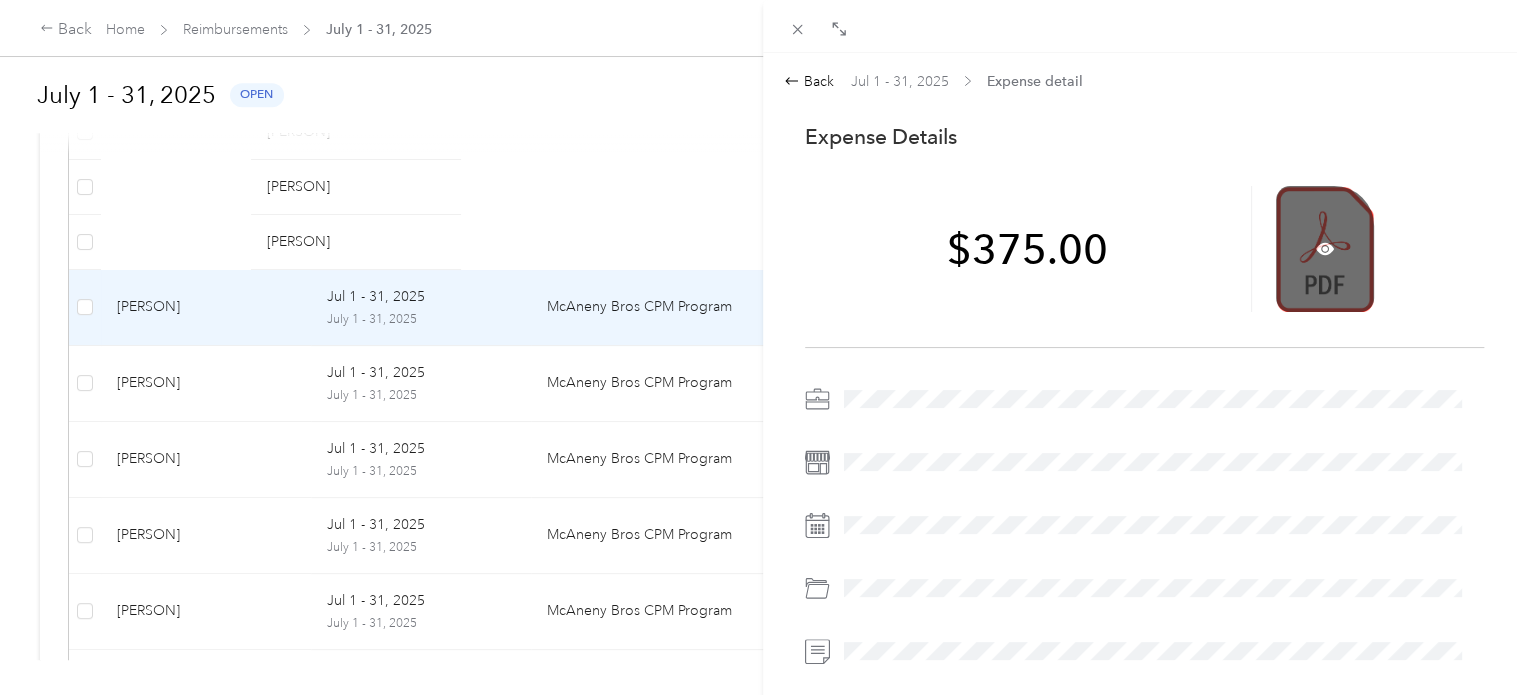 click at bounding box center [1325, 249] 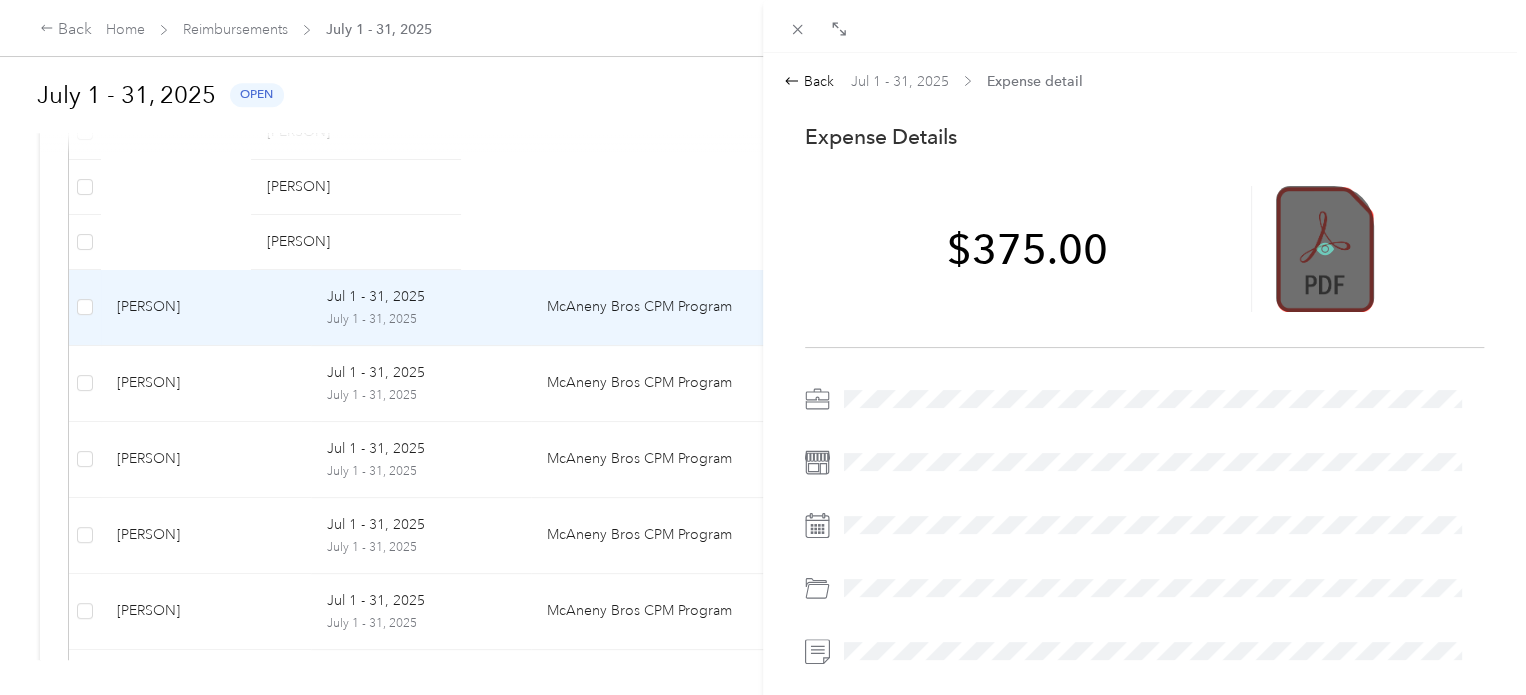click 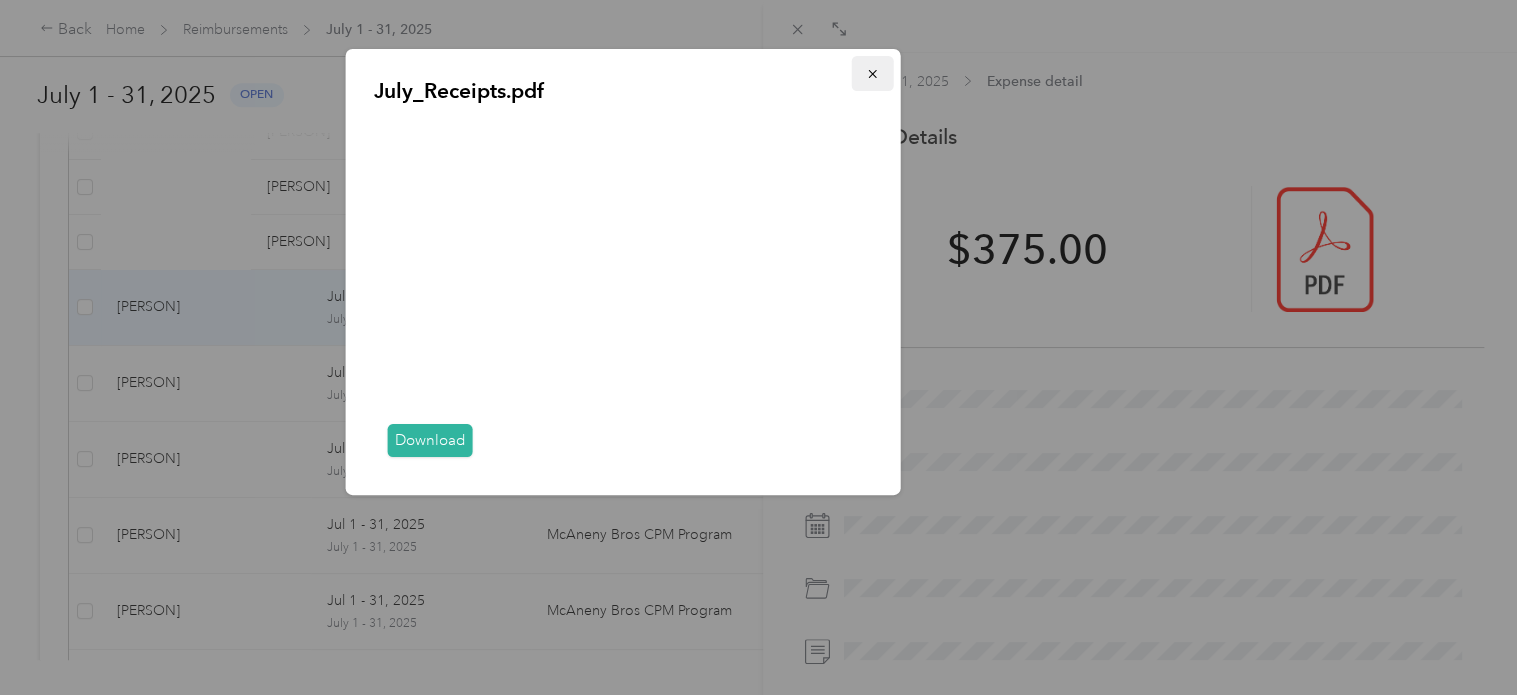 click 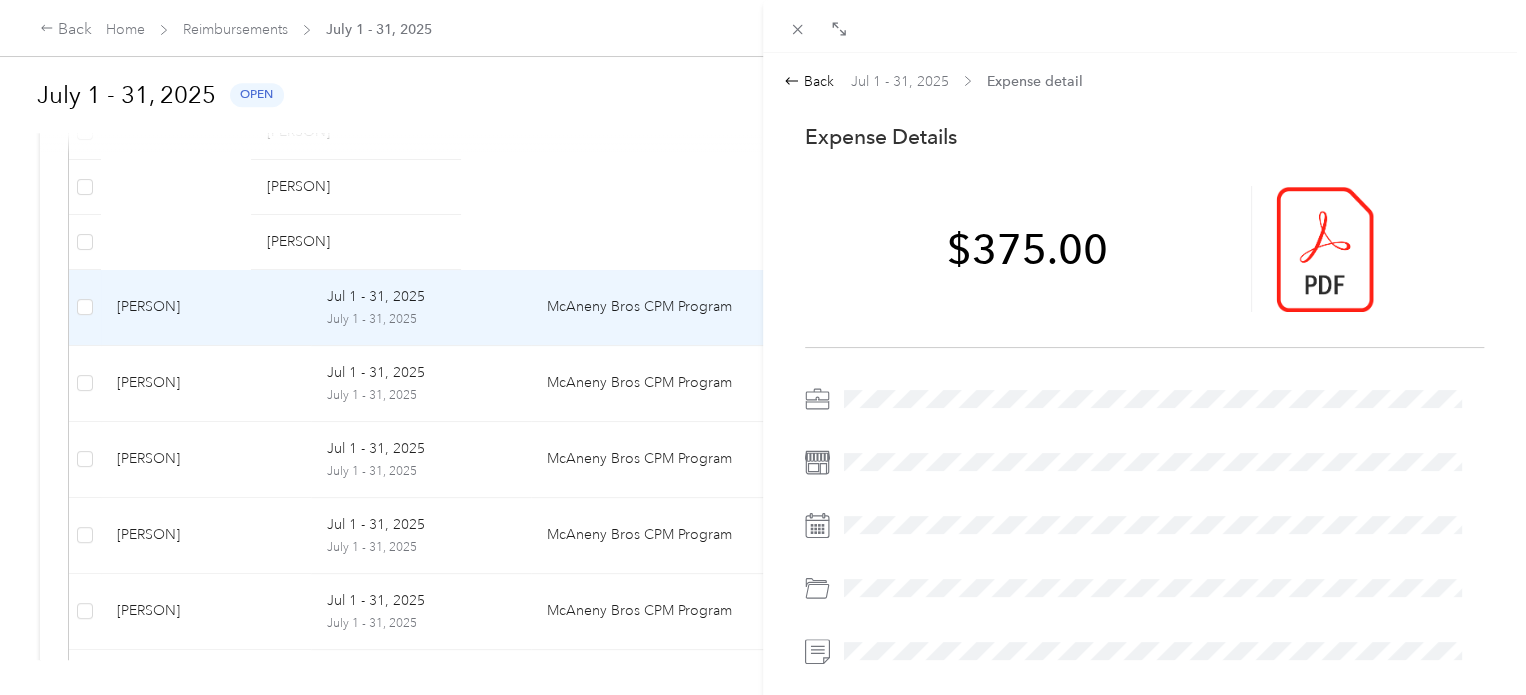 drag, startPoint x: 44, startPoint y: 24, endPoint x: 81, endPoint y: 93, distance: 78.29432 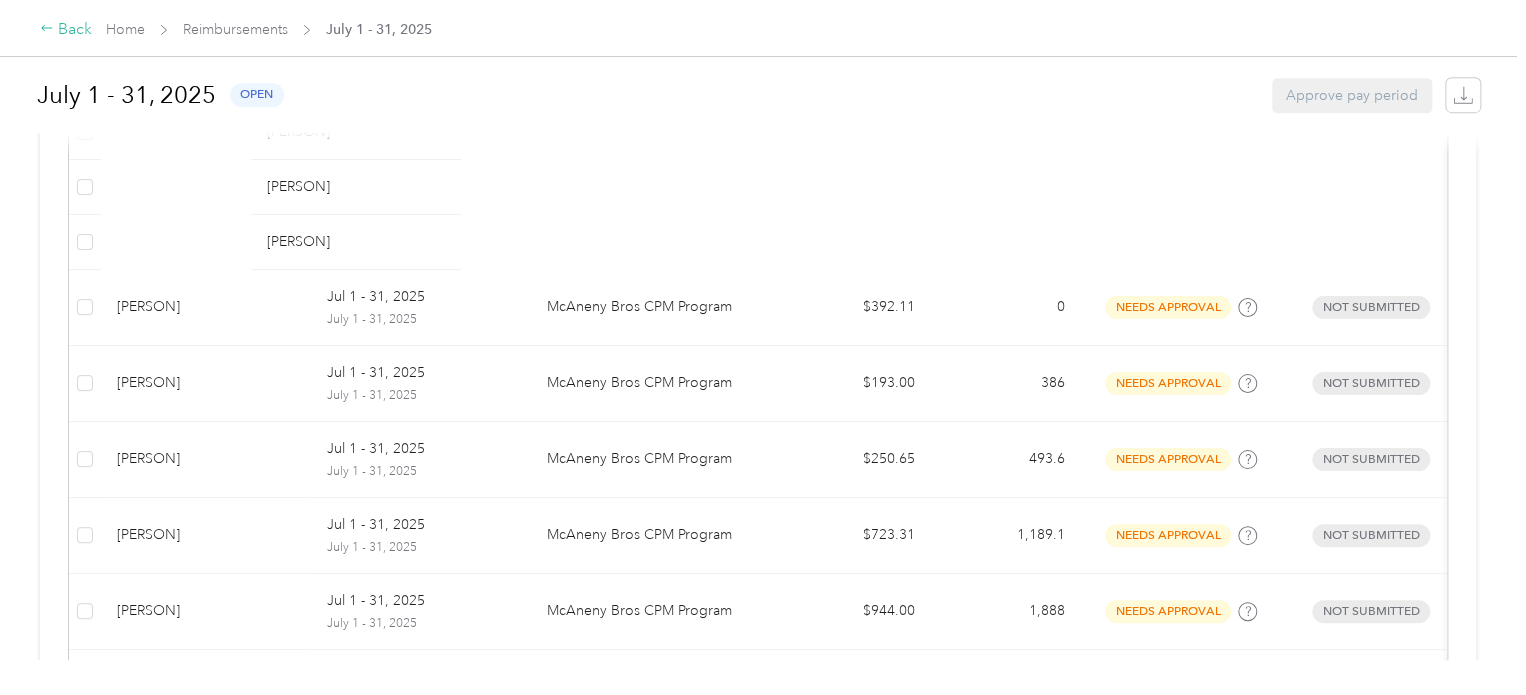 click on "Back" at bounding box center (66, 30) 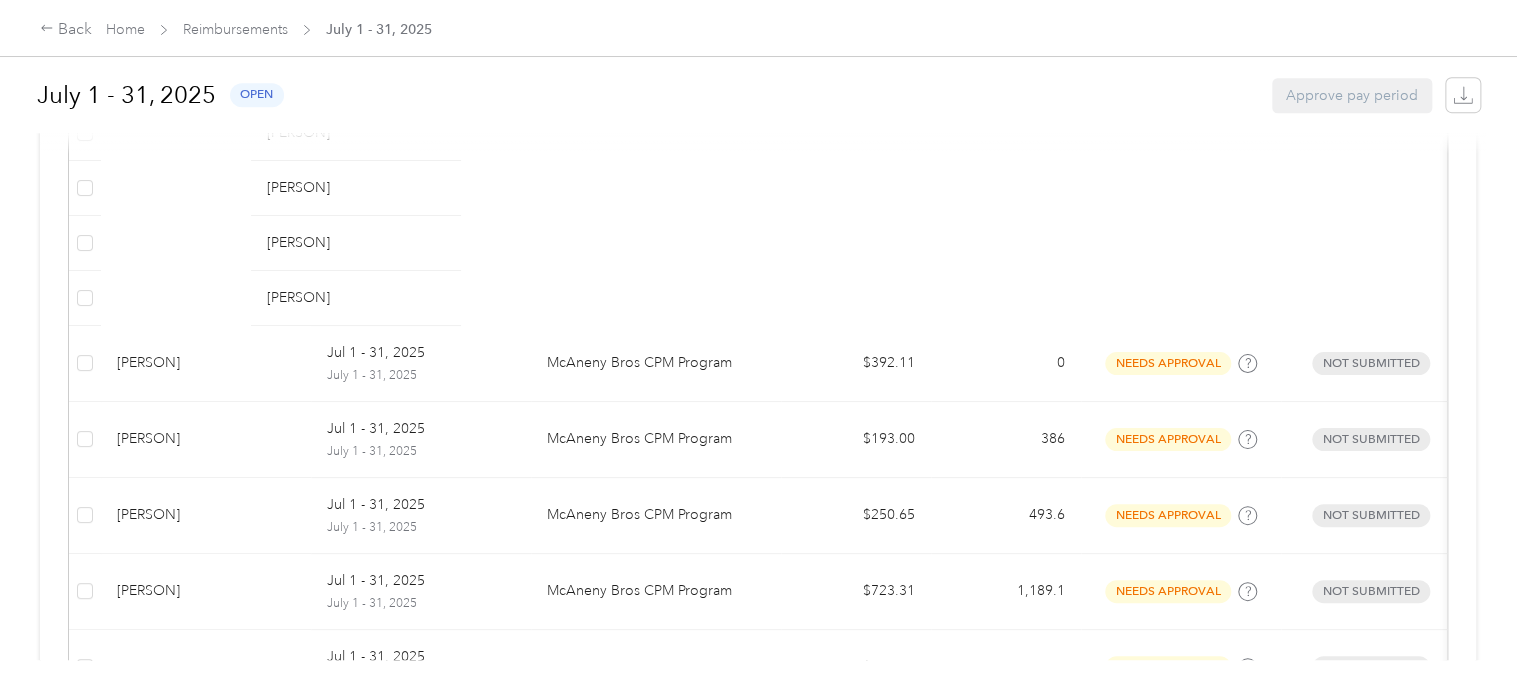 scroll, scrollTop: 503, scrollLeft: 0, axis: vertical 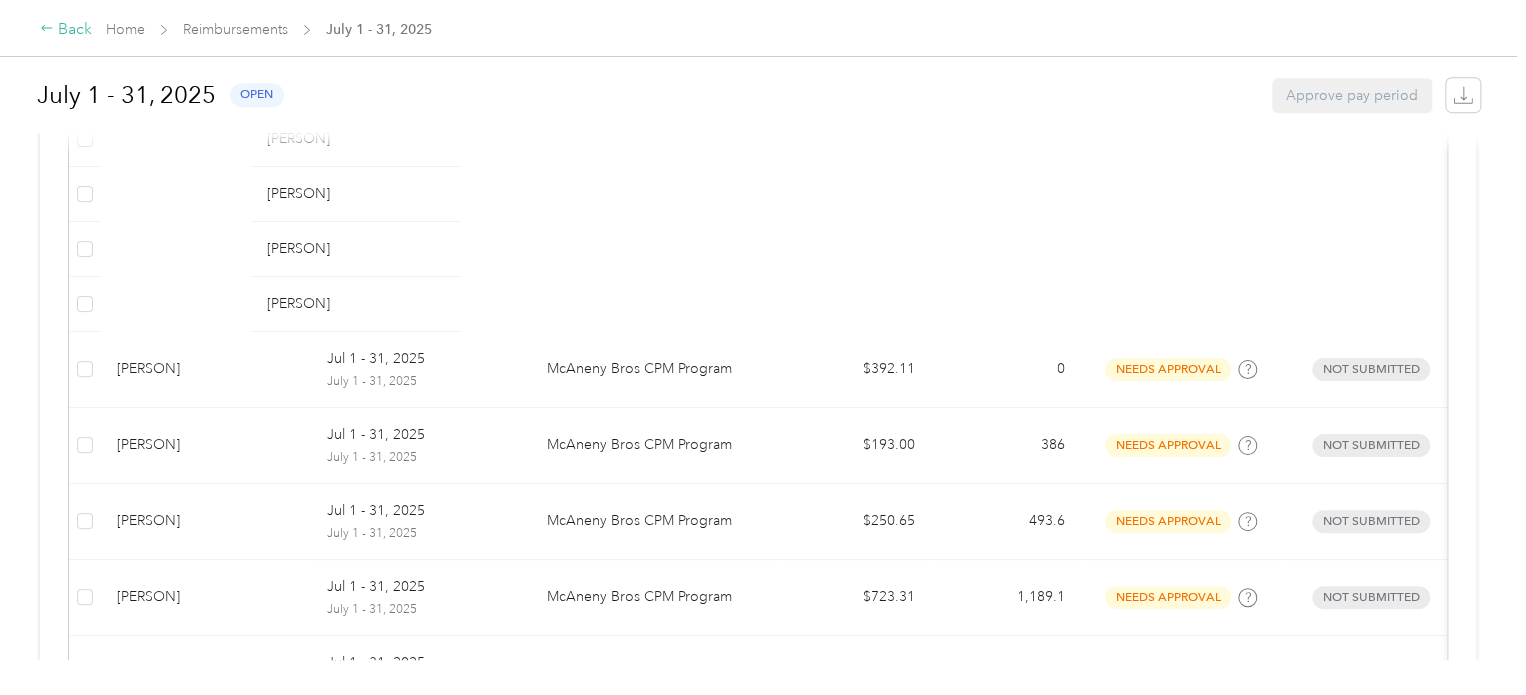 click on "Back" at bounding box center [66, 30] 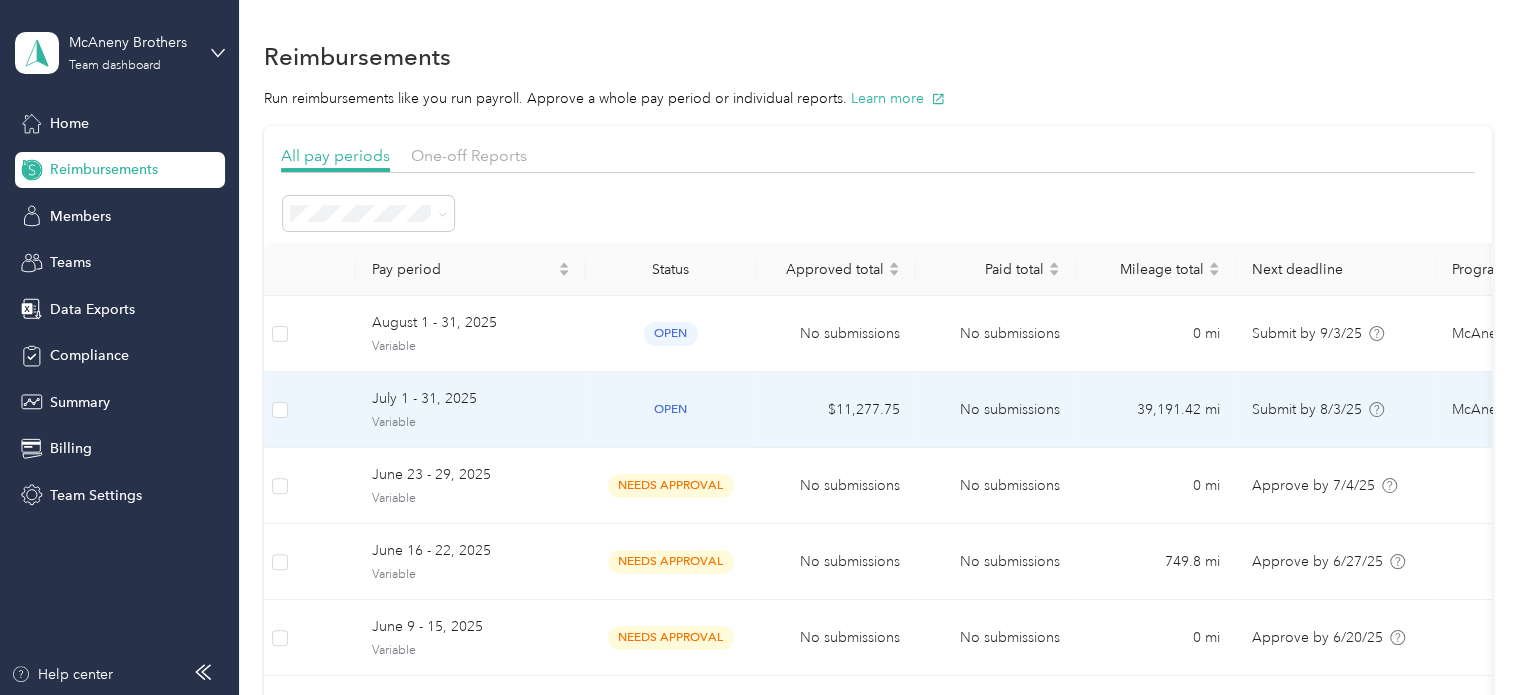 click on "July 1 - 31, 2025" at bounding box center (471, 399) 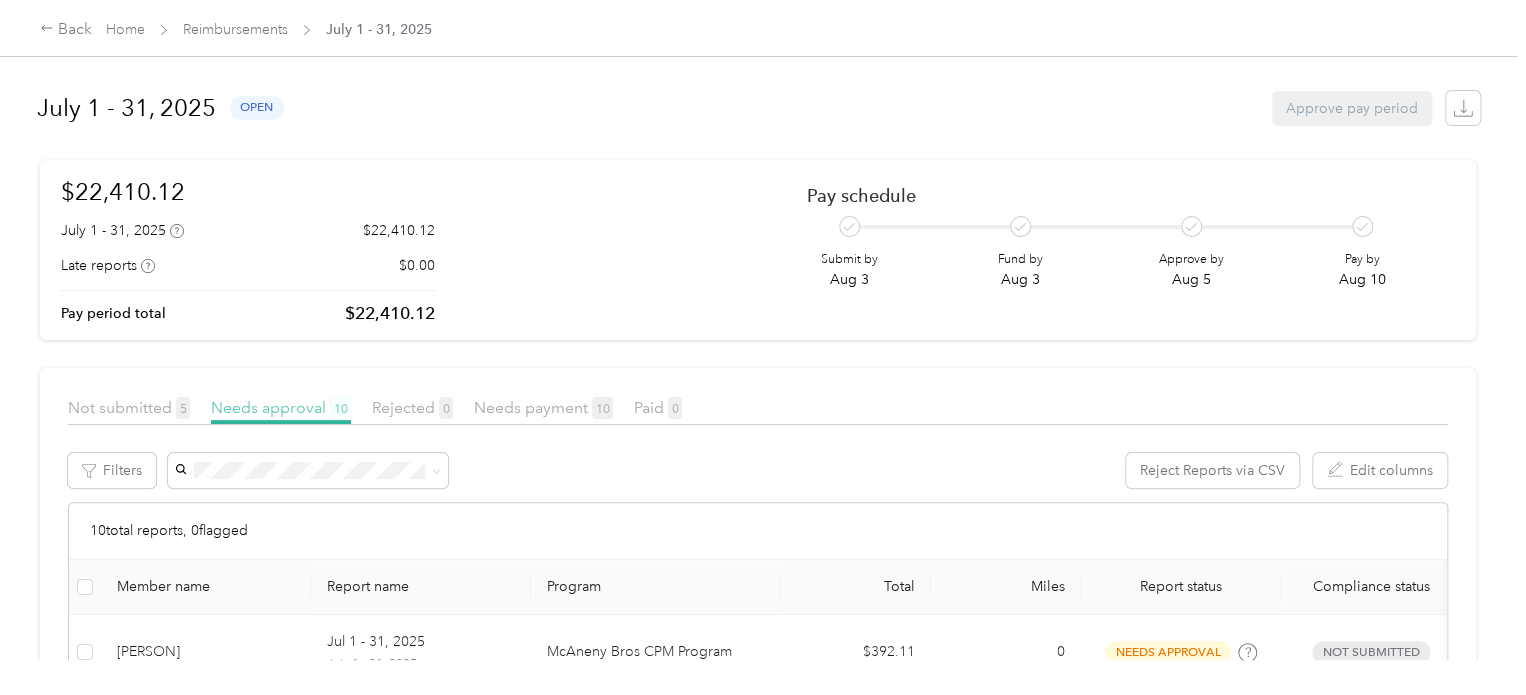 click on "Needs approval   10" at bounding box center [281, 407] 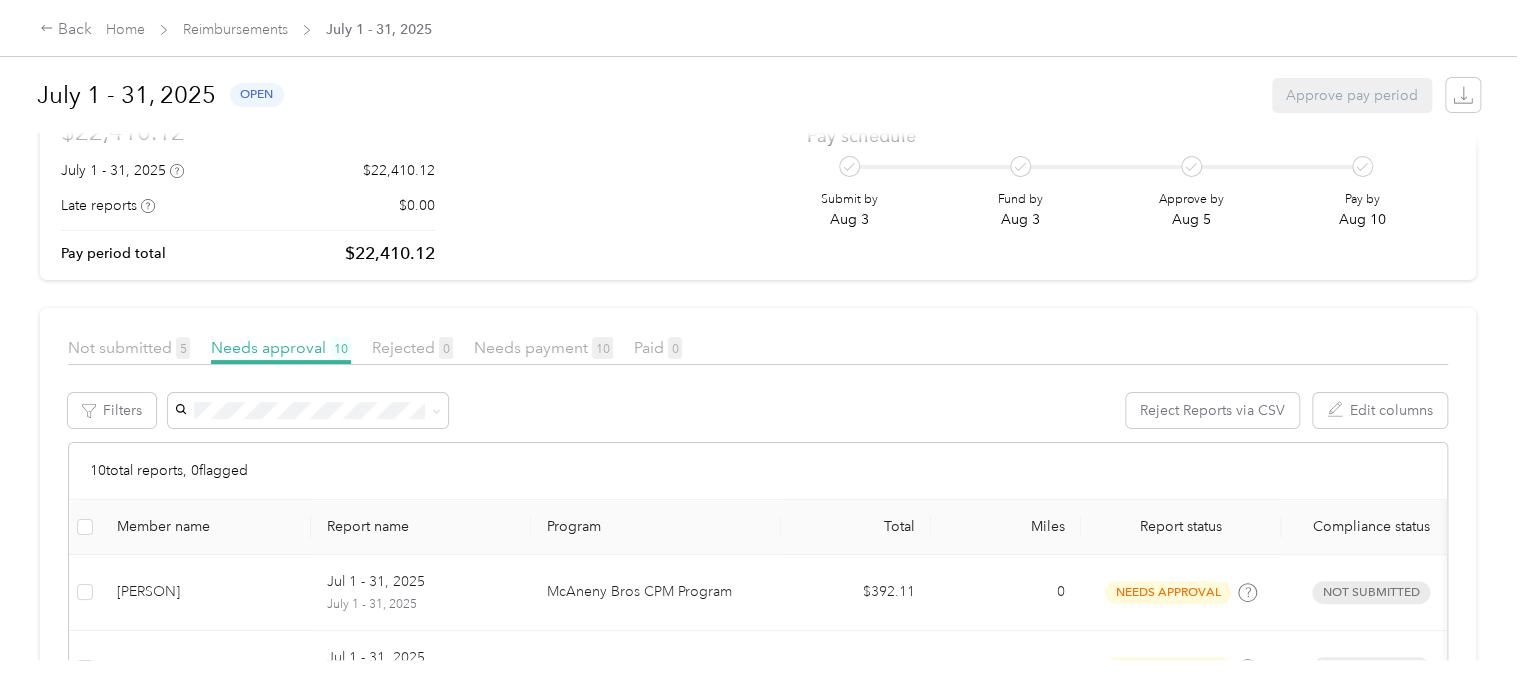 scroll, scrollTop: 54, scrollLeft: 0, axis: vertical 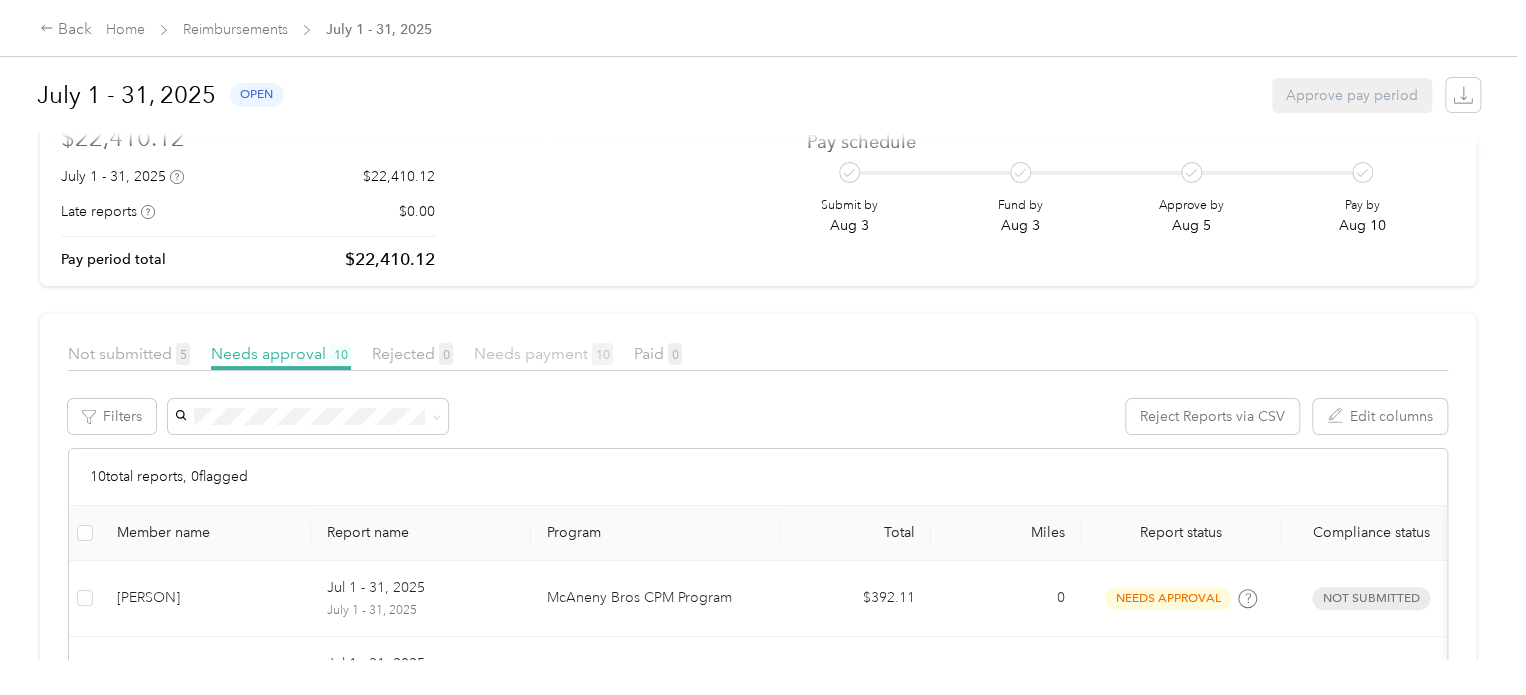click on "Needs payment   10" at bounding box center [543, 353] 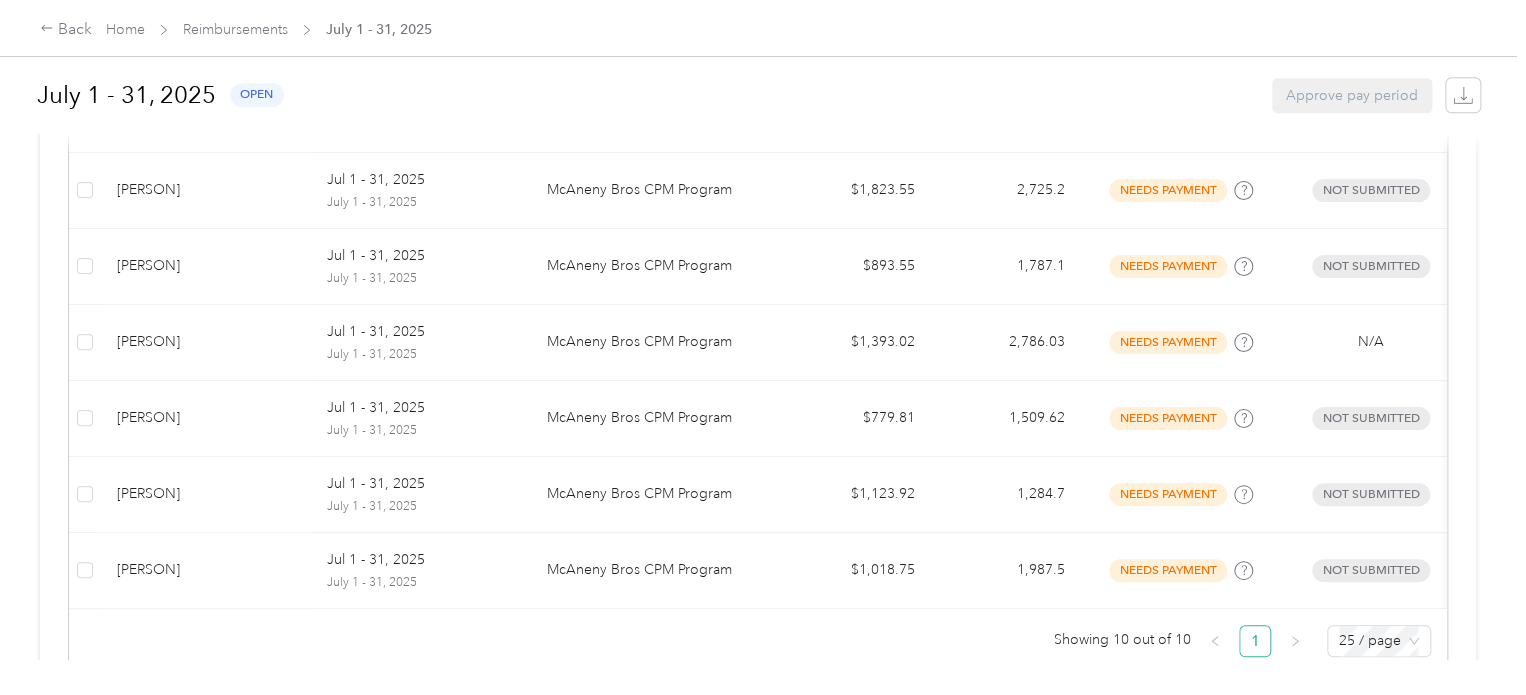 scroll, scrollTop: 770, scrollLeft: 0, axis: vertical 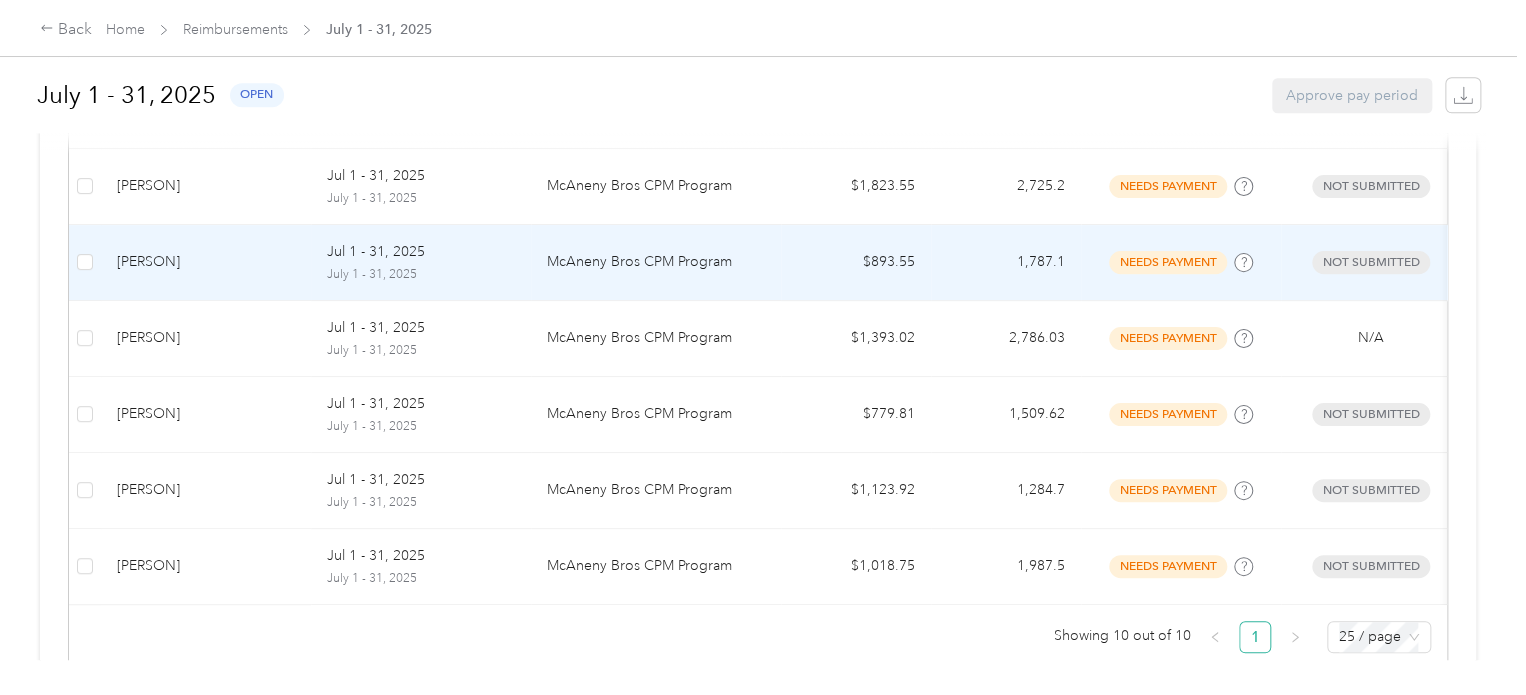 click on "[PERSON]" at bounding box center [206, 262] 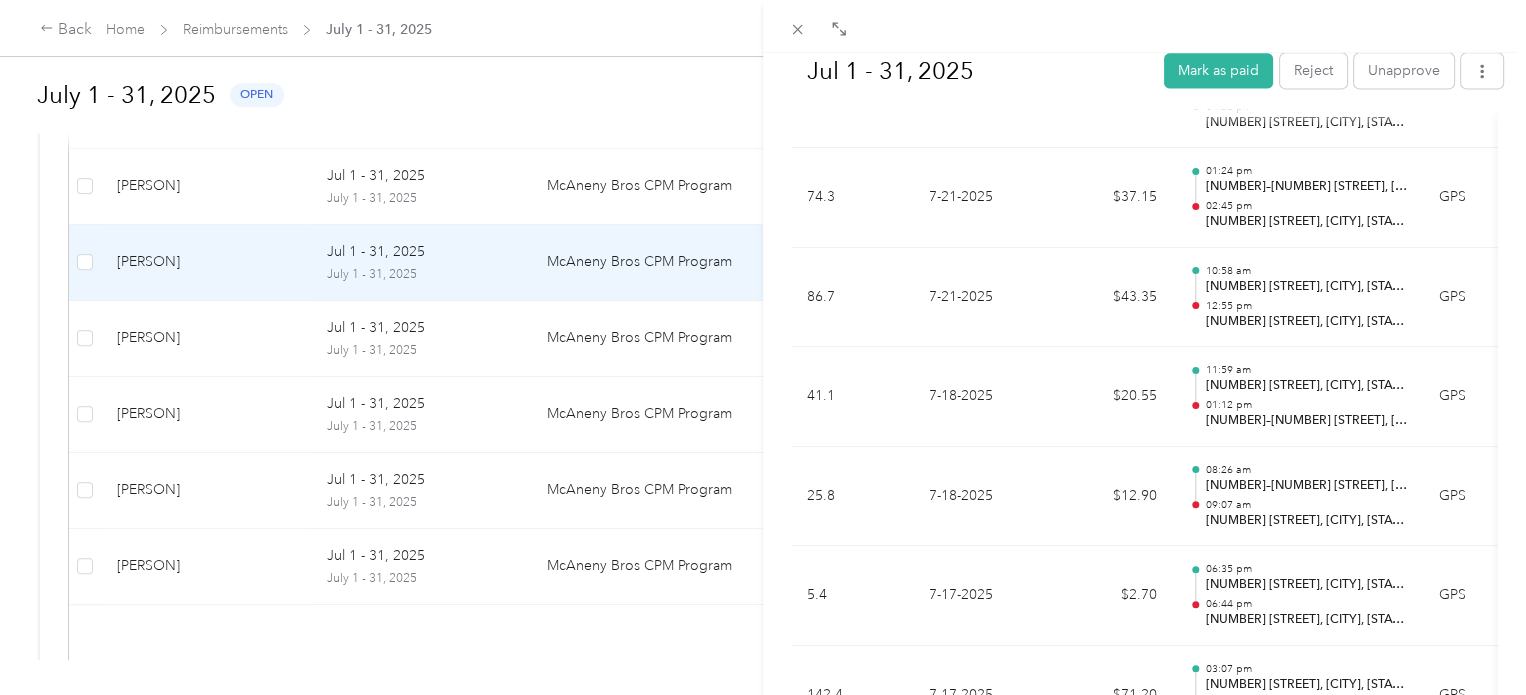 scroll, scrollTop: 0, scrollLeft: 0, axis: both 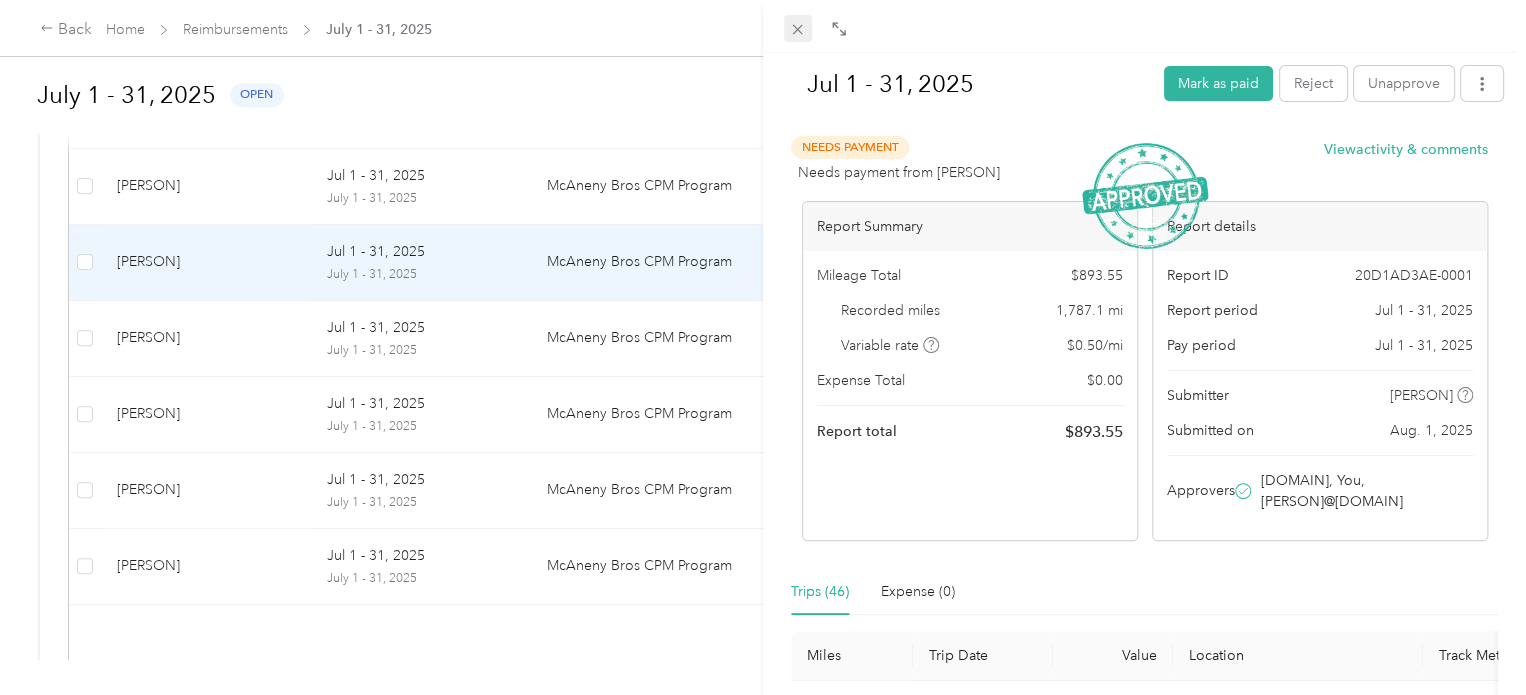 click 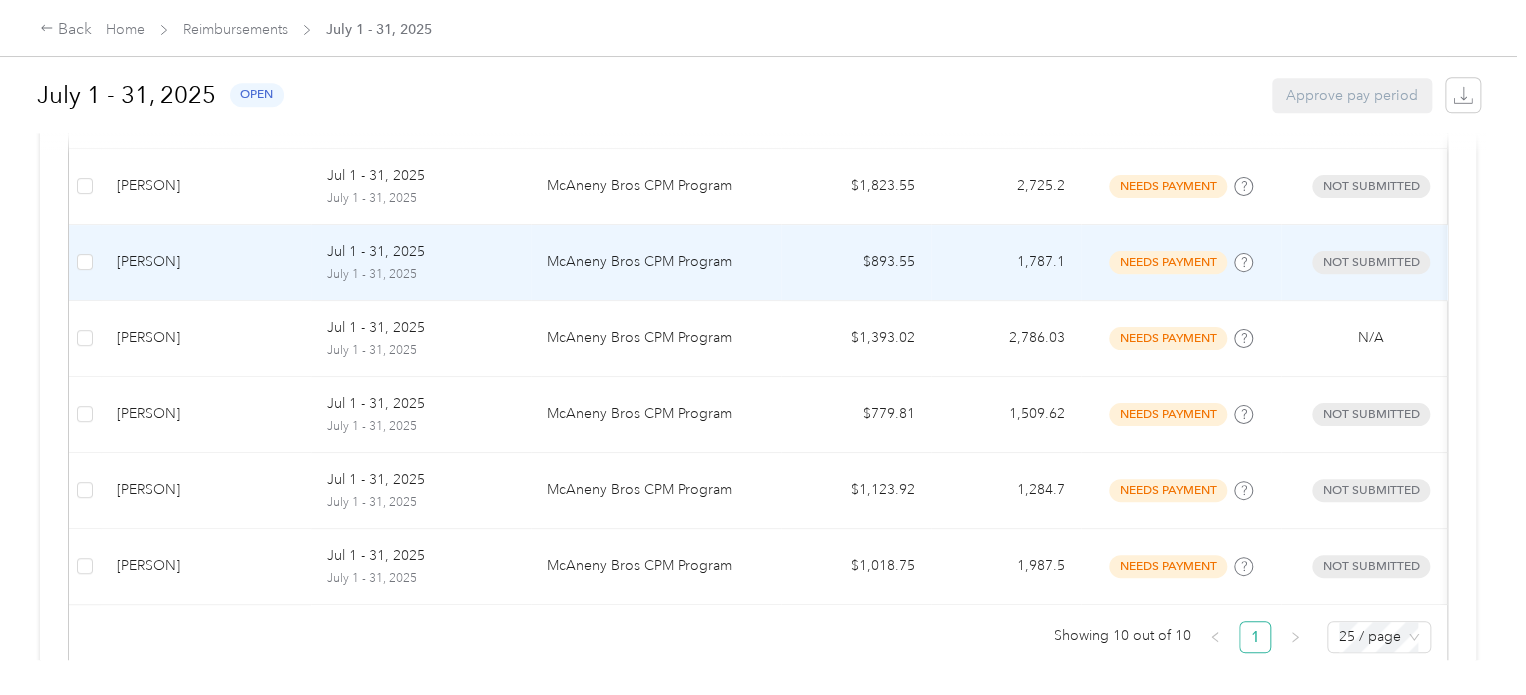 click on "[PERSON]" at bounding box center [206, 262] 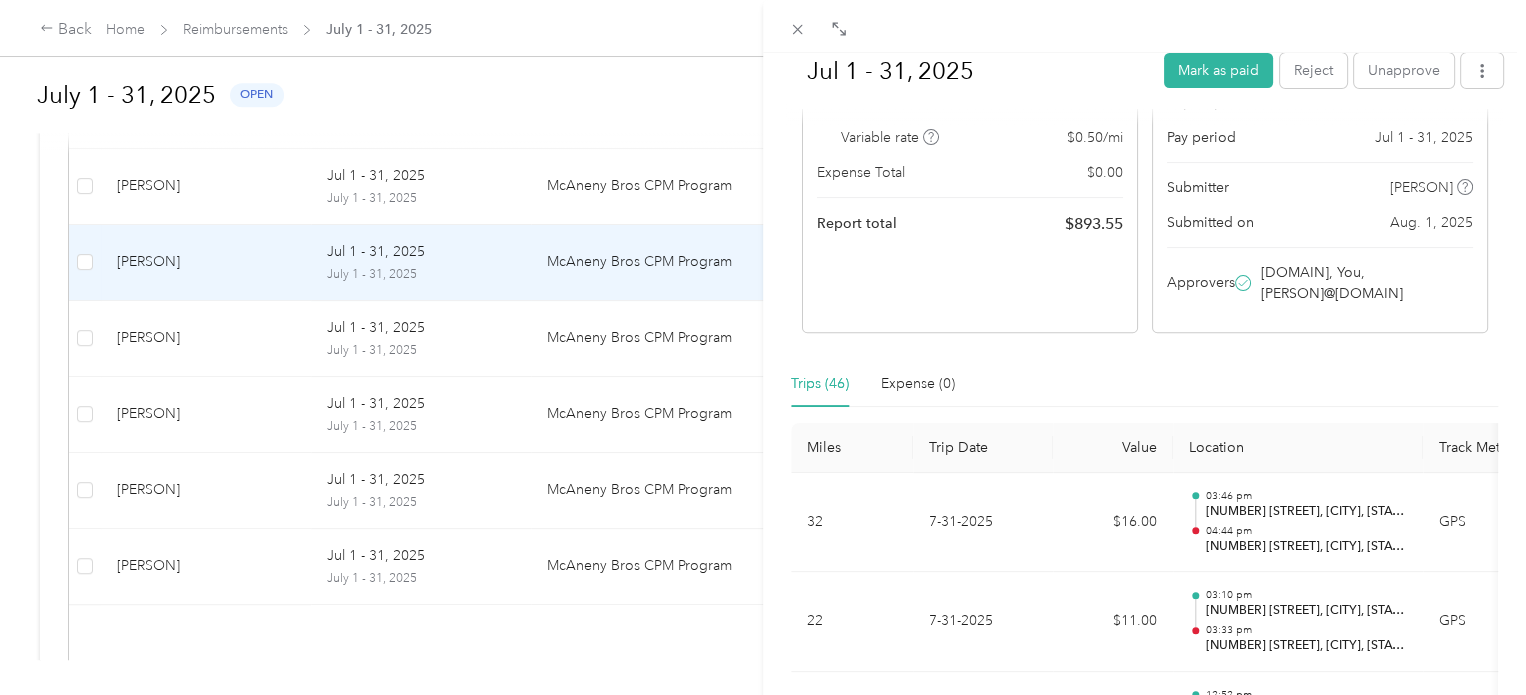scroll, scrollTop: 382, scrollLeft: 0, axis: vertical 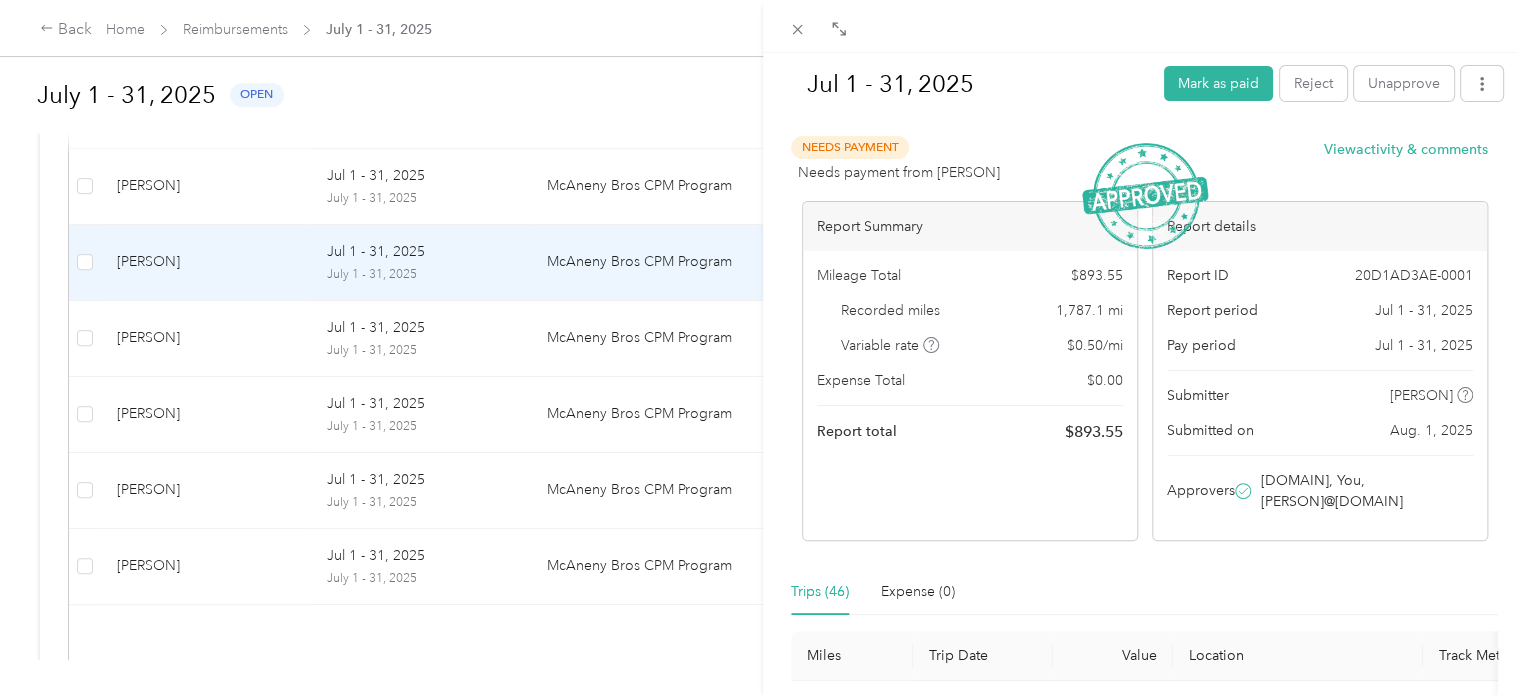 click on "Jul [DAY] - [DAY], [YEAR] Mark as paid Reject Unapprove Needs Payment Needs payment from [PERSON] View  activity & comments Report Summary Mileage Total [CURRENCY][AMOUNT] Recorded miles [NUMBER]   mi Variable rate   [CURRENCY] [NUMBER] / mi Expense Total [CURRENCY][AMOUNT] Report total [CURRENCY][AMOUNT] Report ID [ID] Report period Jul [DAY] - [DAY], [YEAR] Pay period Jul [DAY] - [DAY], [YEAR] Submitter [PERSON] Submitted on [MONTH].[DAY], [YEAR] Approvers [DOMAIN], You, [PERSON]@[DOMAIN] Trips ([NUMBER]) Expense ([NUMBER]) Miles Trip Date Value Location Track Method Purpose Notes Tags                   [NUMBER] [MONTH]-[DAY]-[YEAR] [CURRENCY][AMOUNT] [TIME] [NUMBER] [STREET], [CITY], [POSTAL_CODE], [COUNTRY] [TIME] [NUMBER] [STREET], [CITY], [POSTAL_CODE], [COUNTRY] GPS [COMPANY] - [NUMBER] [MONTH]-[DAY]-[YEAR] [CURRENCY][AMOUNT] [TIME] [NUMBER] [STREET], [CITY], [POSTAL_CODE], [COUNTRY] [TIME] [NUMBER] [STREET], [CITY], [POSTAL_CODE], [COUNTRY] GPS [COMPANY] - [NUMBER] [MONTH]-[DAY]-[YEAR] [CURRENCY][AMOUNT] [TIME] [NUMBER] [STREET], [CITY], [STATE], [POSTAL_CODE], [COUNTRY] [TIME] [NUMBER] [STREET], [CITY], [POSTAL_CODE], [COUNTRY] GPS [COMPANY] - [NUMBER] [MONTH]-[DAY]-[YEAR] [CURRENCY][AMOUNT] [TIME] [NUMBER] [STREET], [CITY], [STATE], [POSTAL_CODE], [COUNTRY] [TIME] [NUMBER] [STREET], [CITY], [STATE], [POSTAL_CODE], [COUNTRY] GPS -" at bounding box center (763, 347) 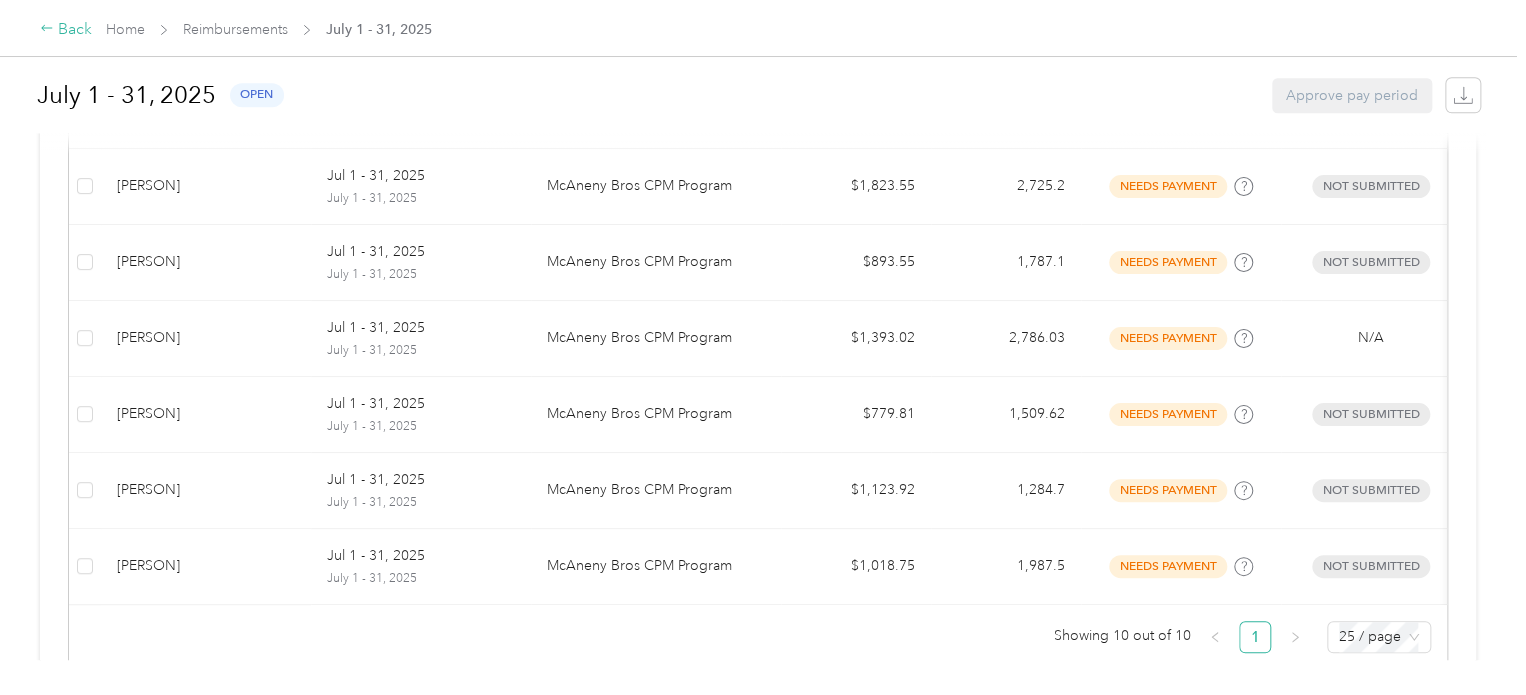 click on "Back" at bounding box center (66, 30) 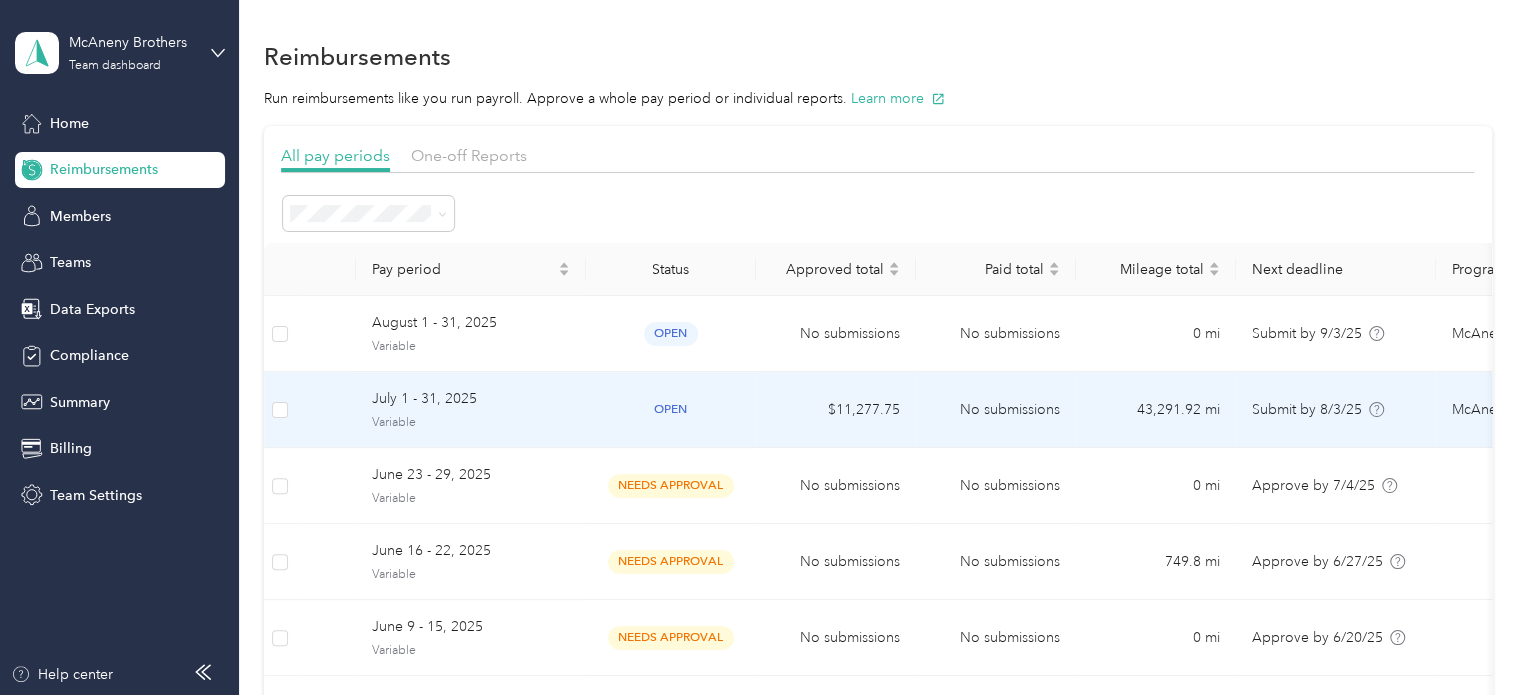 click on "July 1 - 31, 2025" at bounding box center (471, 399) 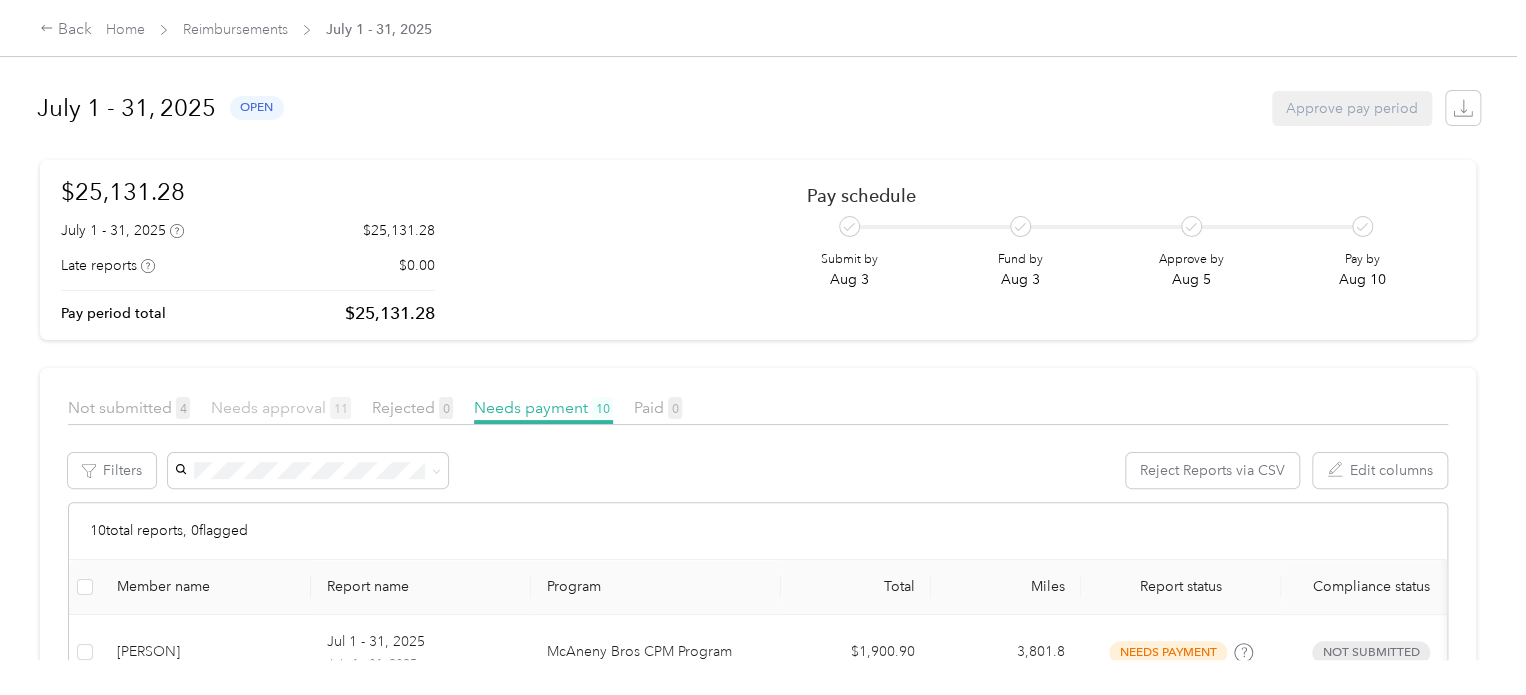 click on "Needs approval   11" at bounding box center [281, 407] 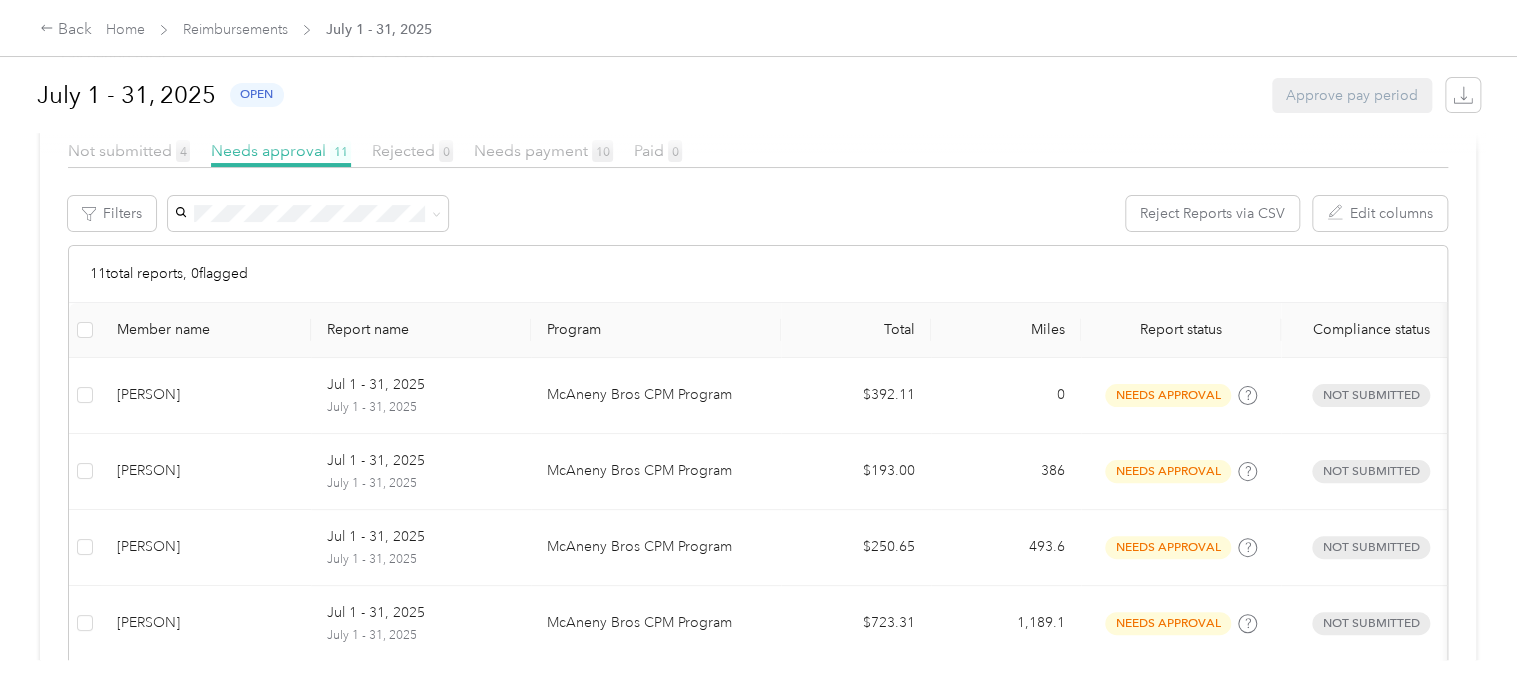 scroll, scrollTop: 268, scrollLeft: 0, axis: vertical 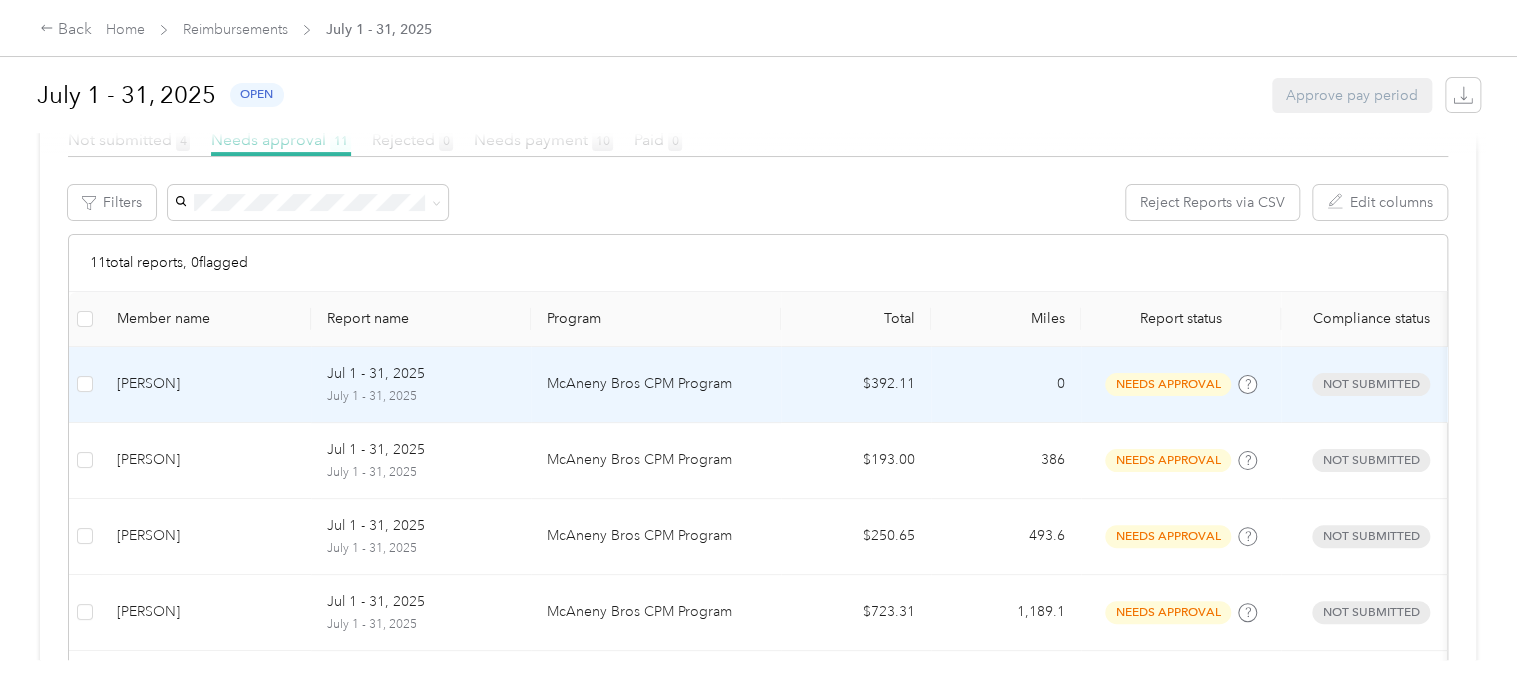 click on "[PERSON]" at bounding box center [206, 384] 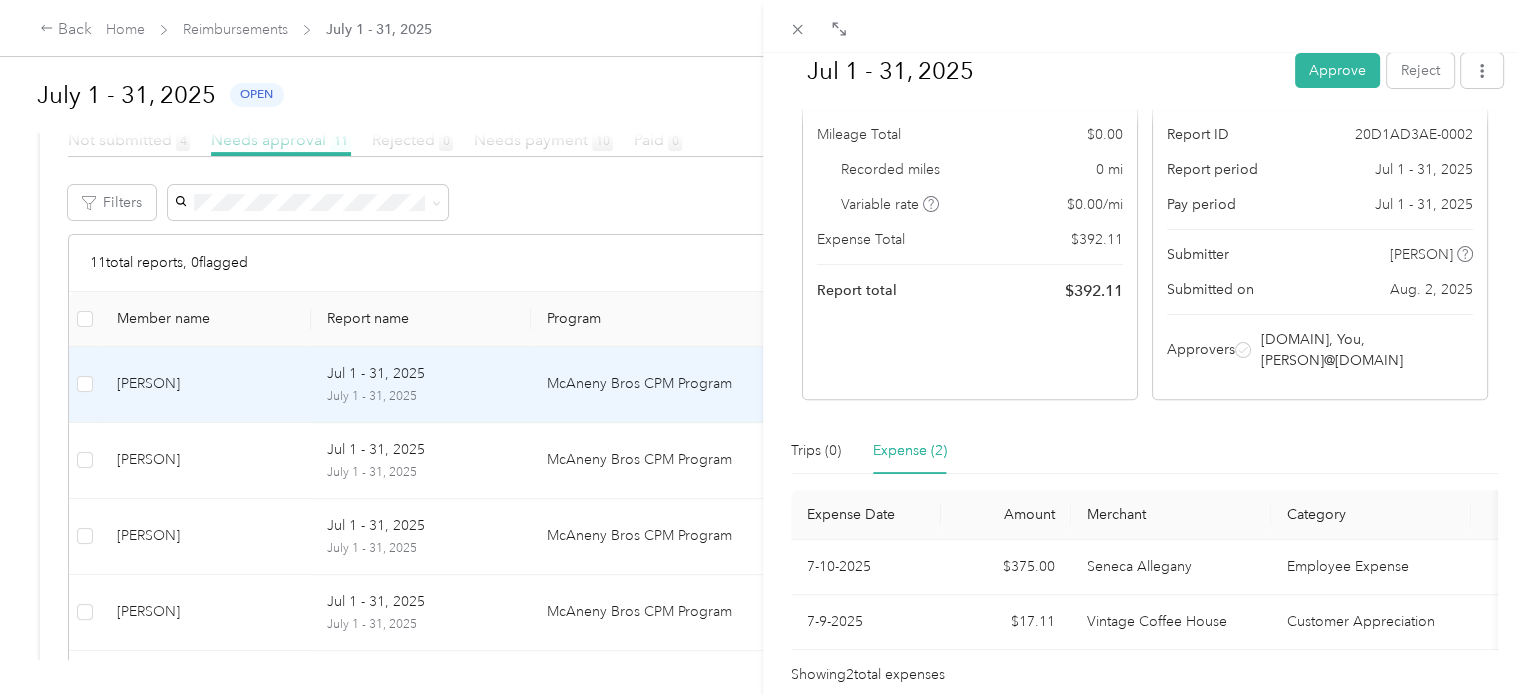 scroll, scrollTop: 132, scrollLeft: 0, axis: vertical 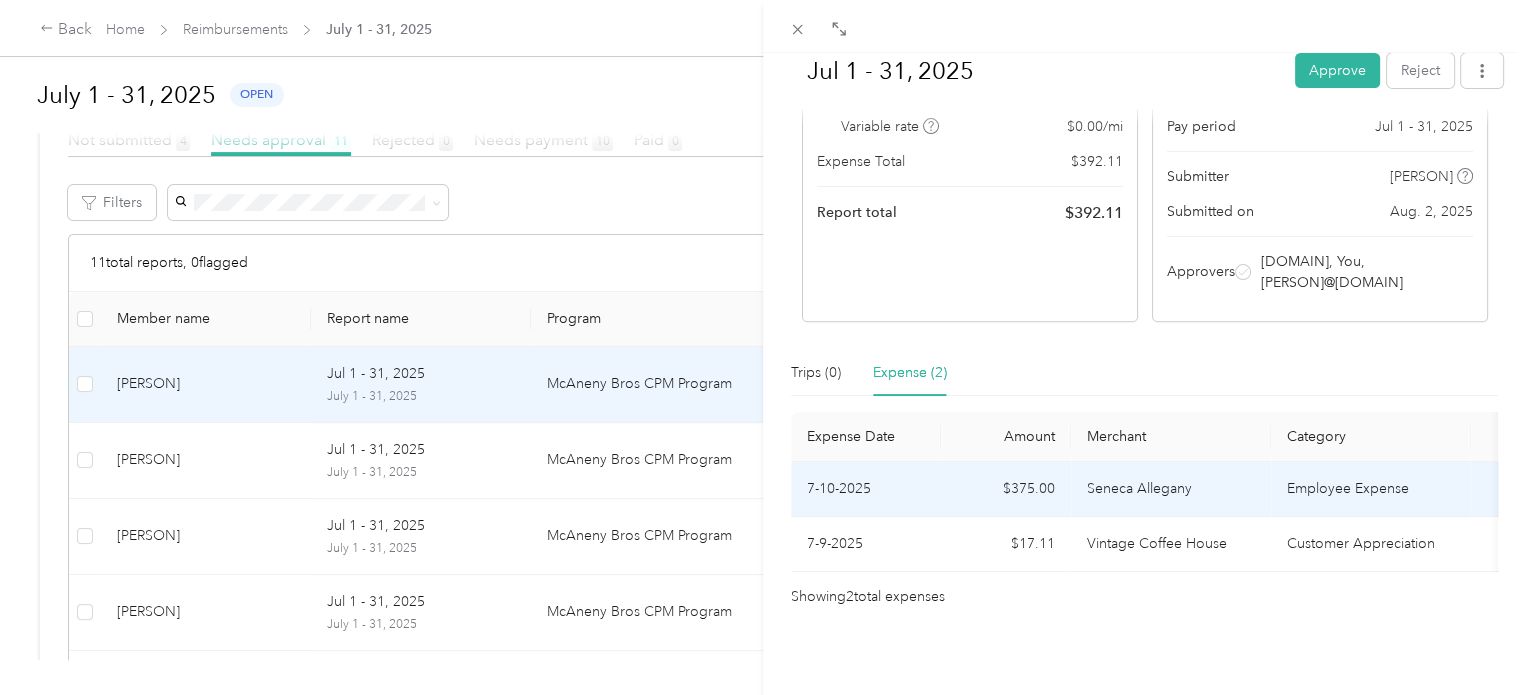 click on "Employee Expense" at bounding box center (1371, 489) 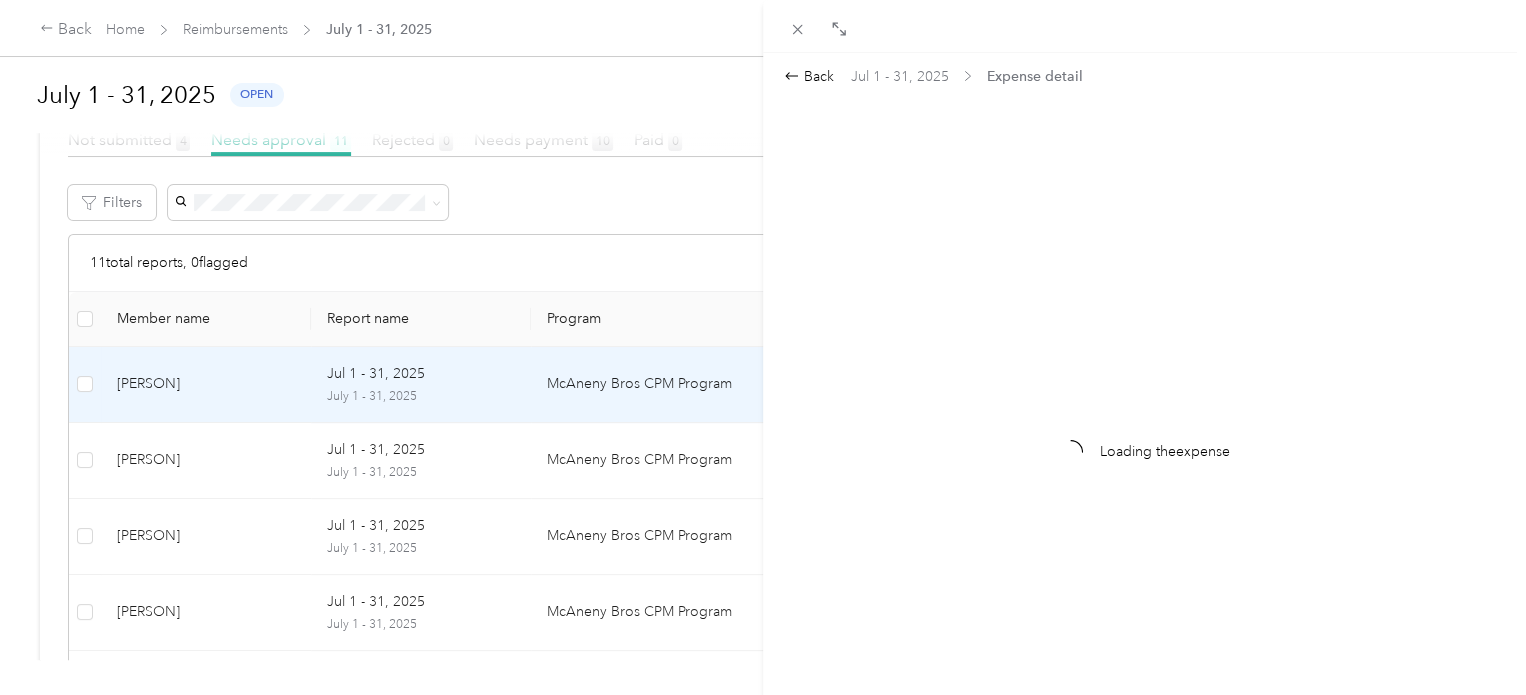 scroll, scrollTop: 0, scrollLeft: 0, axis: both 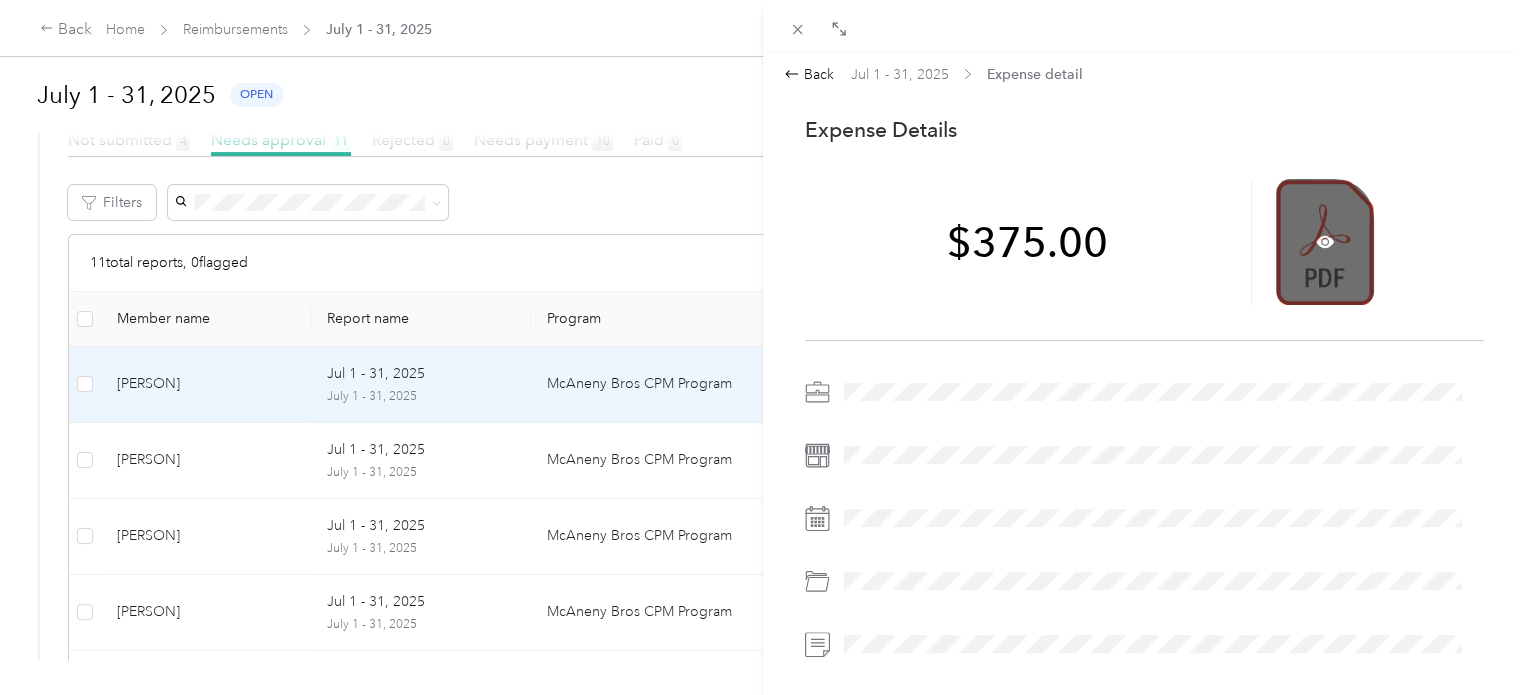 click at bounding box center [1325, 242] 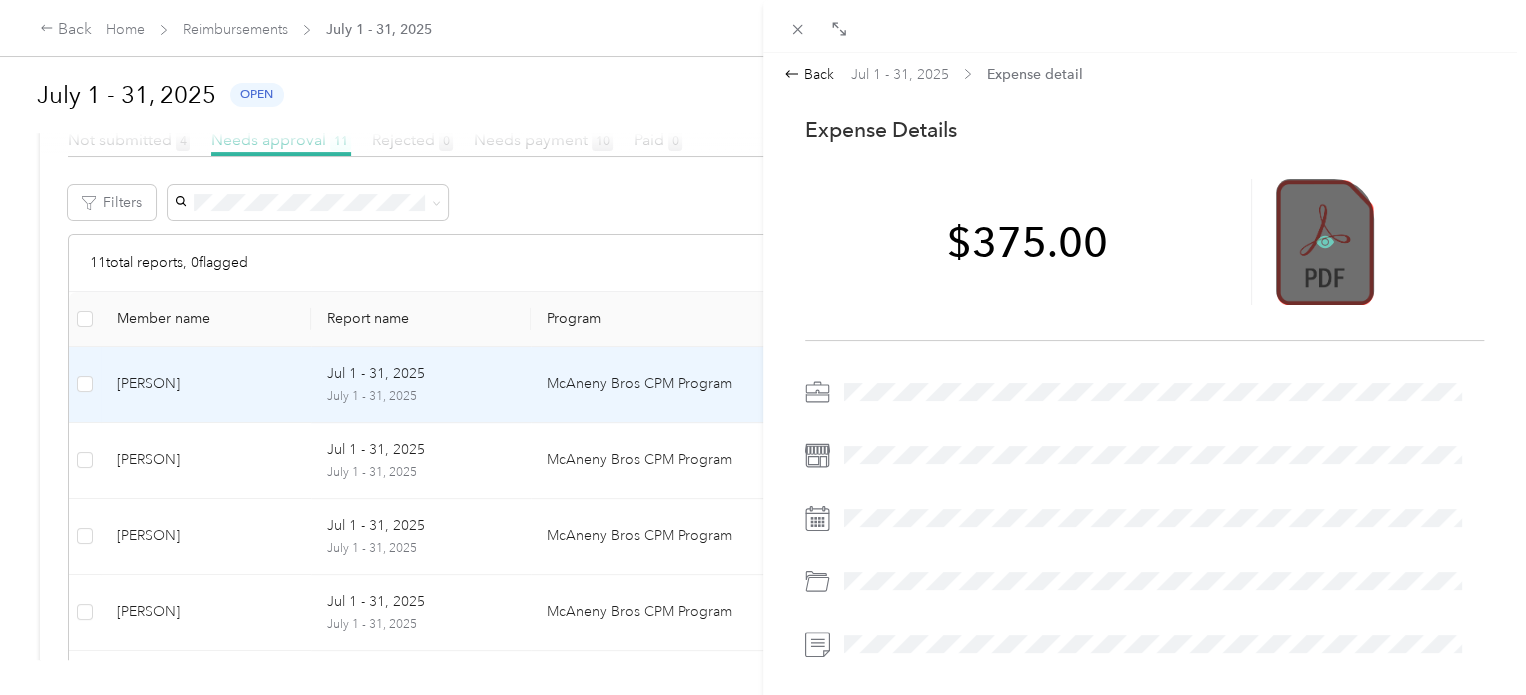 click 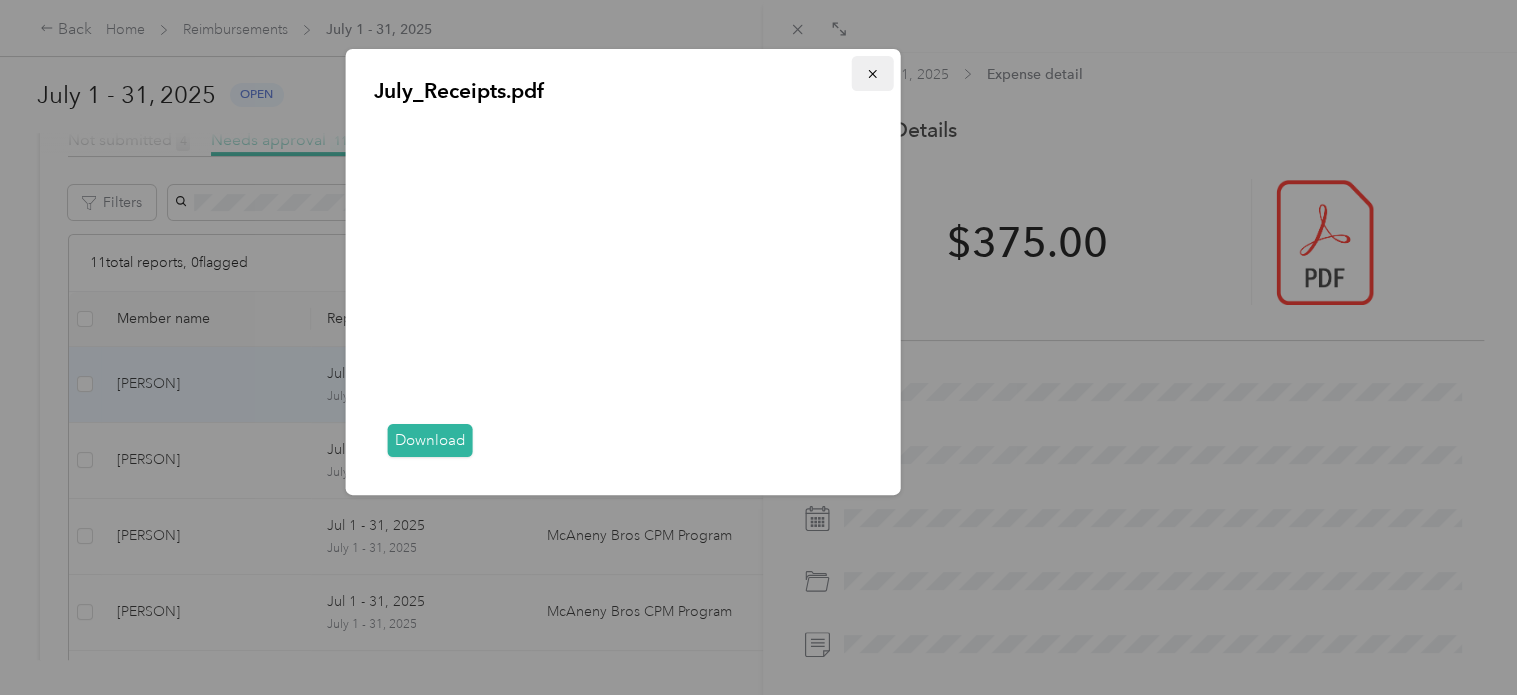 click 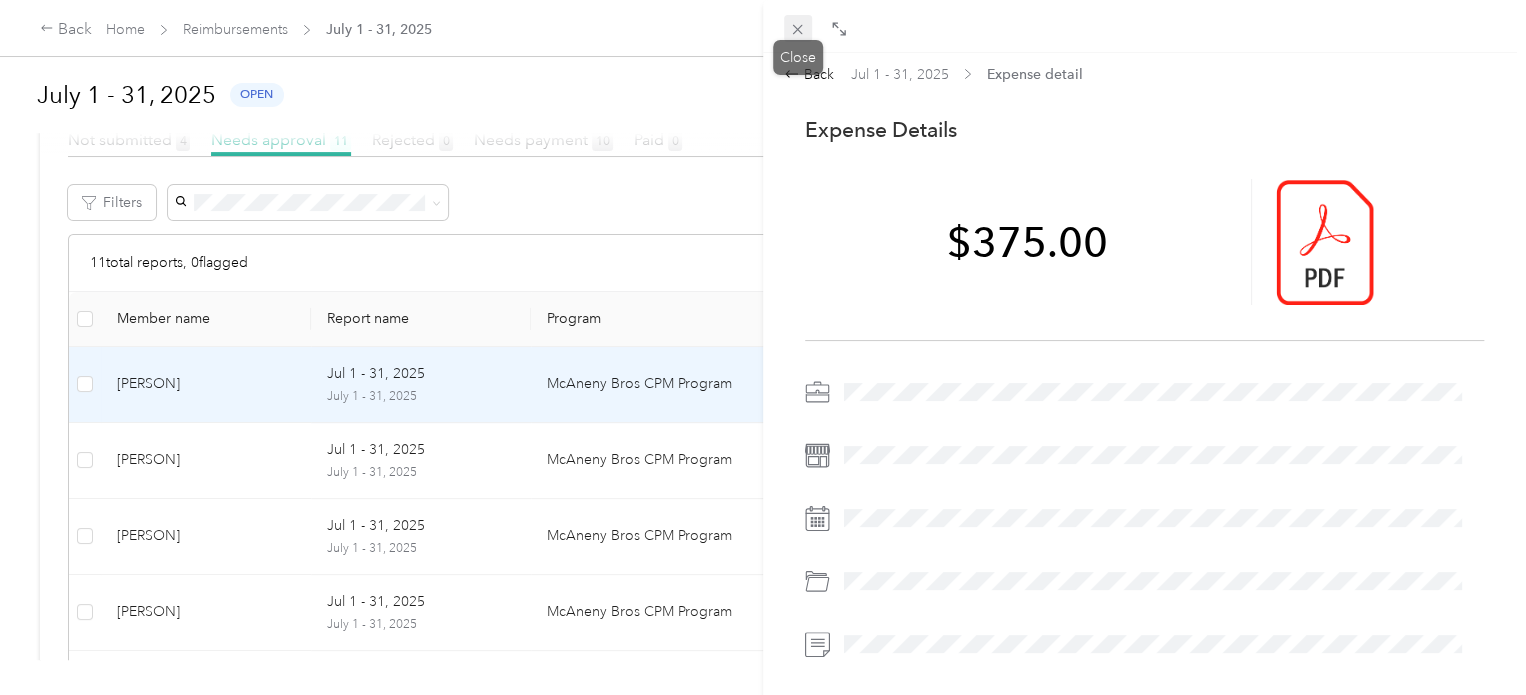 click 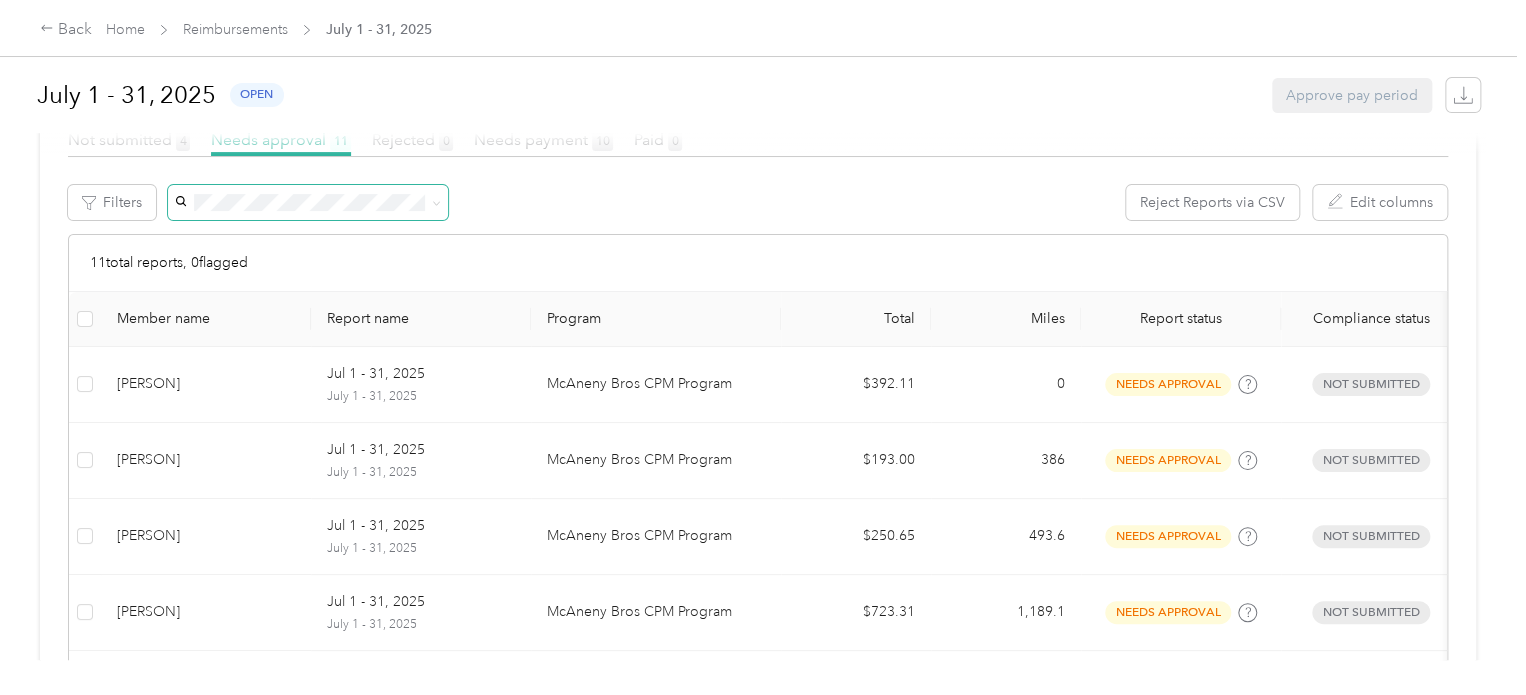 click at bounding box center [308, 202] 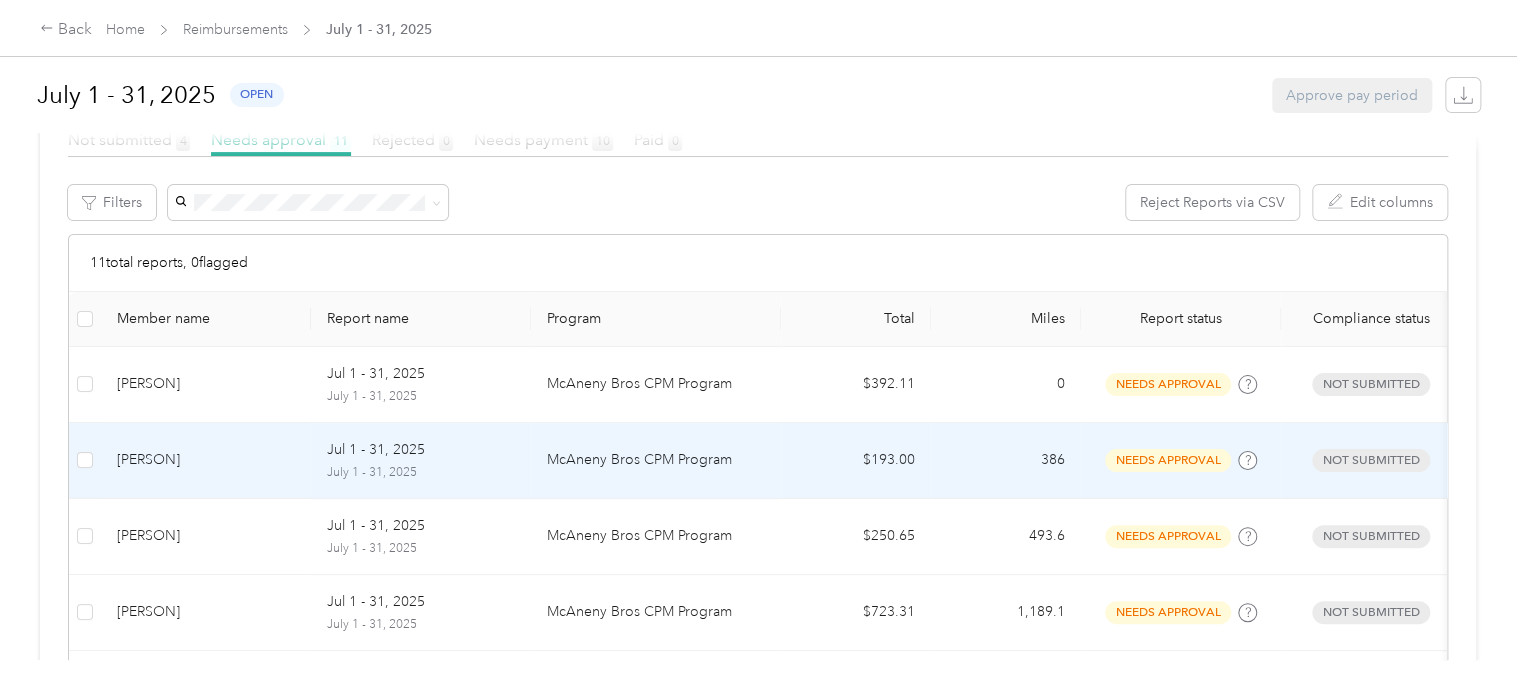 click on "[PERSON]" at bounding box center (206, 460) 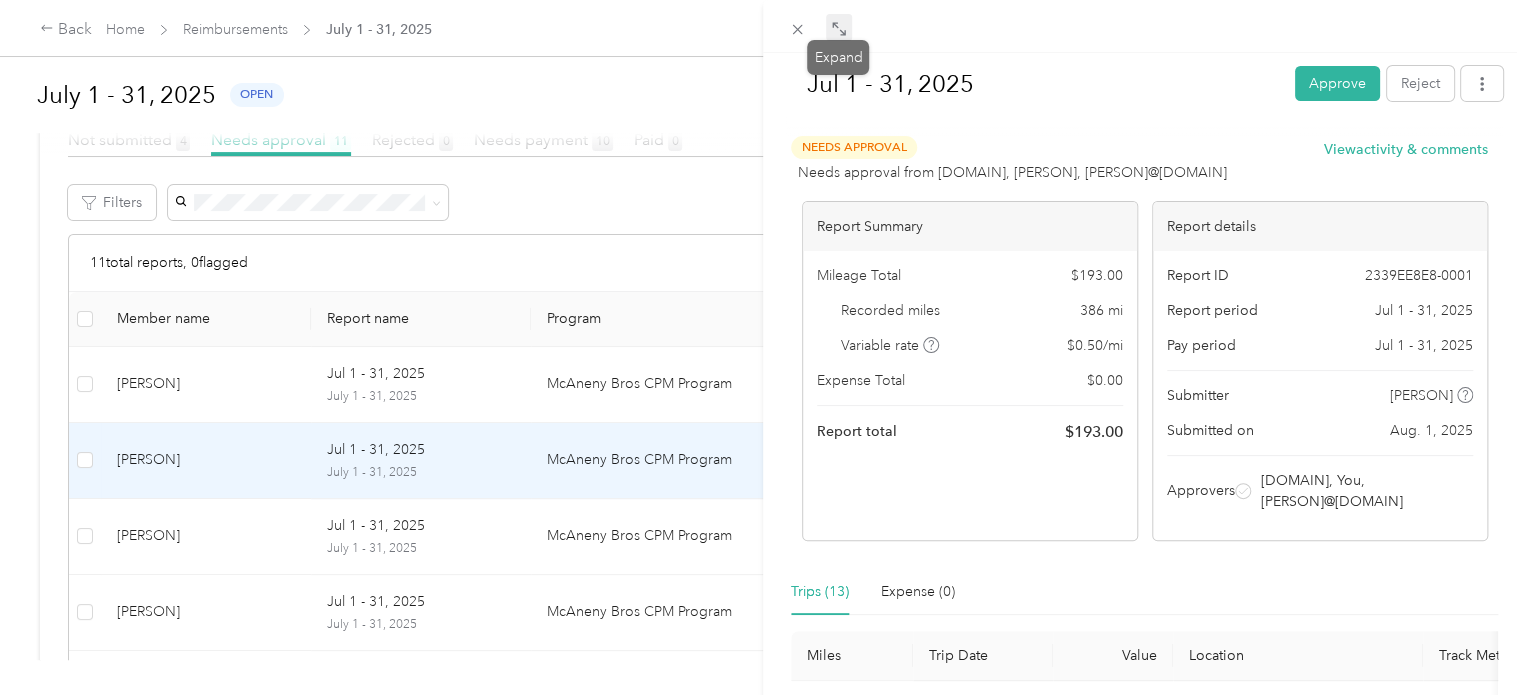 click 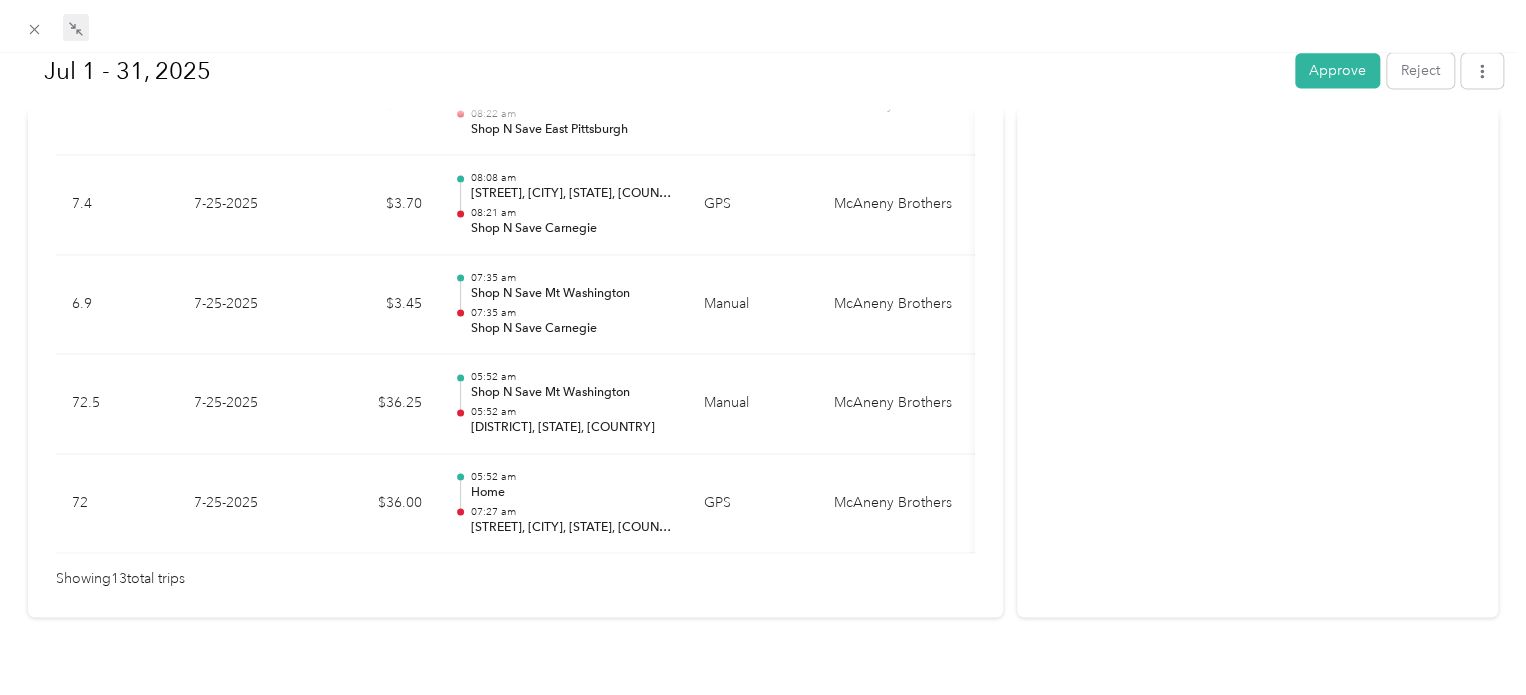 scroll, scrollTop: 1484, scrollLeft: 0, axis: vertical 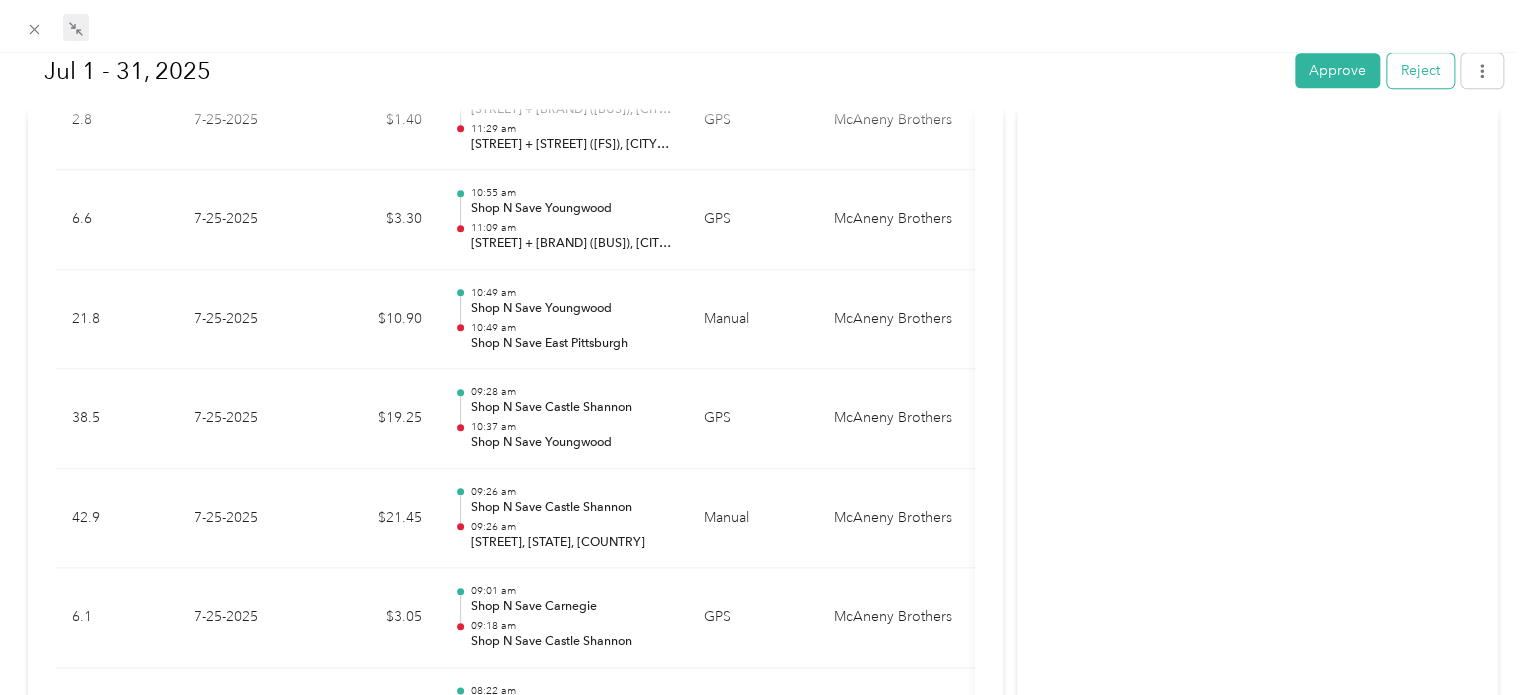 click on "Reject" at bounding box center (1420, 70) 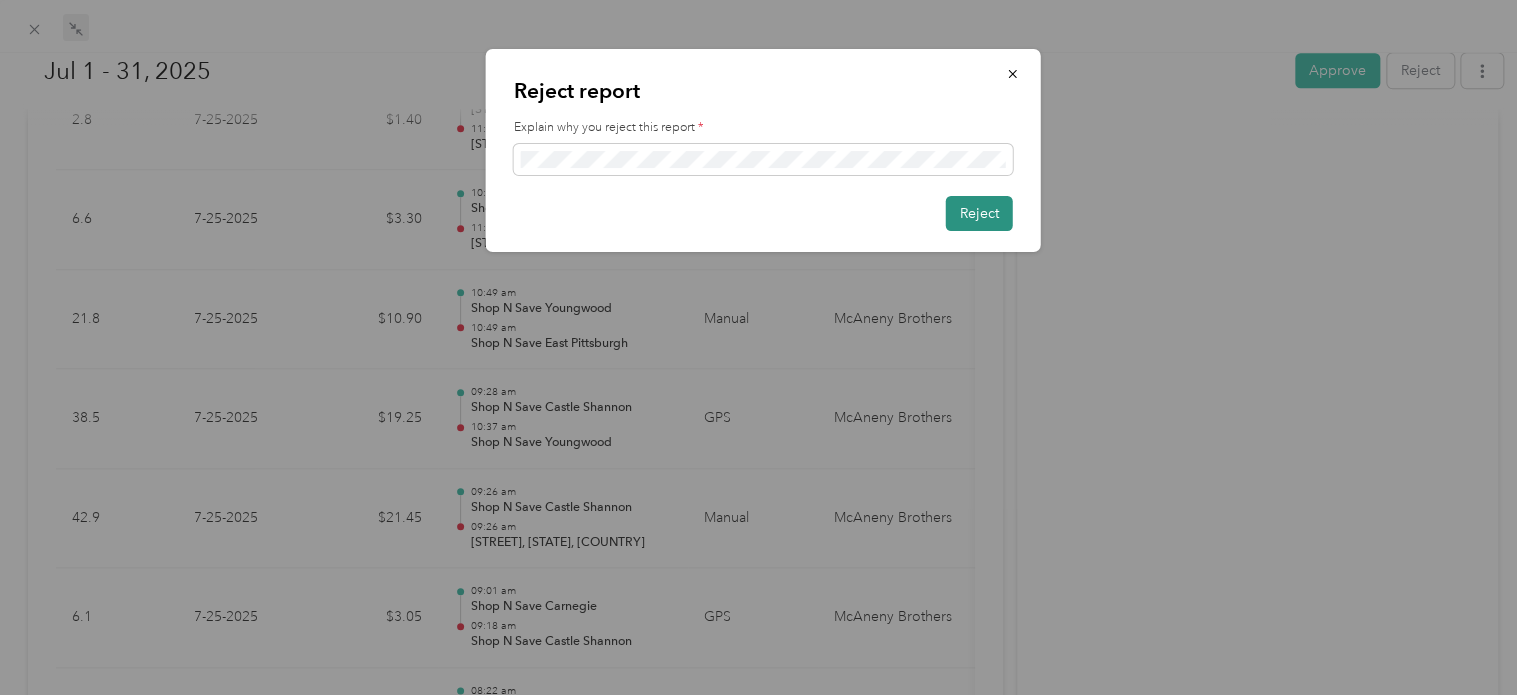 click on "Reject" at bounding box center [979, 213] 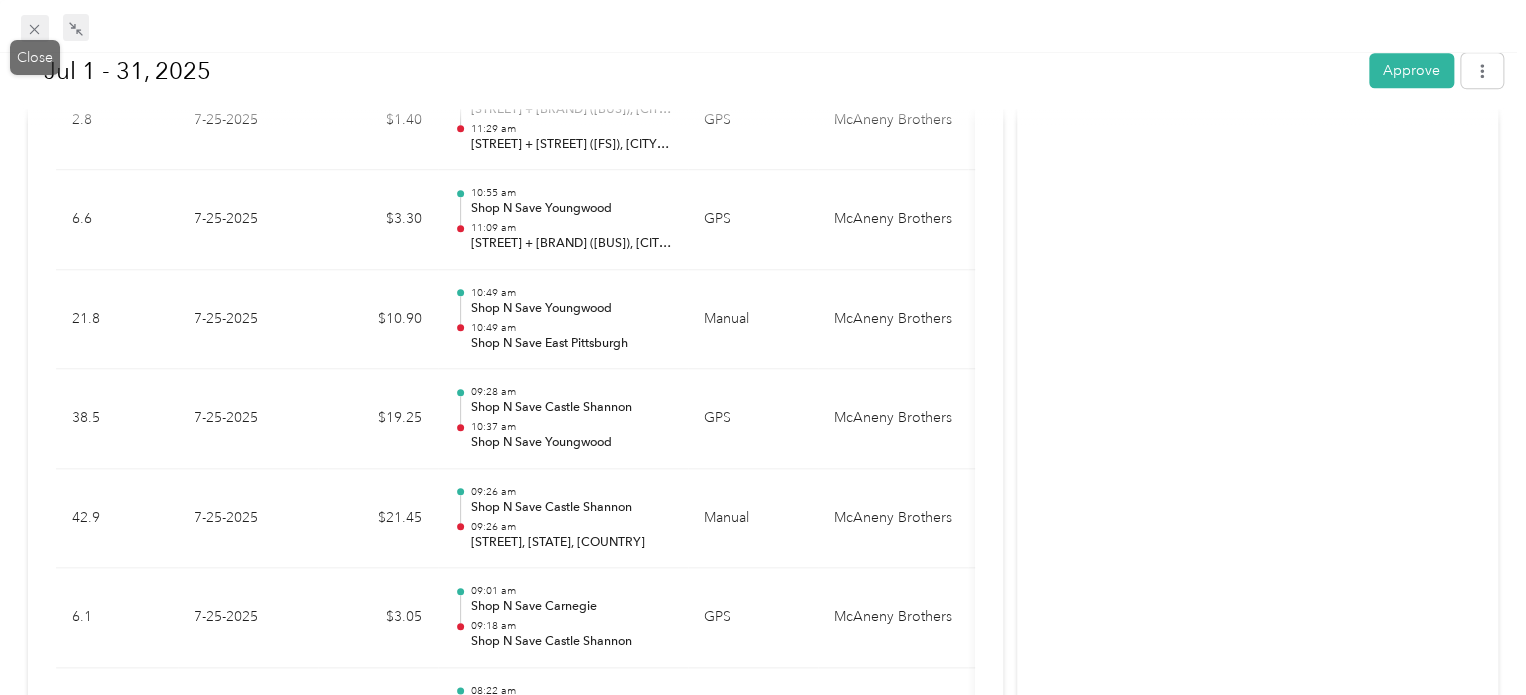click 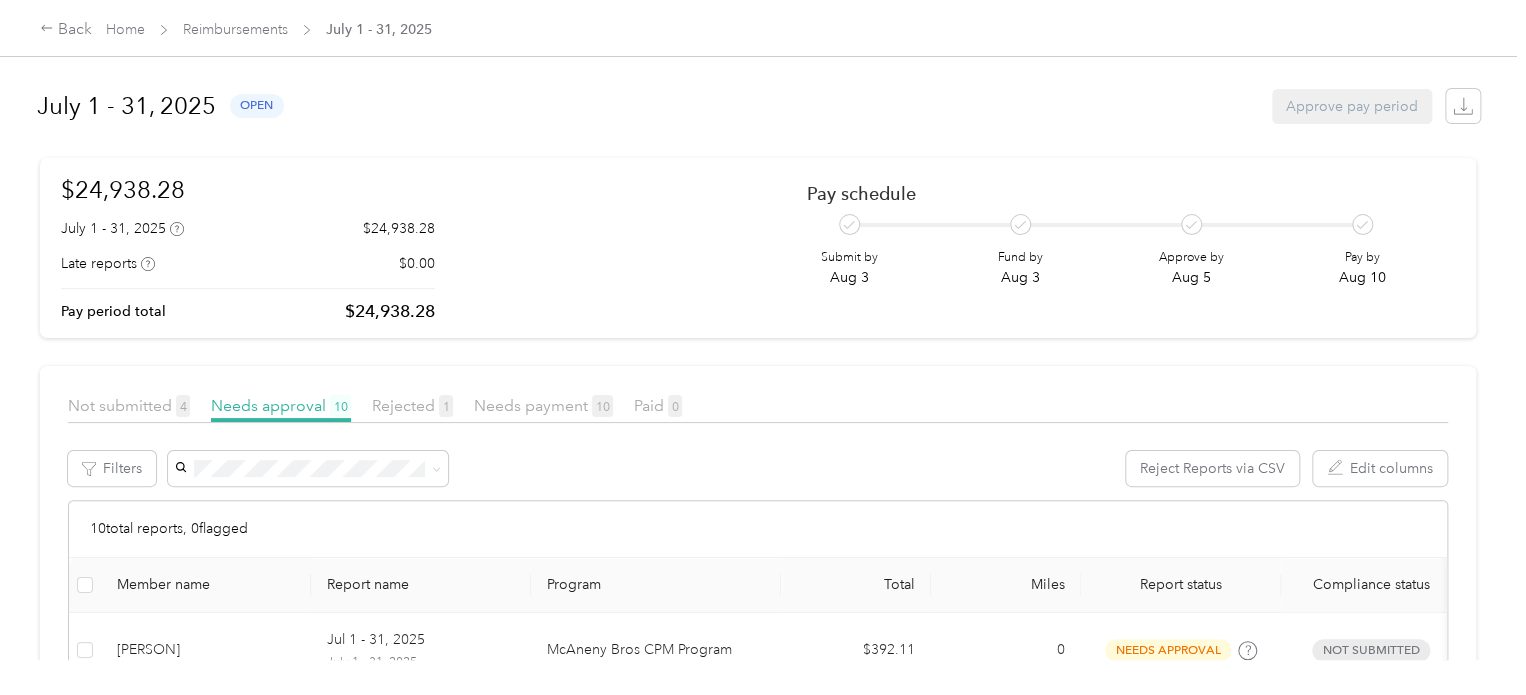 scroll, scrollTop: 0, scrollLeft: 0, axis: both 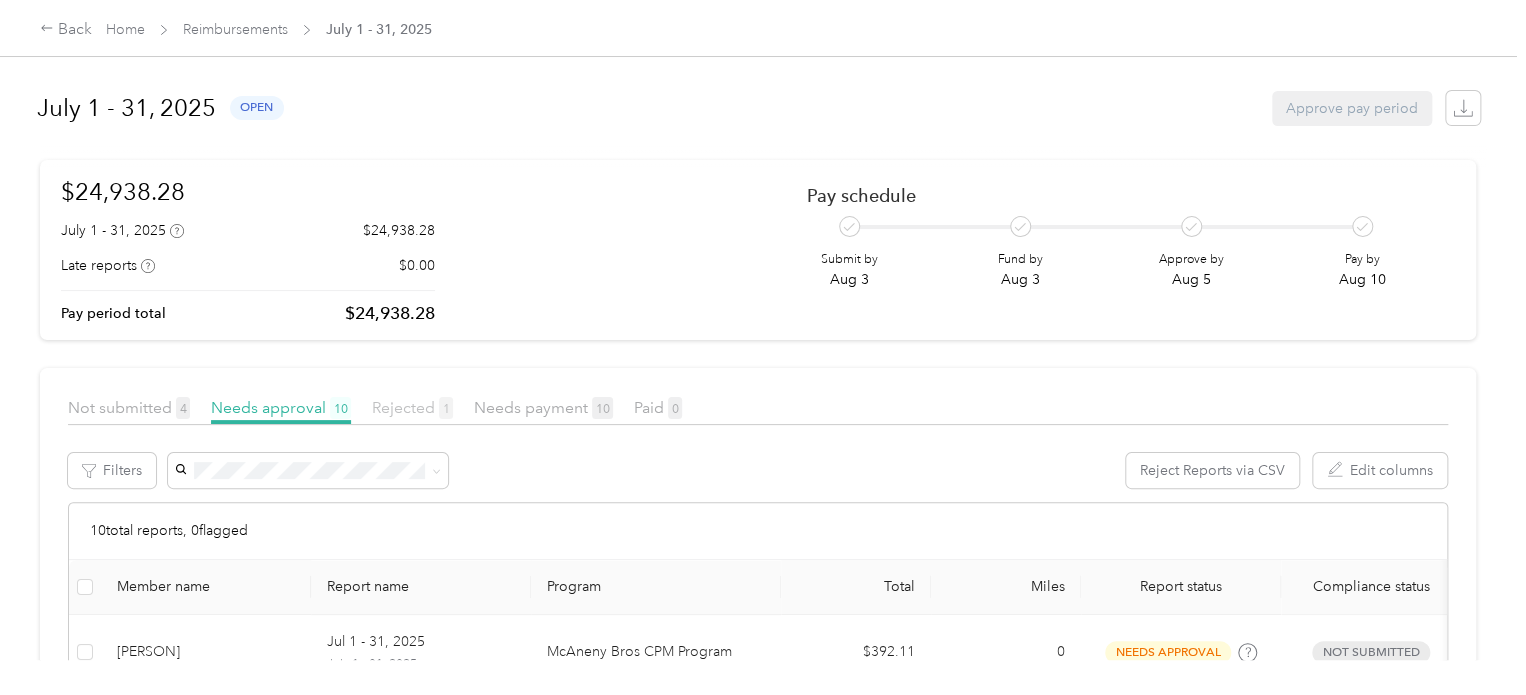 click on "Rejected   1" at bounding box center (412, 407) 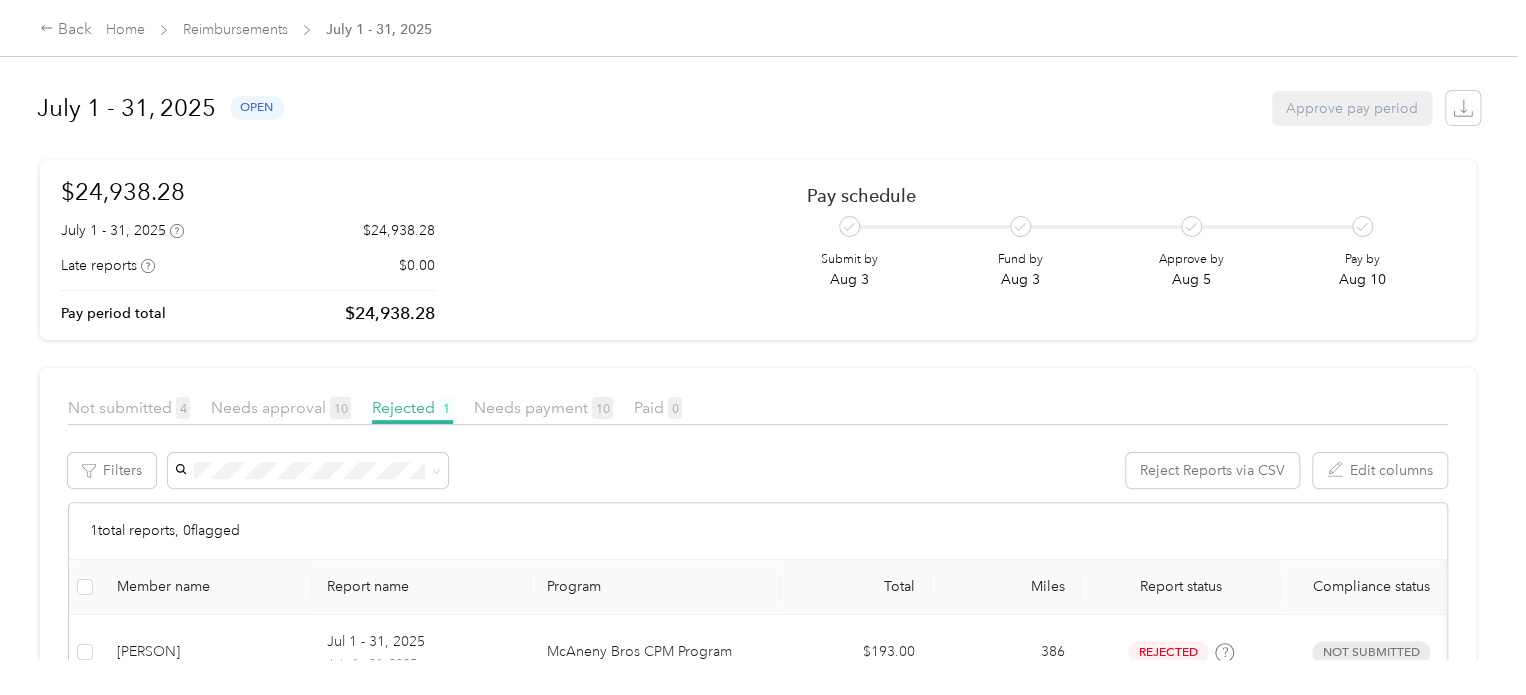 scroll, scrollTop: 153, scrollLeft: 0, axis: vertical 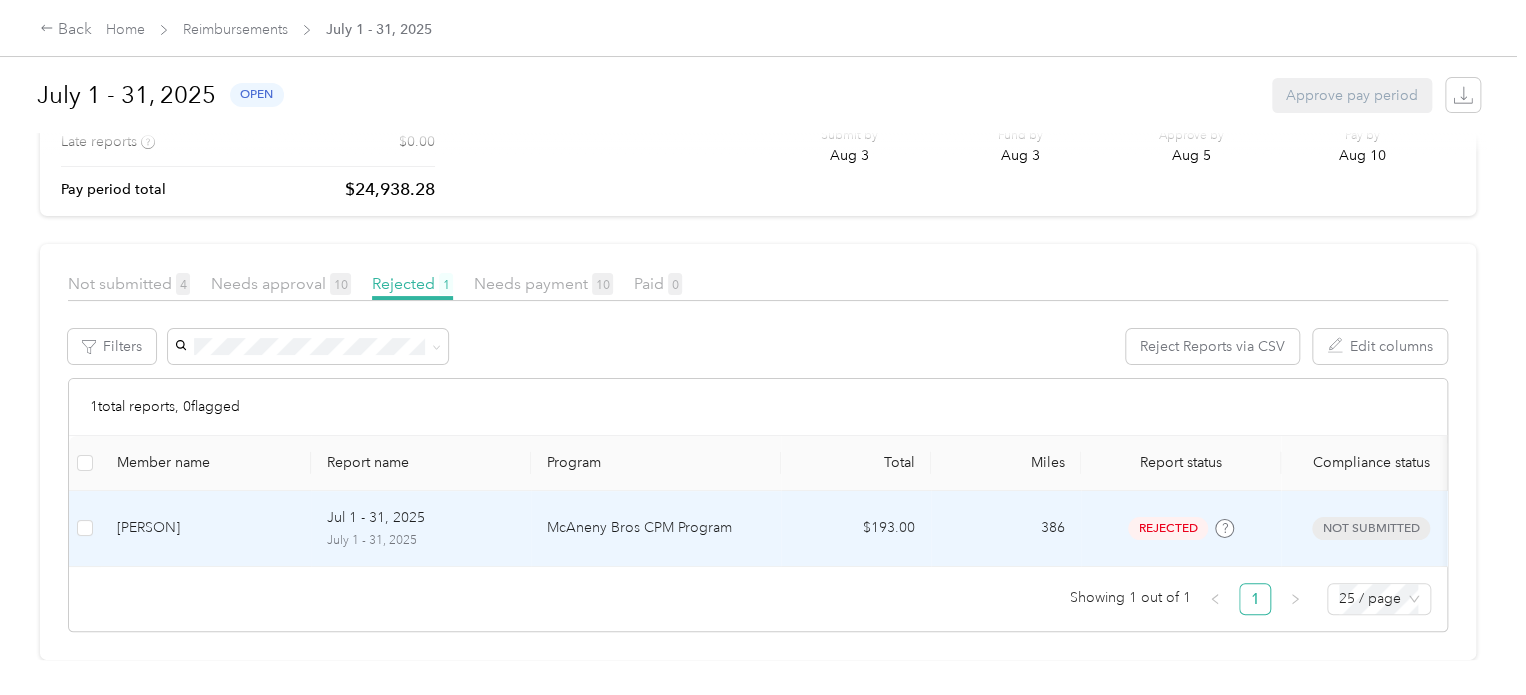 click on "[PERSON]" at bounding box center [206, 528] 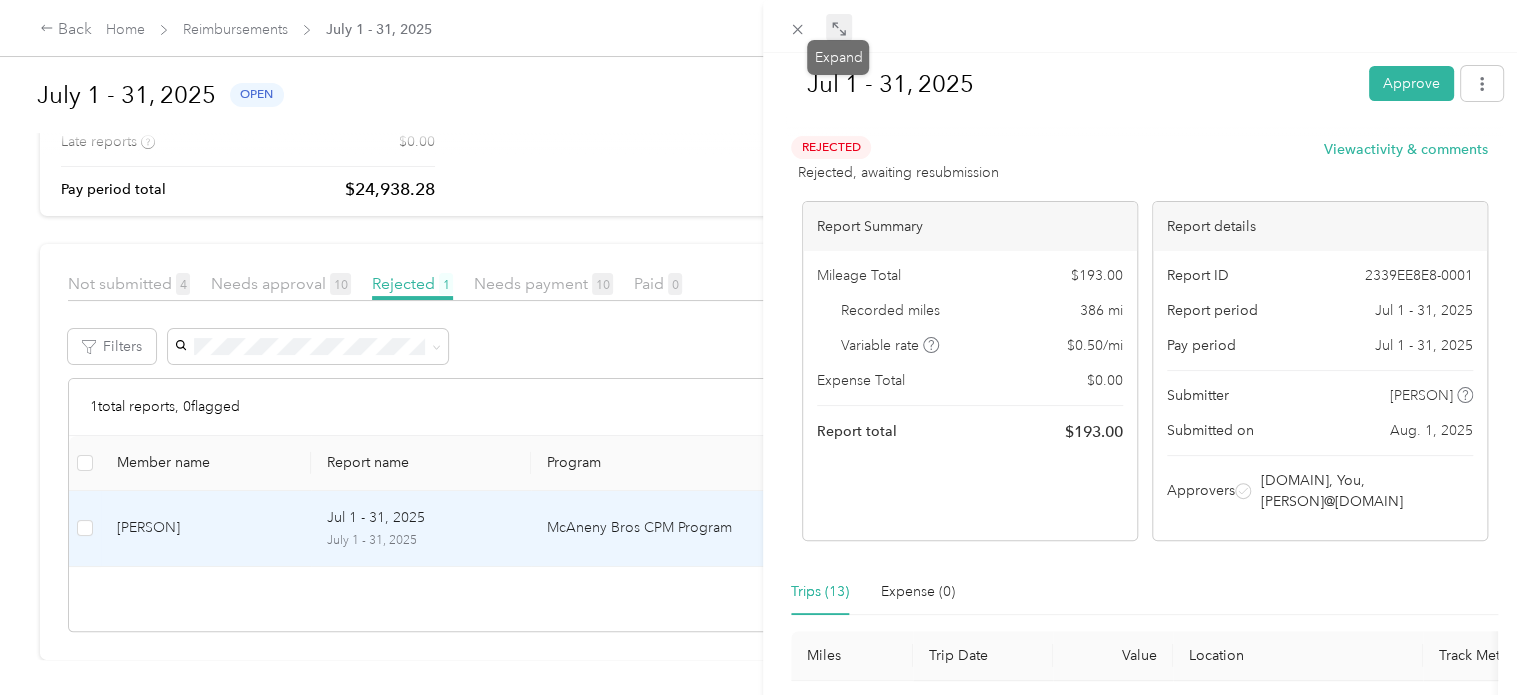 click 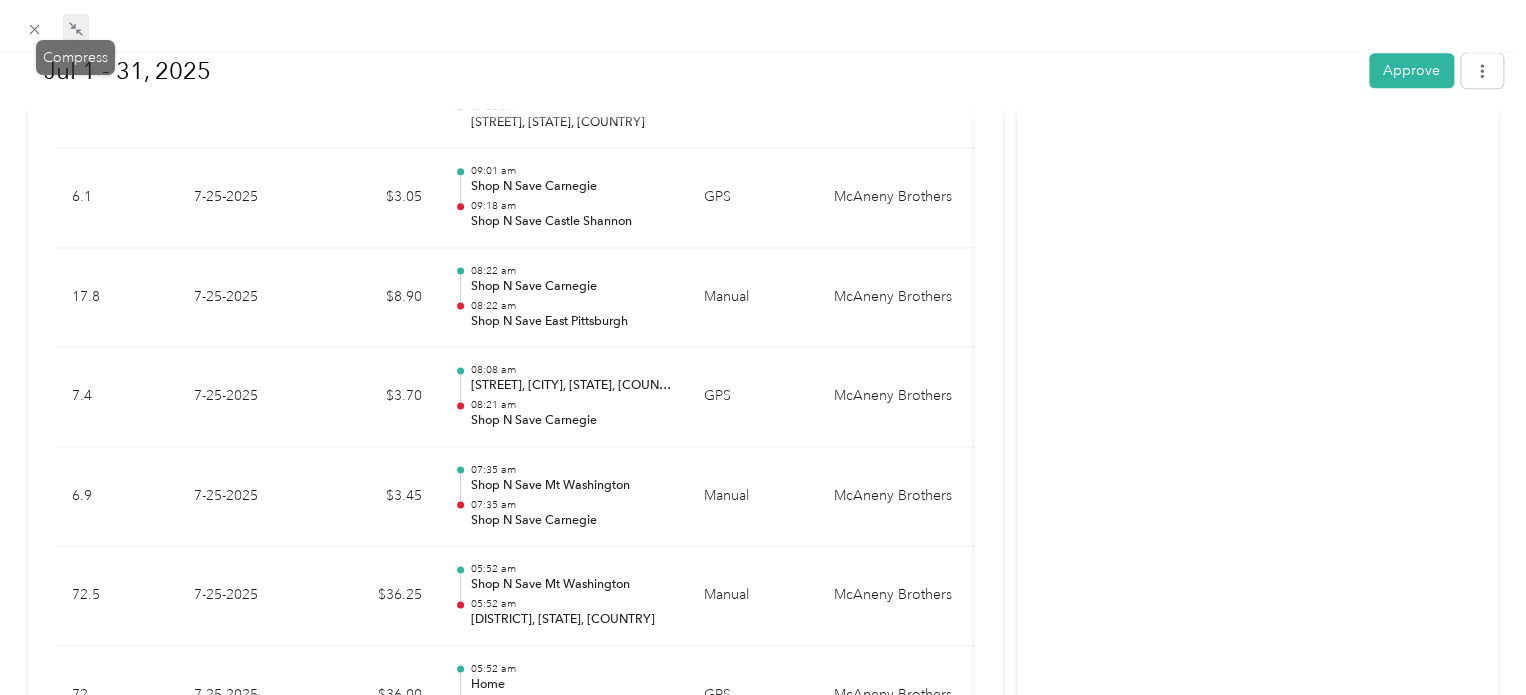 scroll, scrollTop: 1224, scrollLeft: 0, axis: vertical 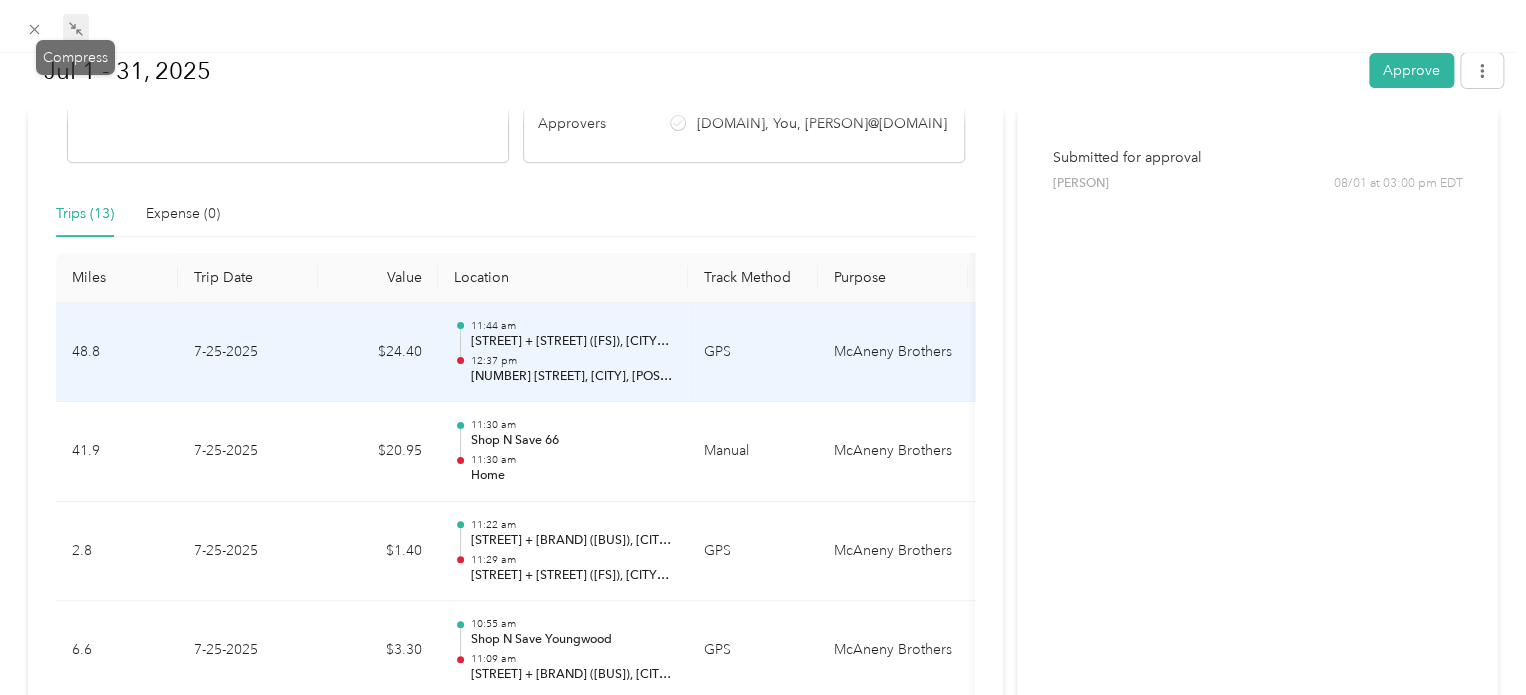 click on "[STREET] + [STREET] ([FS]), [CITY], [STATE], [POSTAL_CODE], [COUNTRY]" at bounding box center [571, 342] 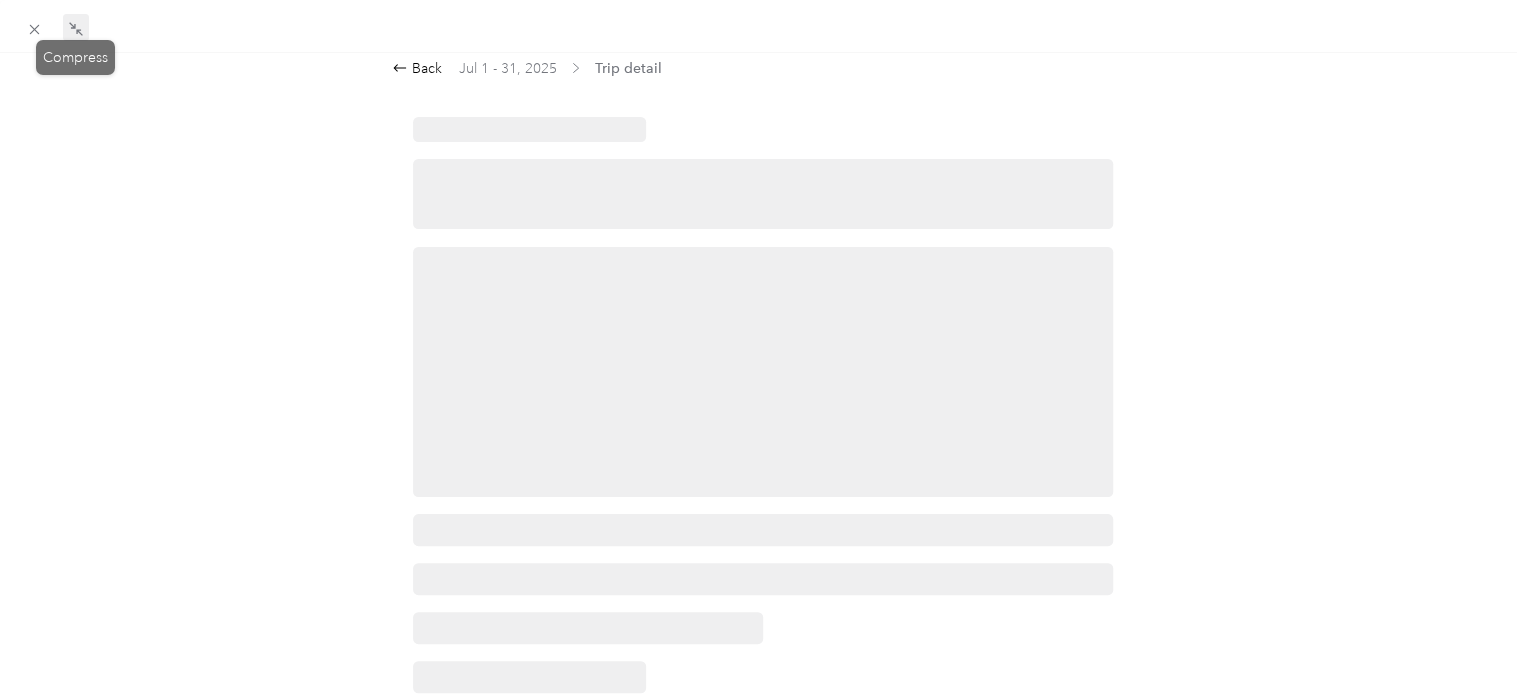 scroll, scrollTop: 0, scrollLeft: 0, axis: both 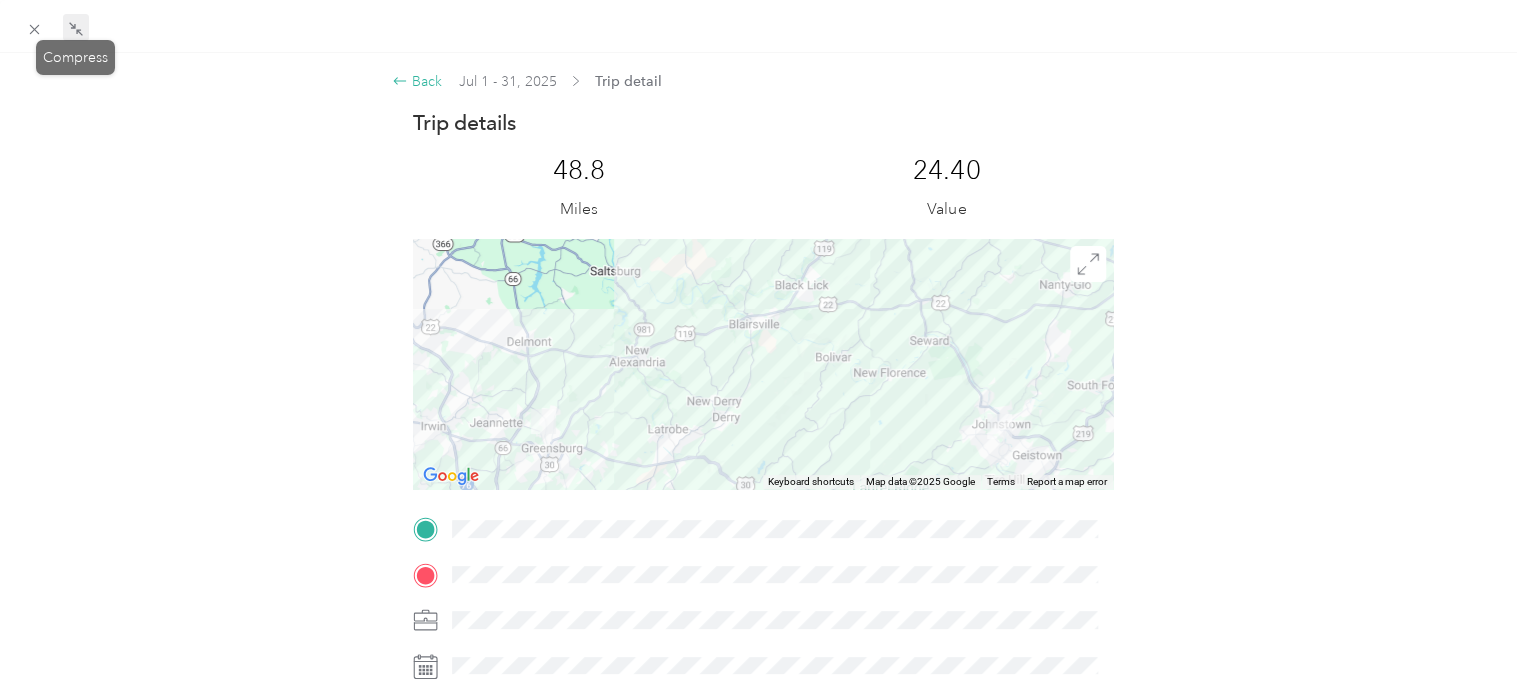 click on "Back" at bounding box center [417, 81] 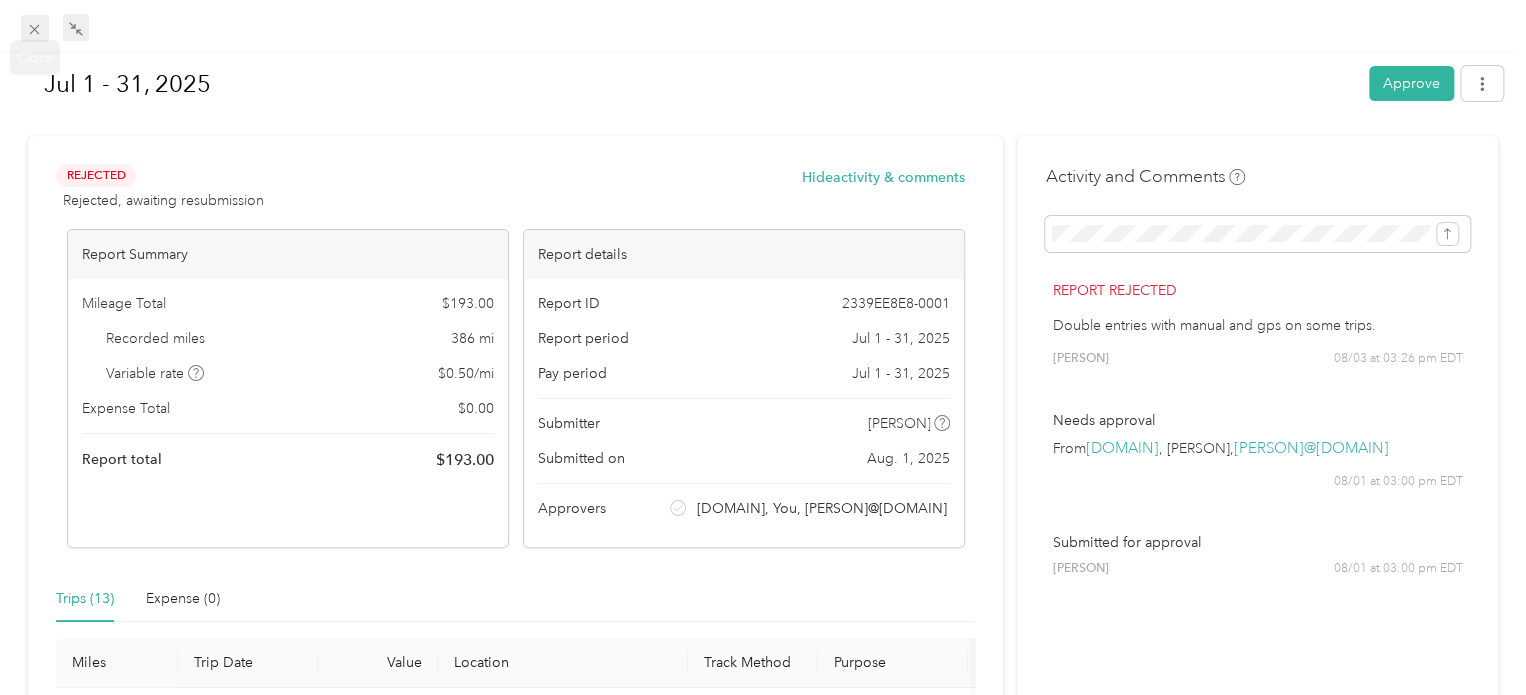 click 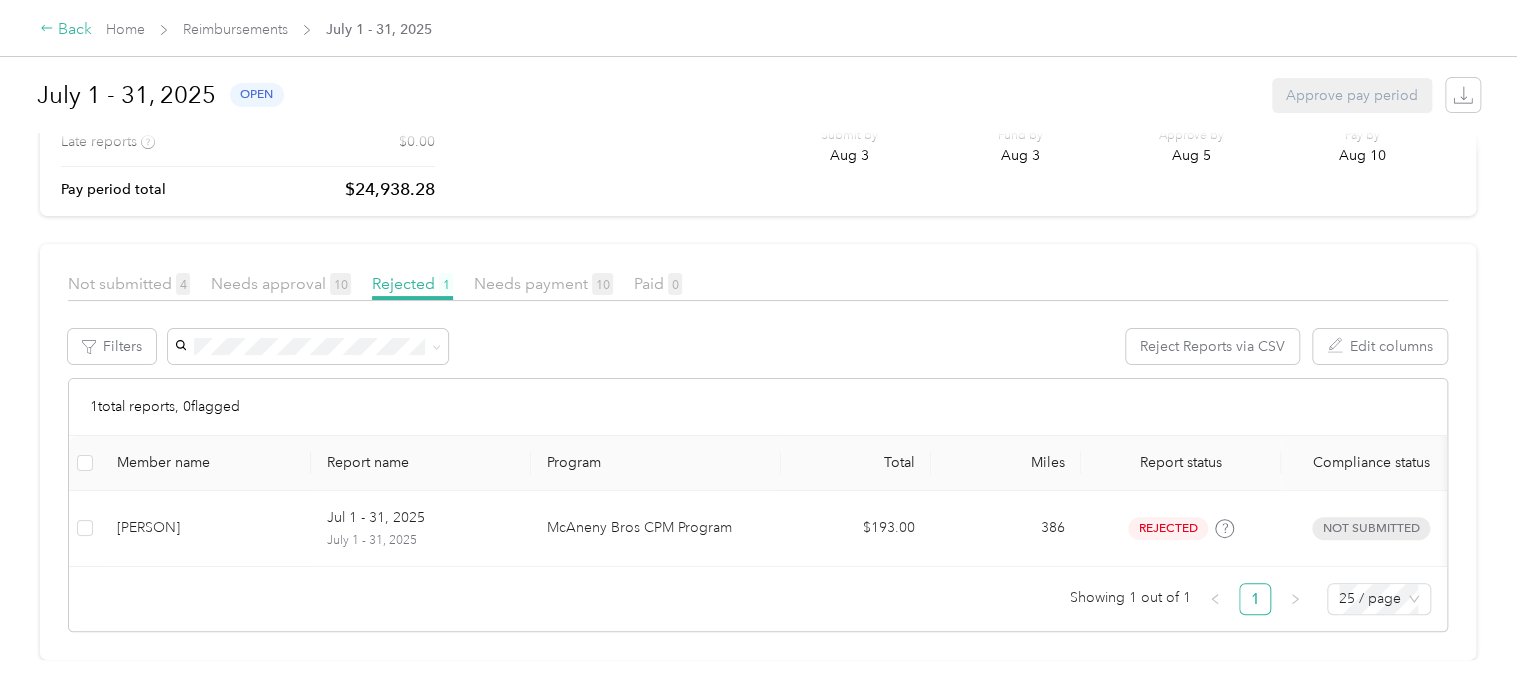 click on "Back" at bounding box center (66, 30) 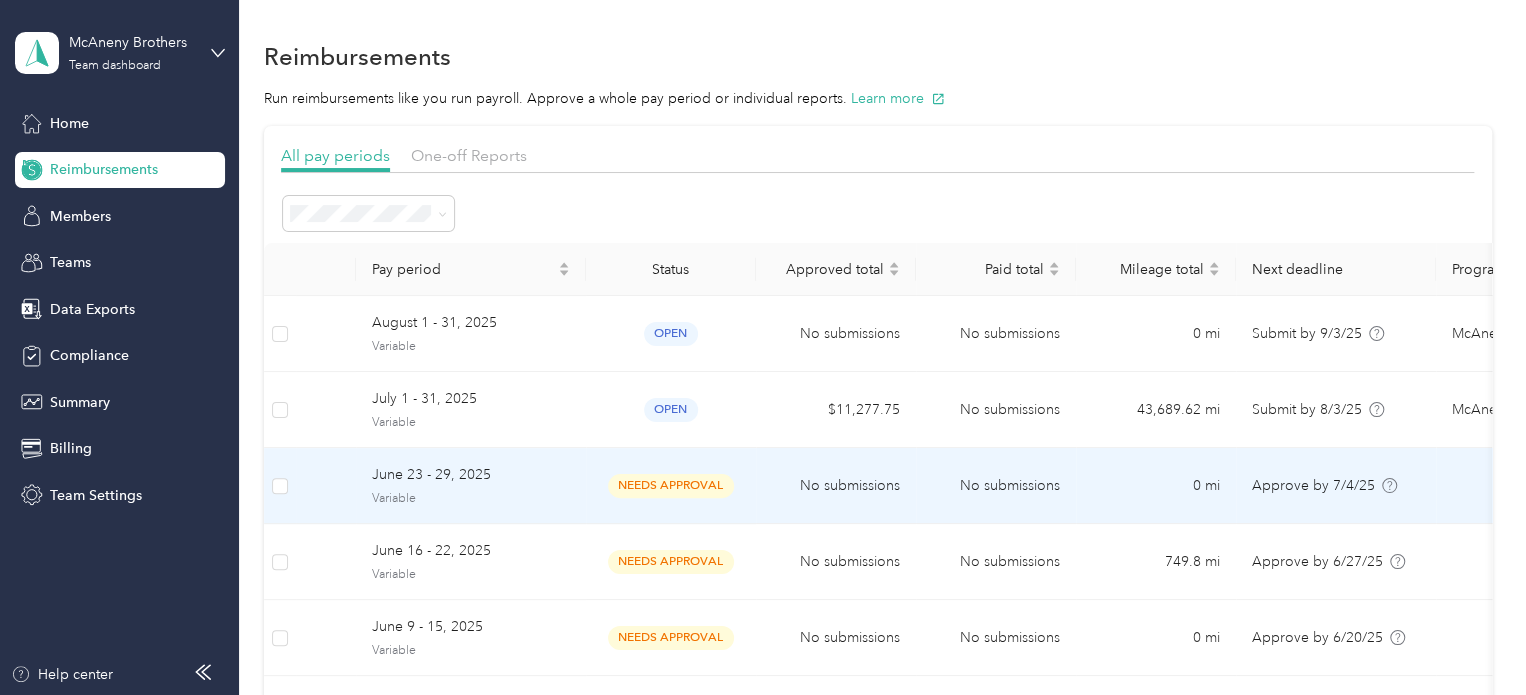 click on "June 23 - 29, 2025" at bounding box center (471, 475) 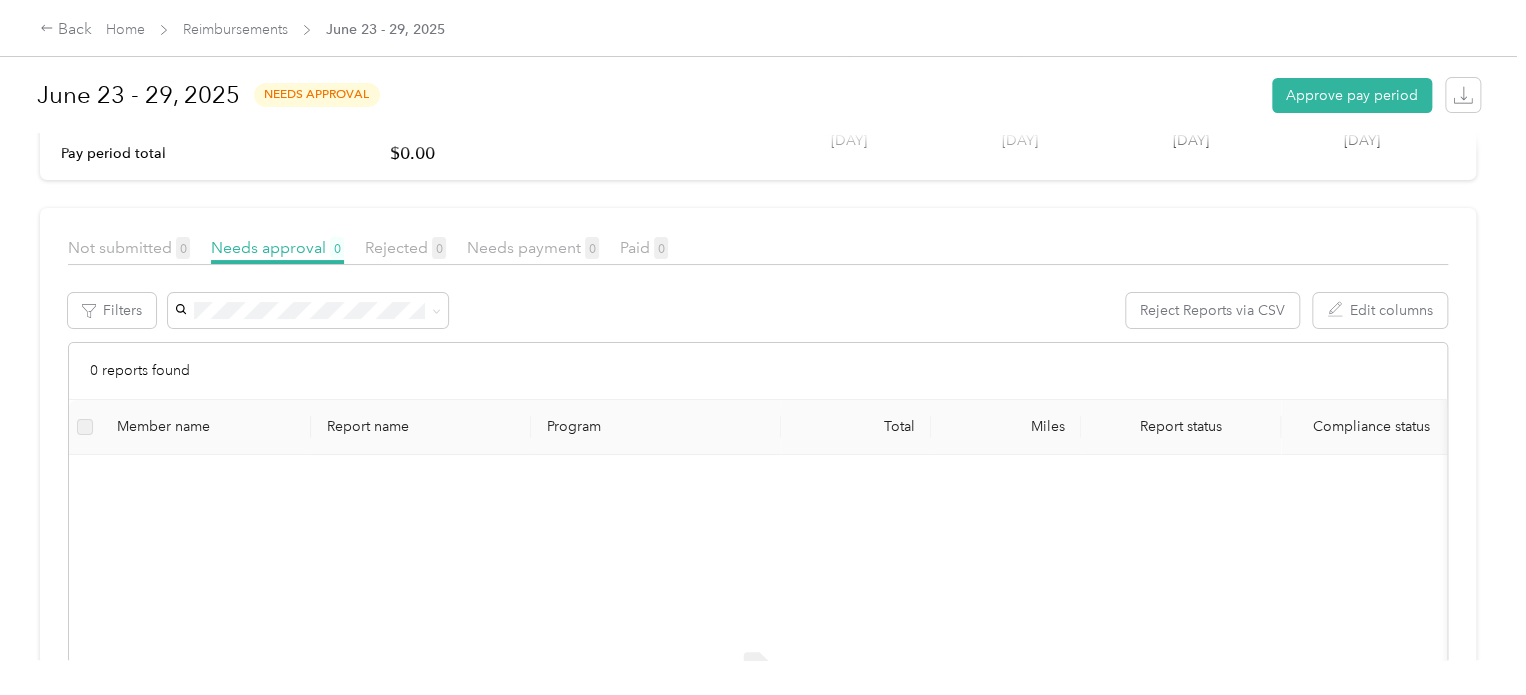 scroll, scrollTop: 150, scrollLeft: 0, axis: vertical 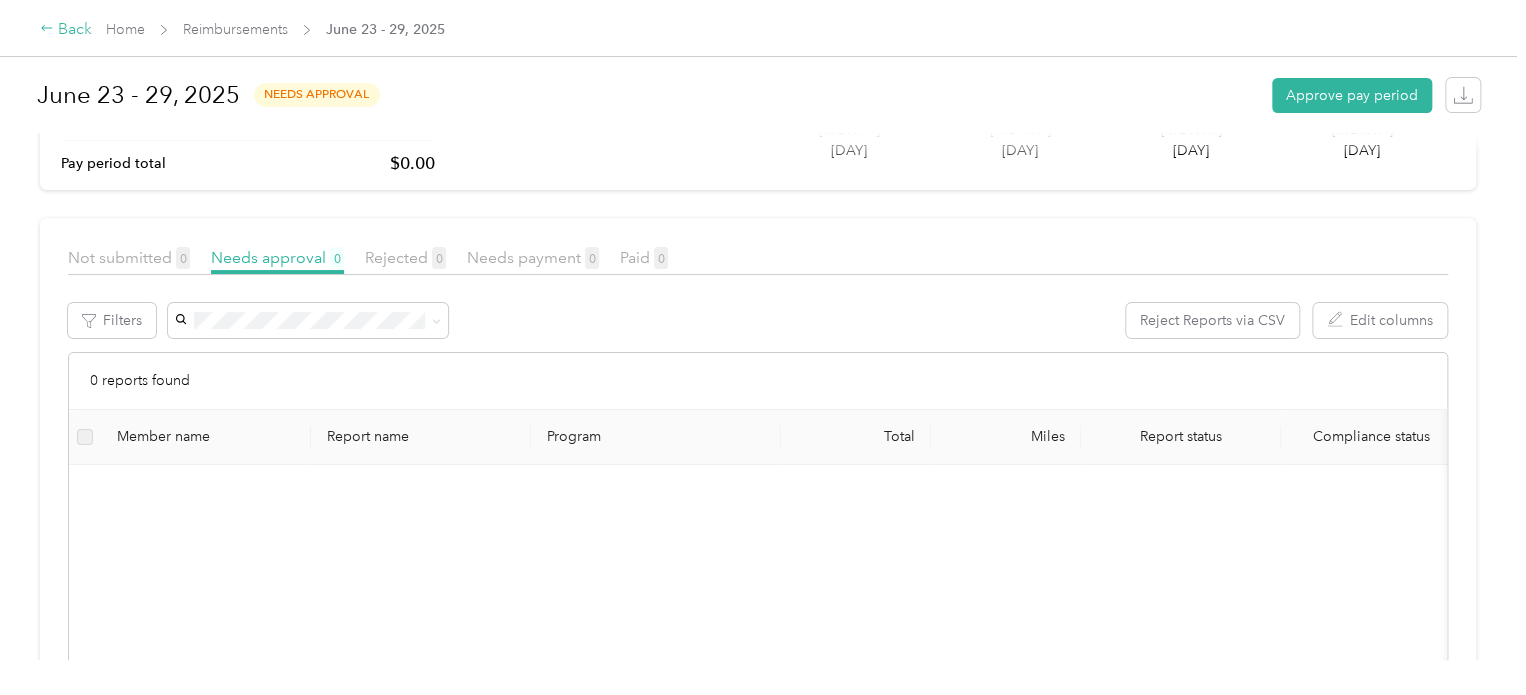 click on "Back" at bounding box center (66, 30) 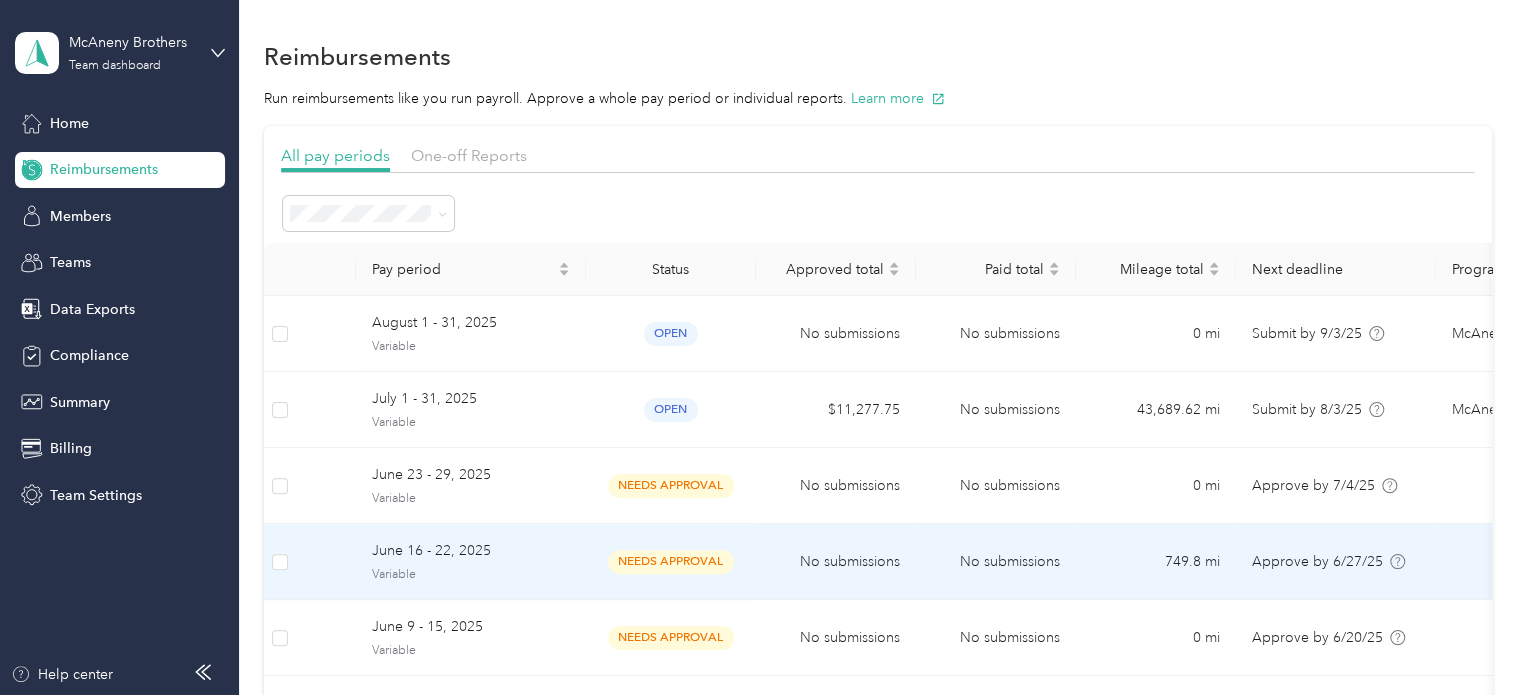 click on "June 16 - 22, 2025" at bounding box center (471, 551) 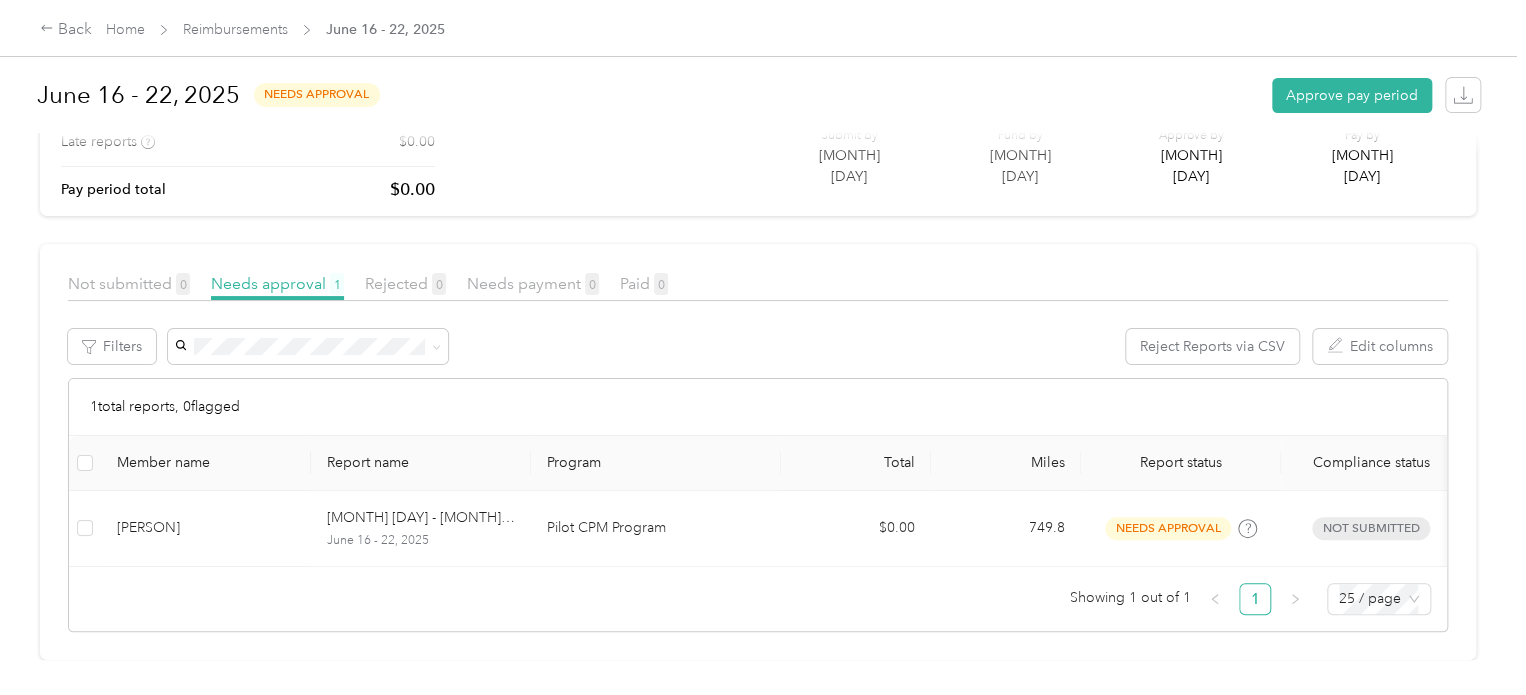 scroll, scrollTop: 0, scrollLeft: 0, axis: both 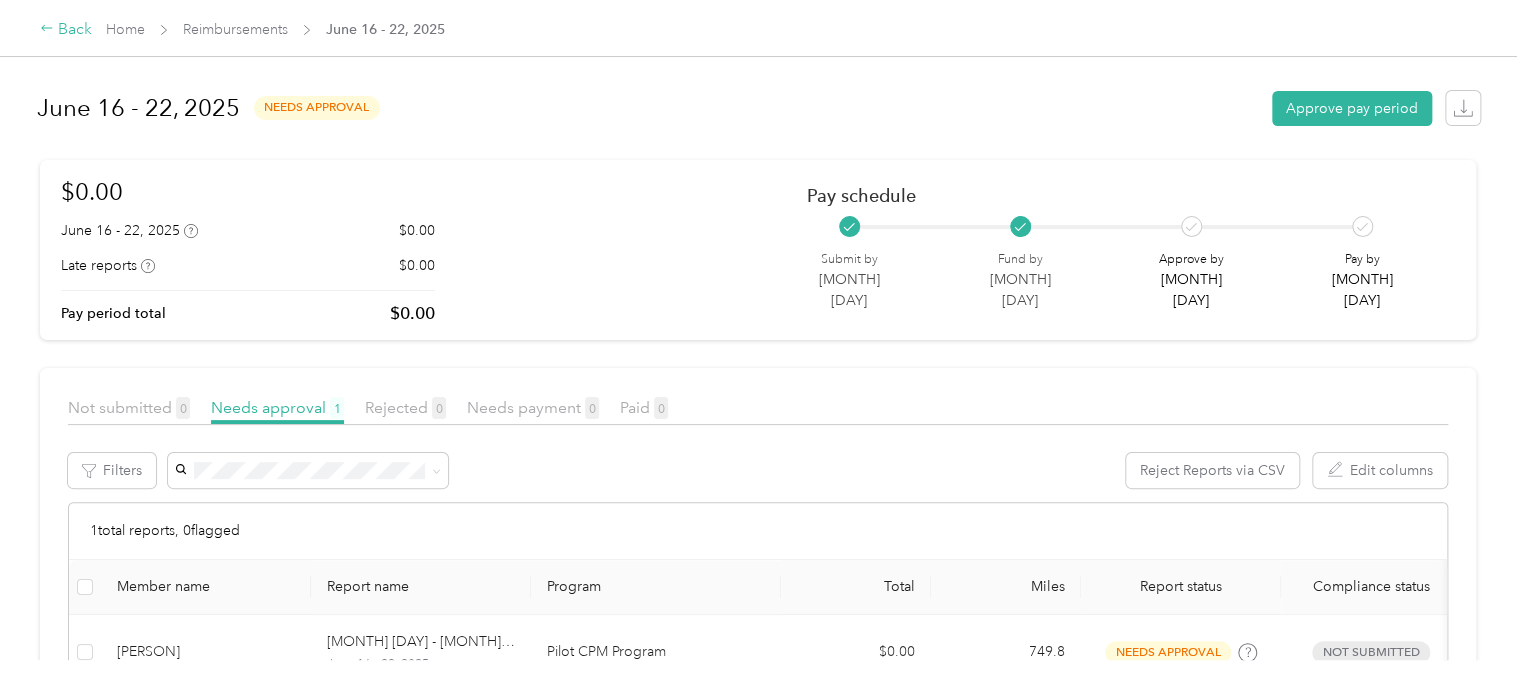 click on "Back" at bounding box center [66, 30] 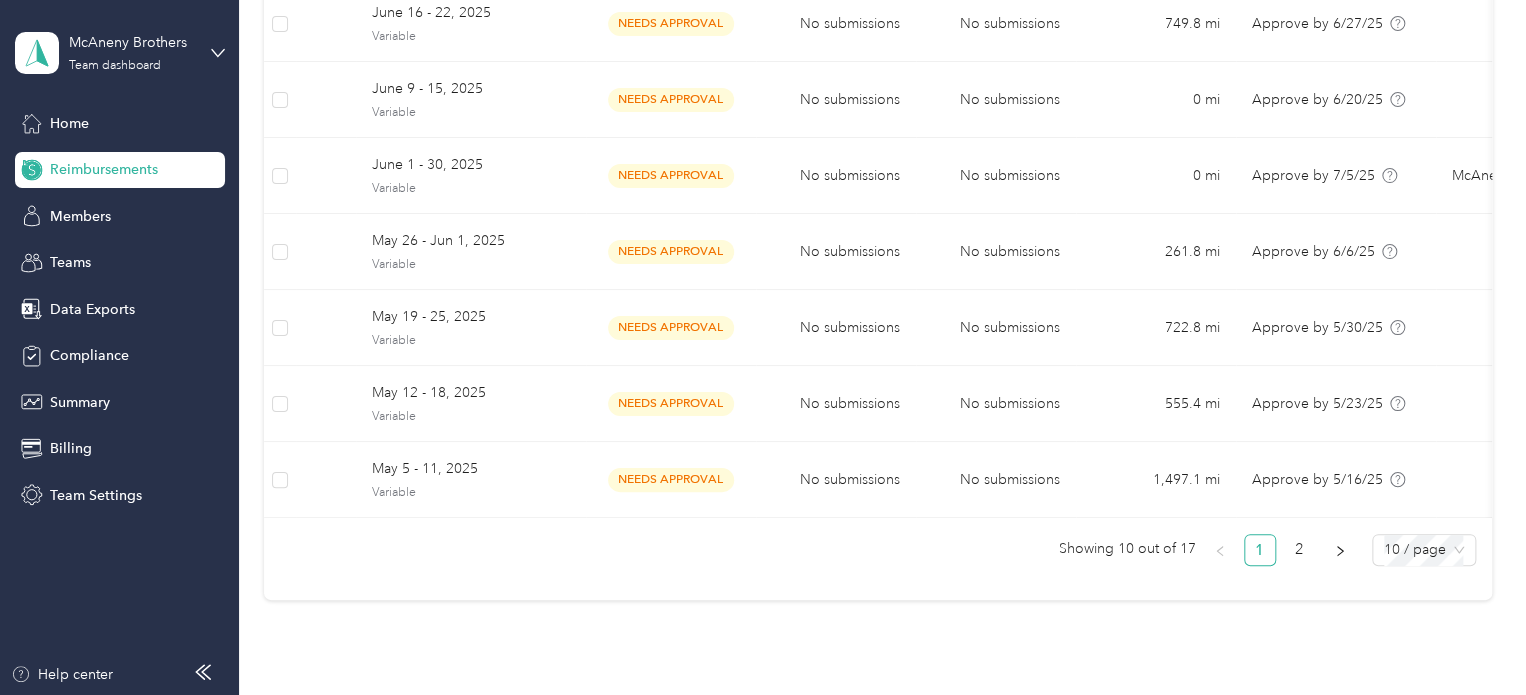 scroll, scrollTop: 542, scrollLeft: 0, axis: vertical 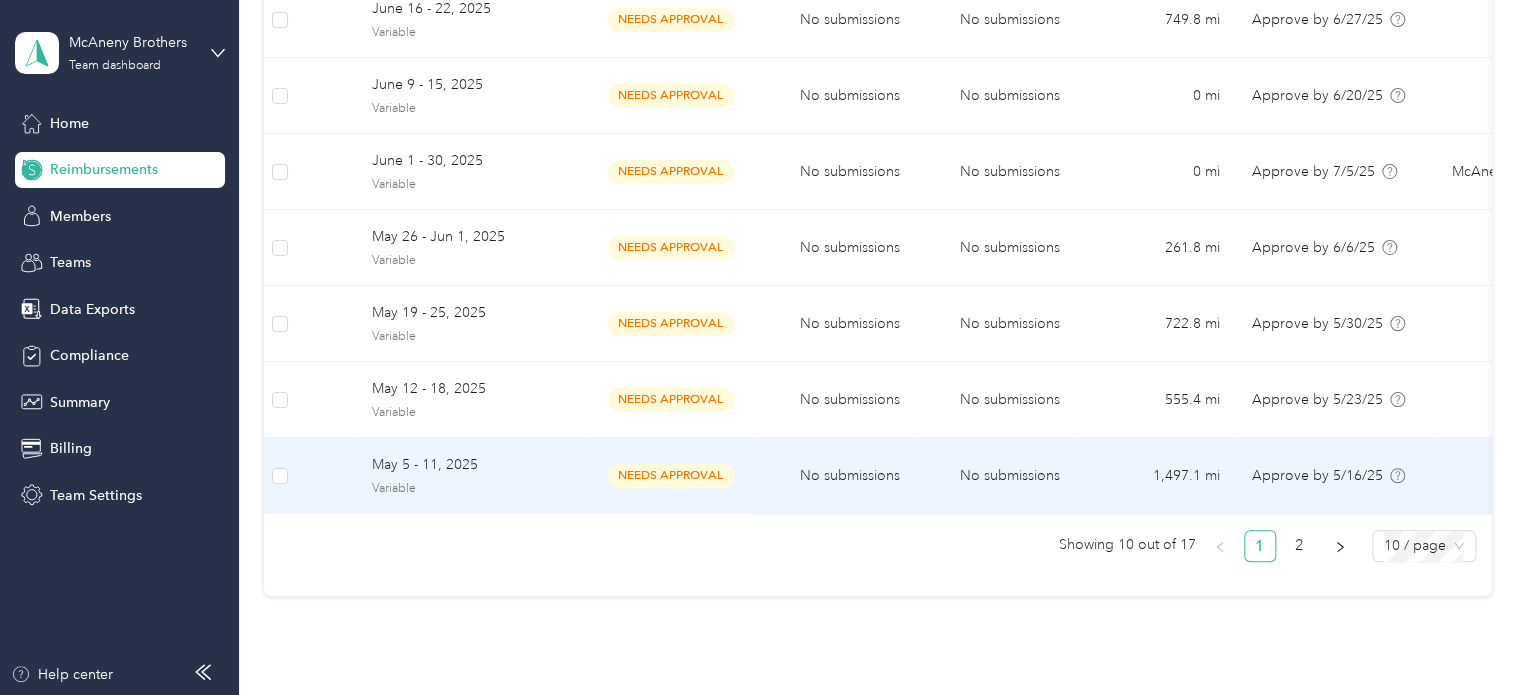 click on "May 5 - 11, 2025" at bounding box center (471, 465) 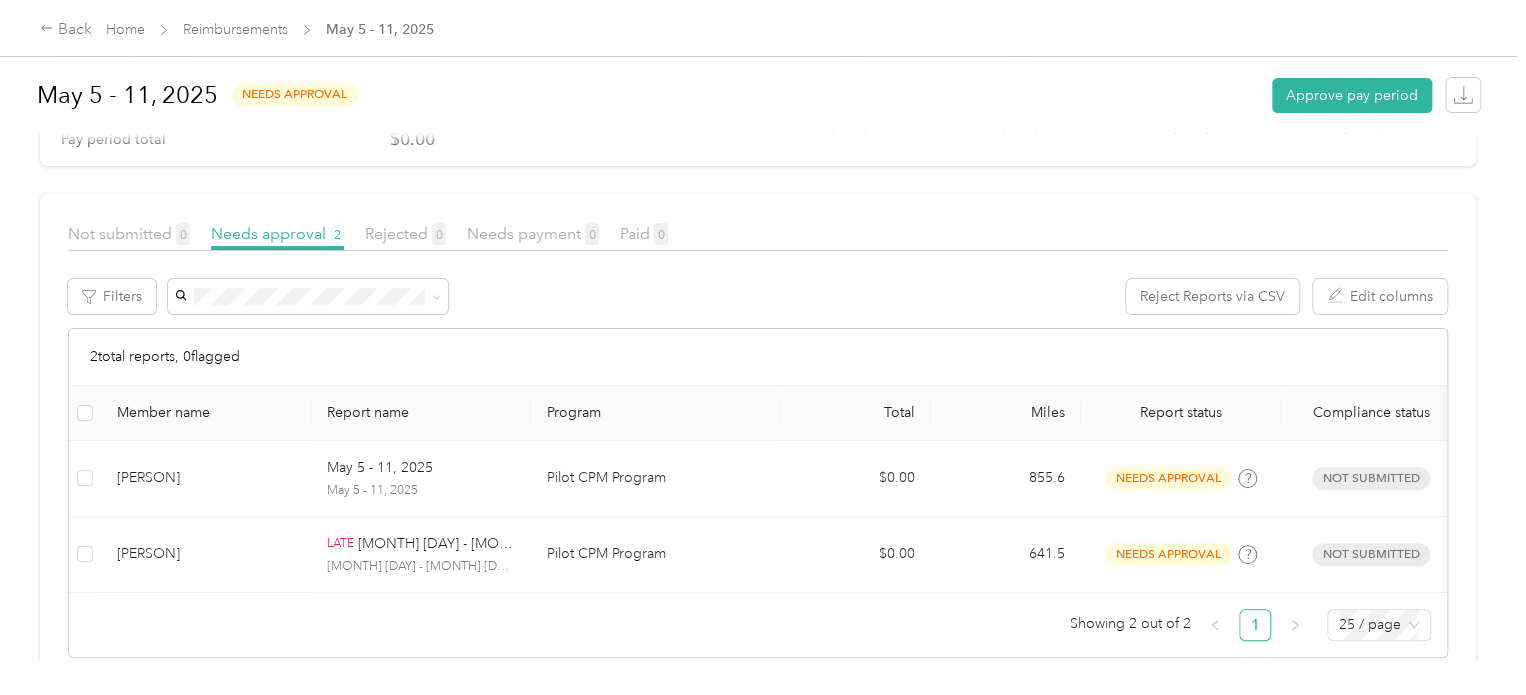 scroll, scrollTop: 0, scrollLeft: 0, axis: both 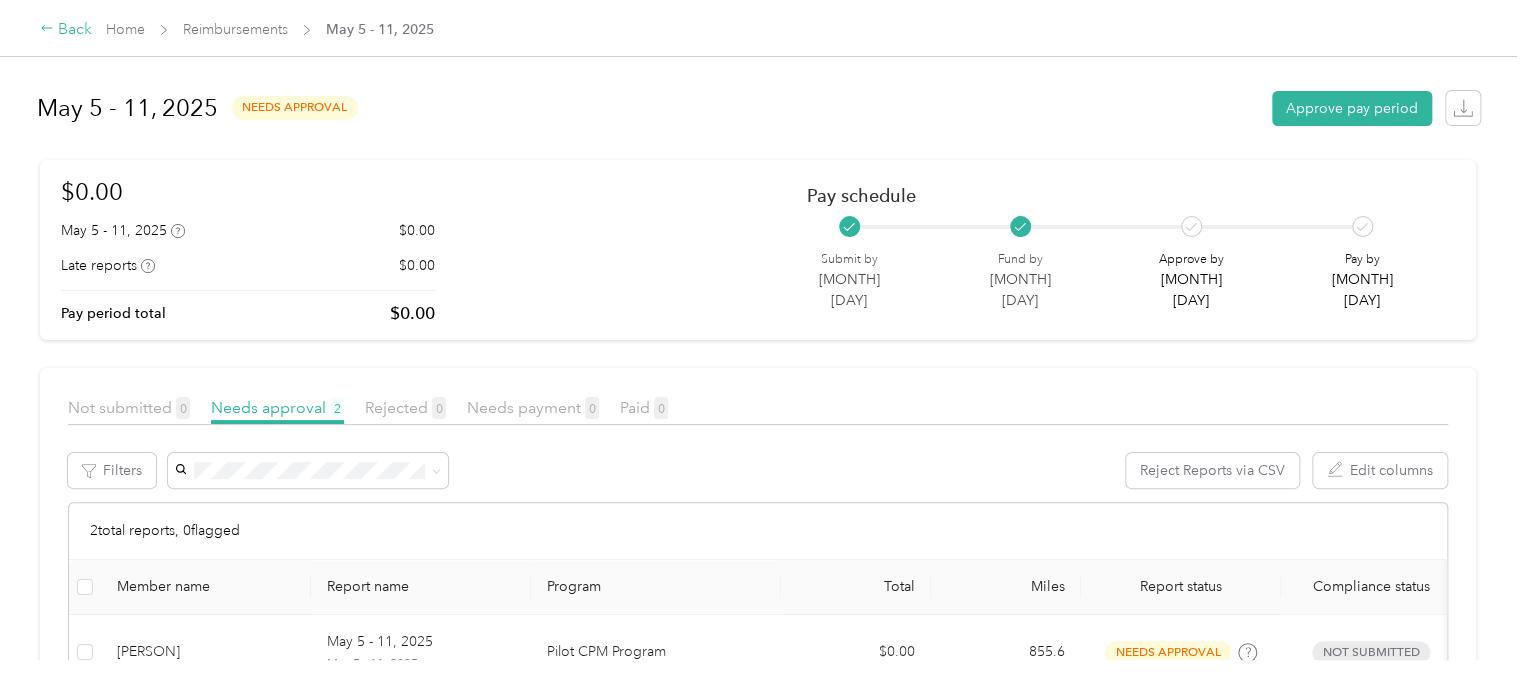 click on "Back" at bounding box center (66, 30) 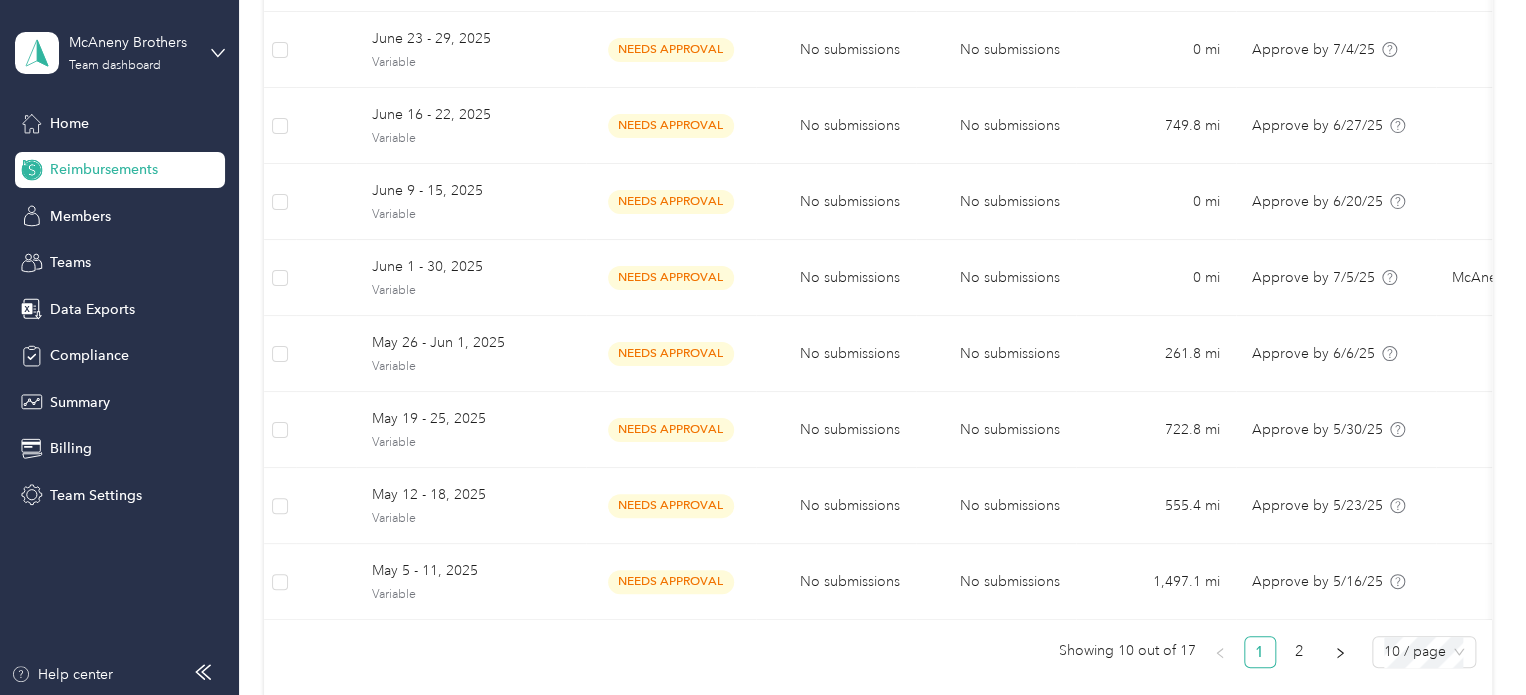 scroll, scrollTop: 440, scrollLeft: 0, axis: vertical 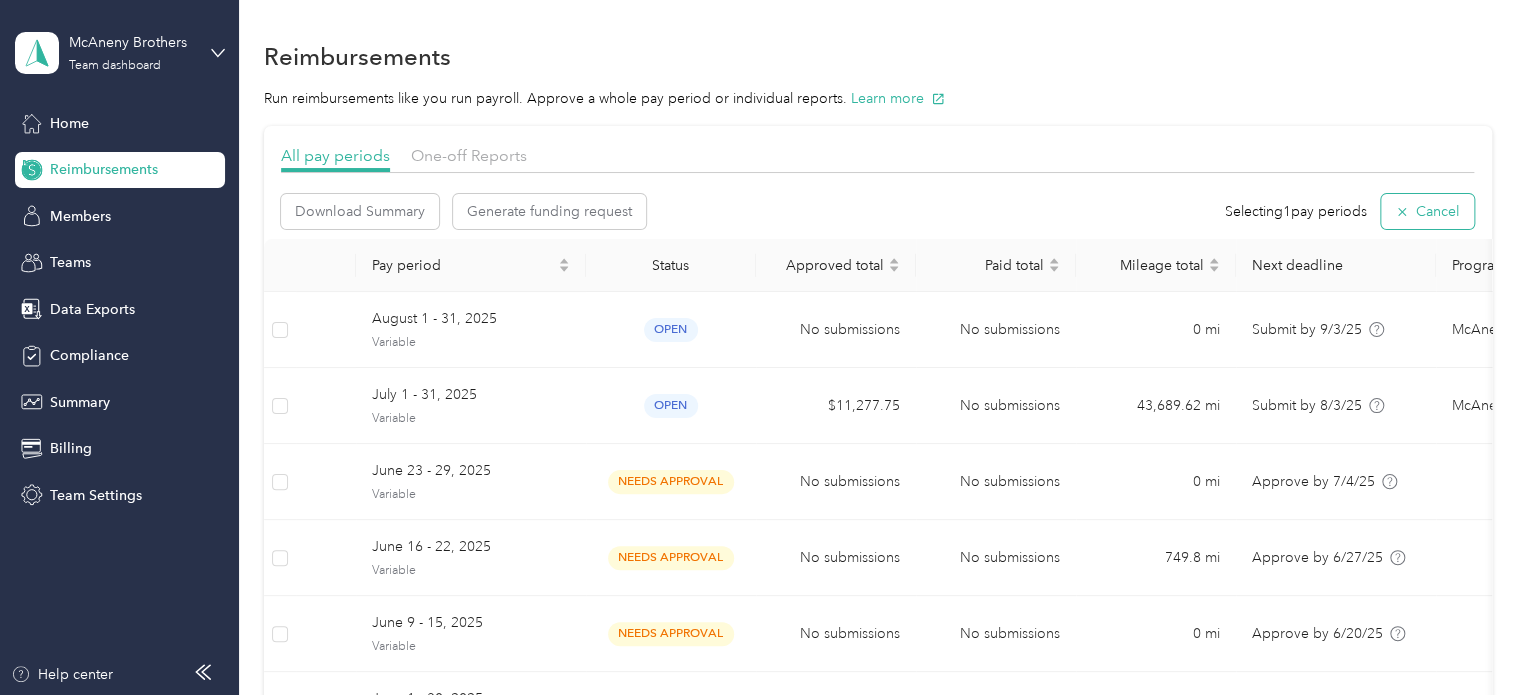click on "Cancel" at bounding box center (1427, 211) 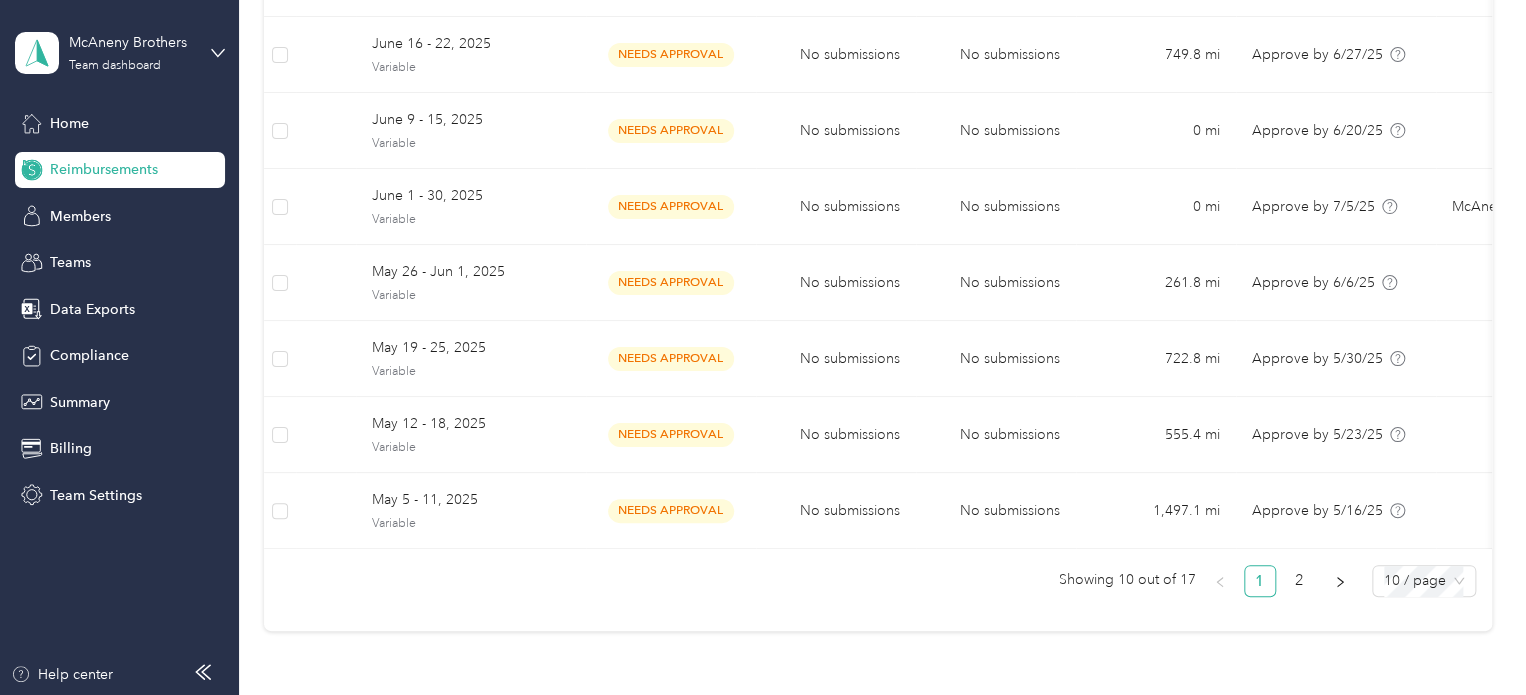 scroll, scrollTop: 522, scrollLeft: 0, axis: vertical 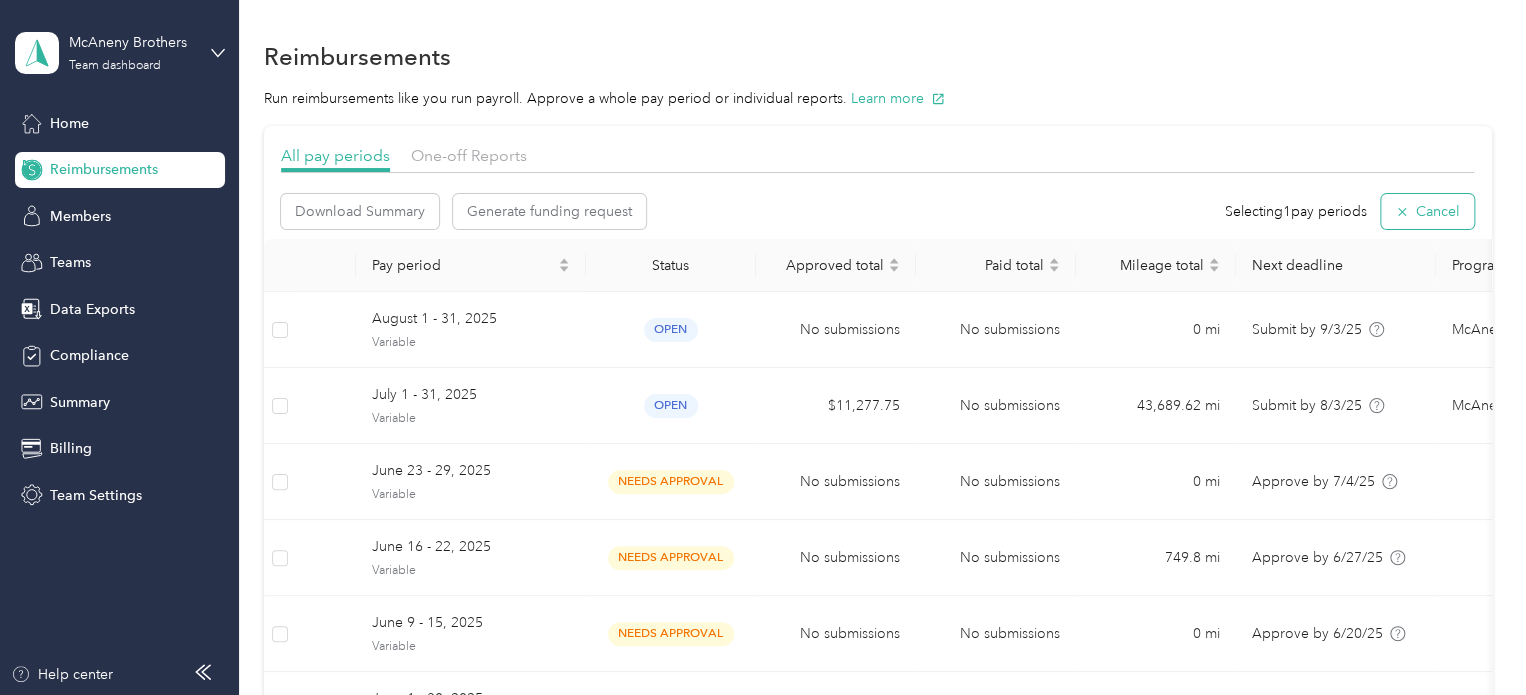 click on "Cancel" at bounding box center [1427, 211] 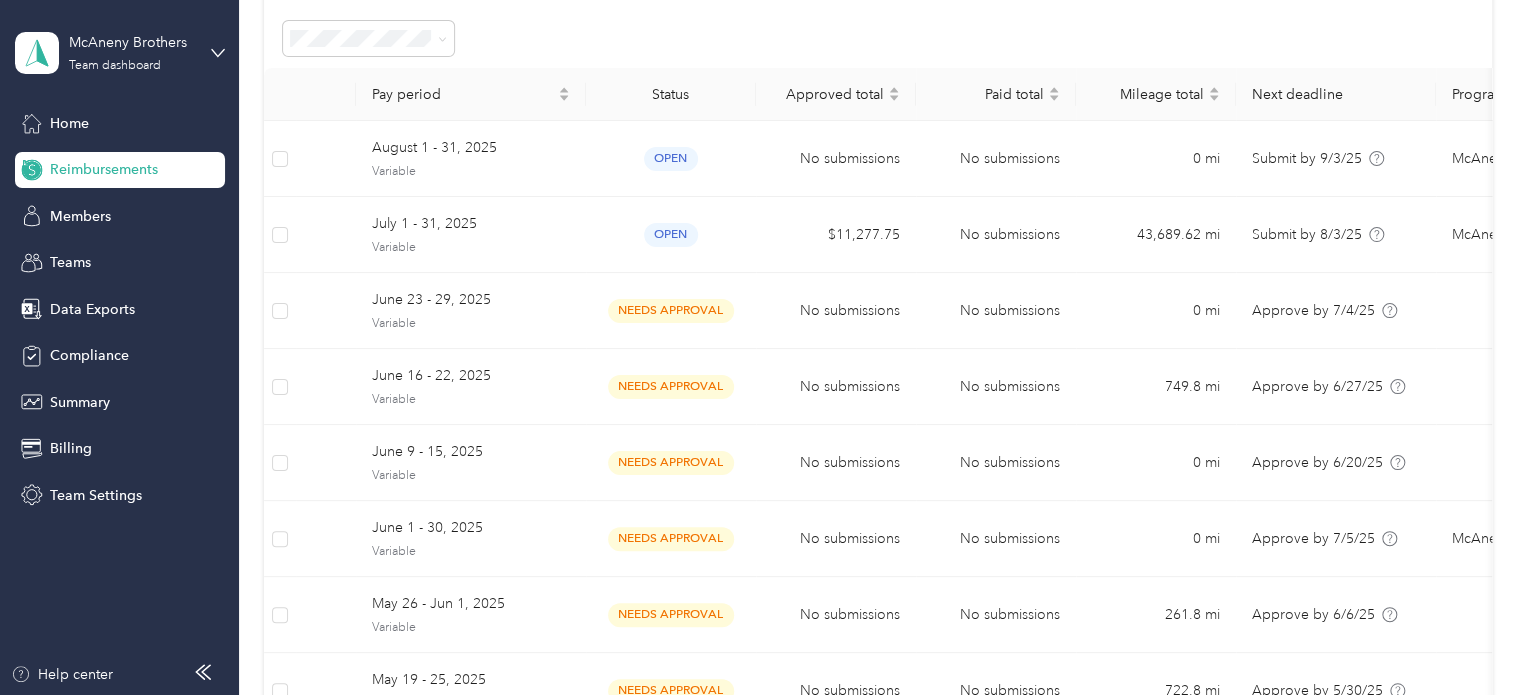 scroll, scrollTop: 144, scrollLeft: 0, axis: vertical 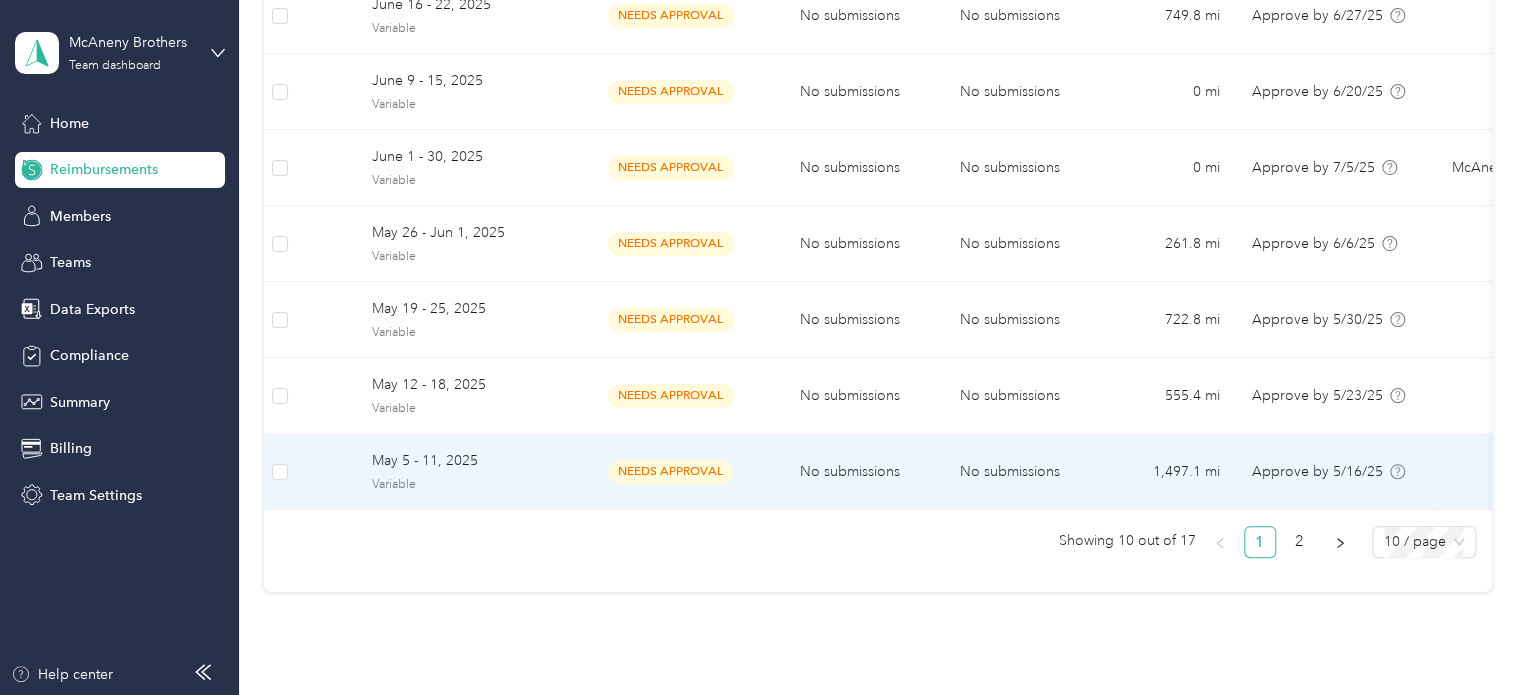 click at bounding box center (280, 472) 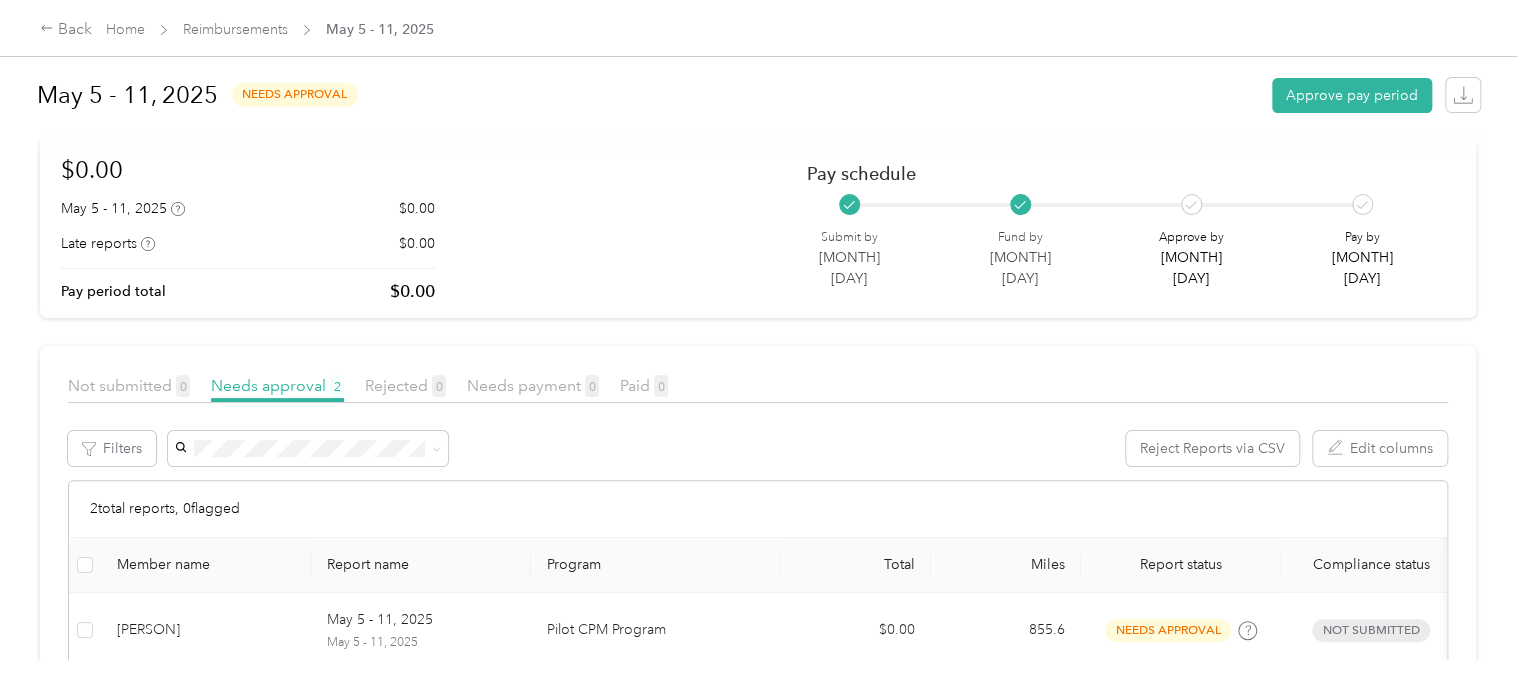 scroll, scrollTop: 0, scrollLeft: 0, axis: both 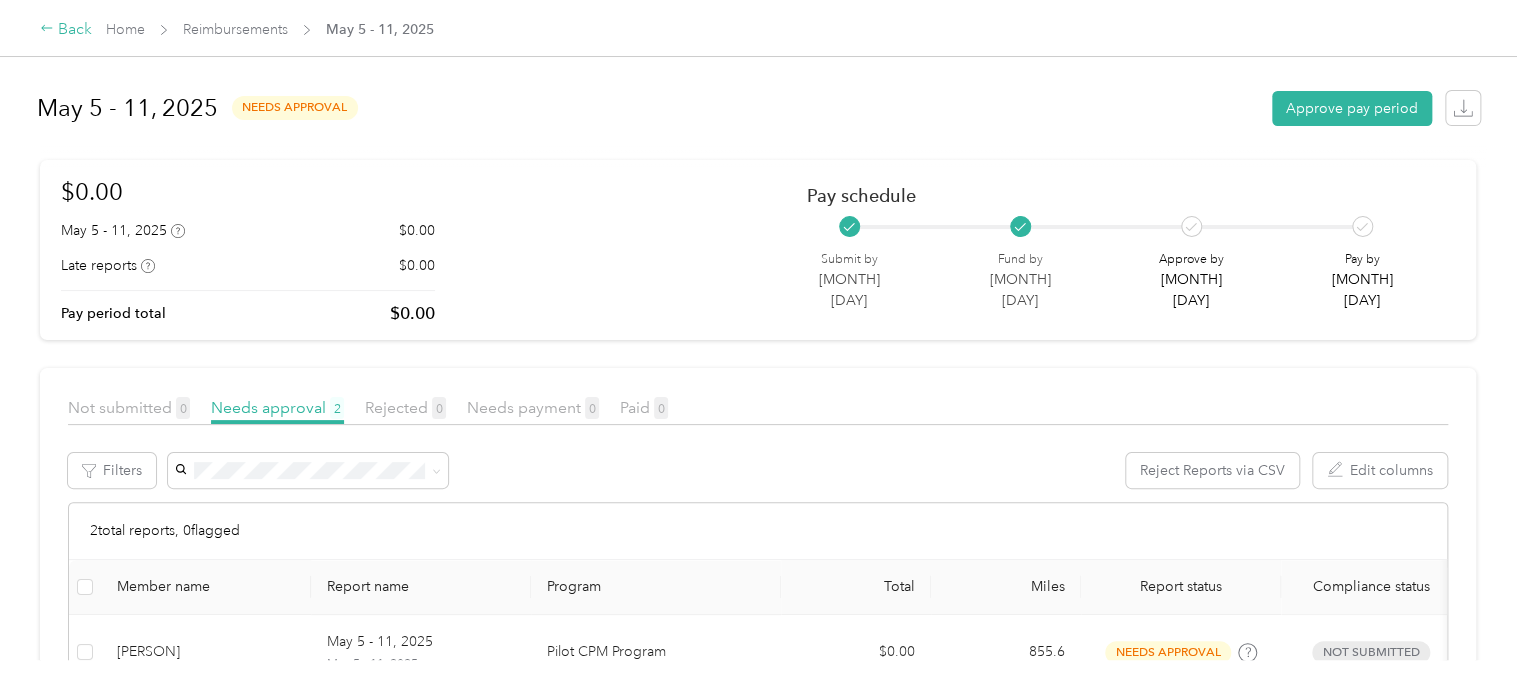 click on "Back" at bounding box center (66, 30) 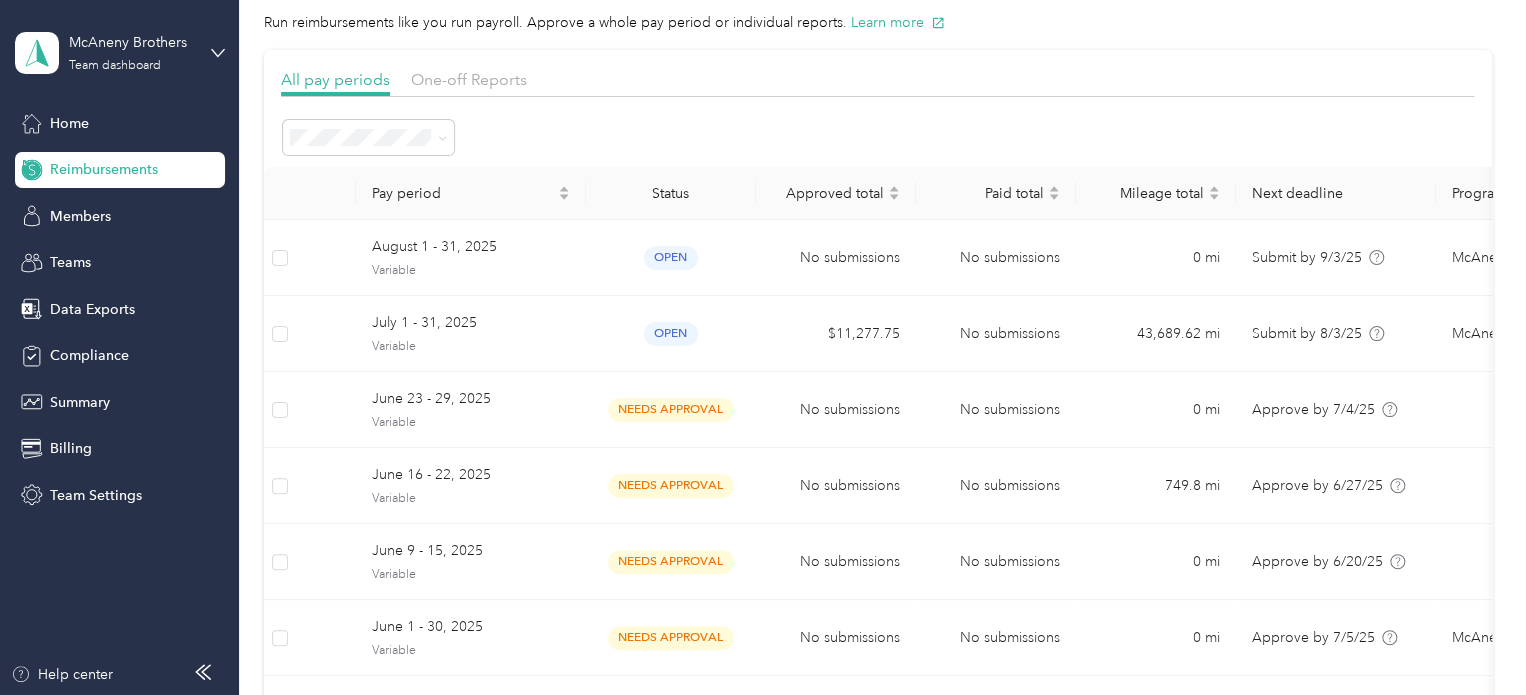 scroll, scrollTop: 77, scrollLeft: 0, axis: vertical 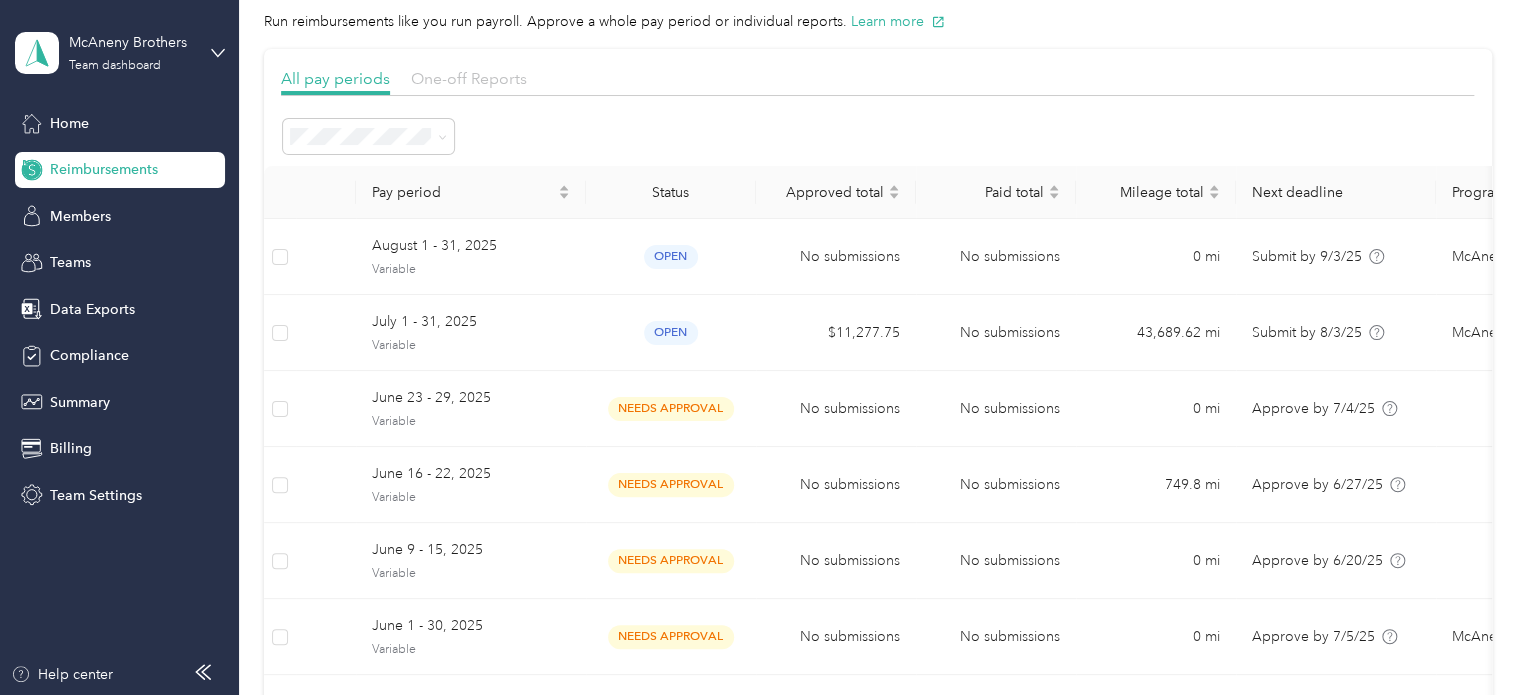 click on "One-off Reports" at bounding box center [469, 78] 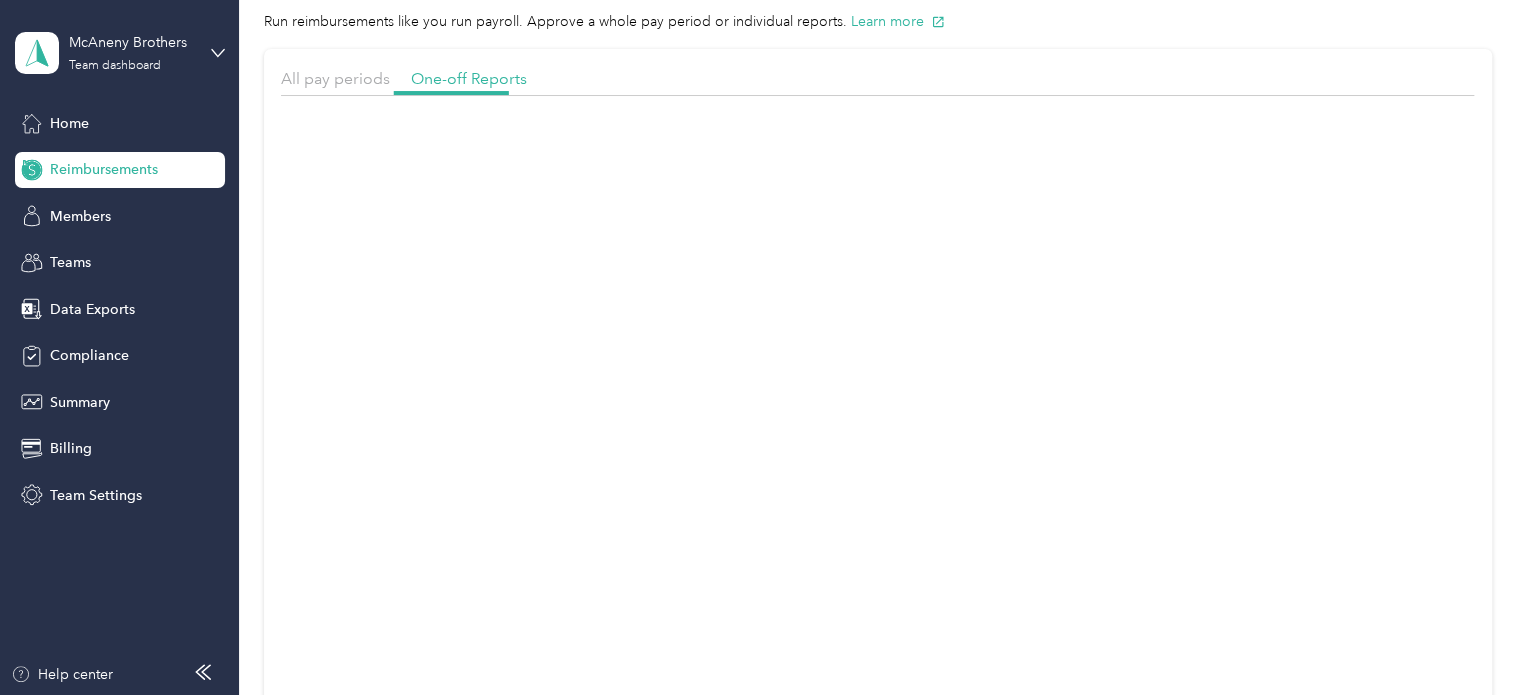 scroll, scrollTop: 8, scrollLeft: 0, axis: vertical 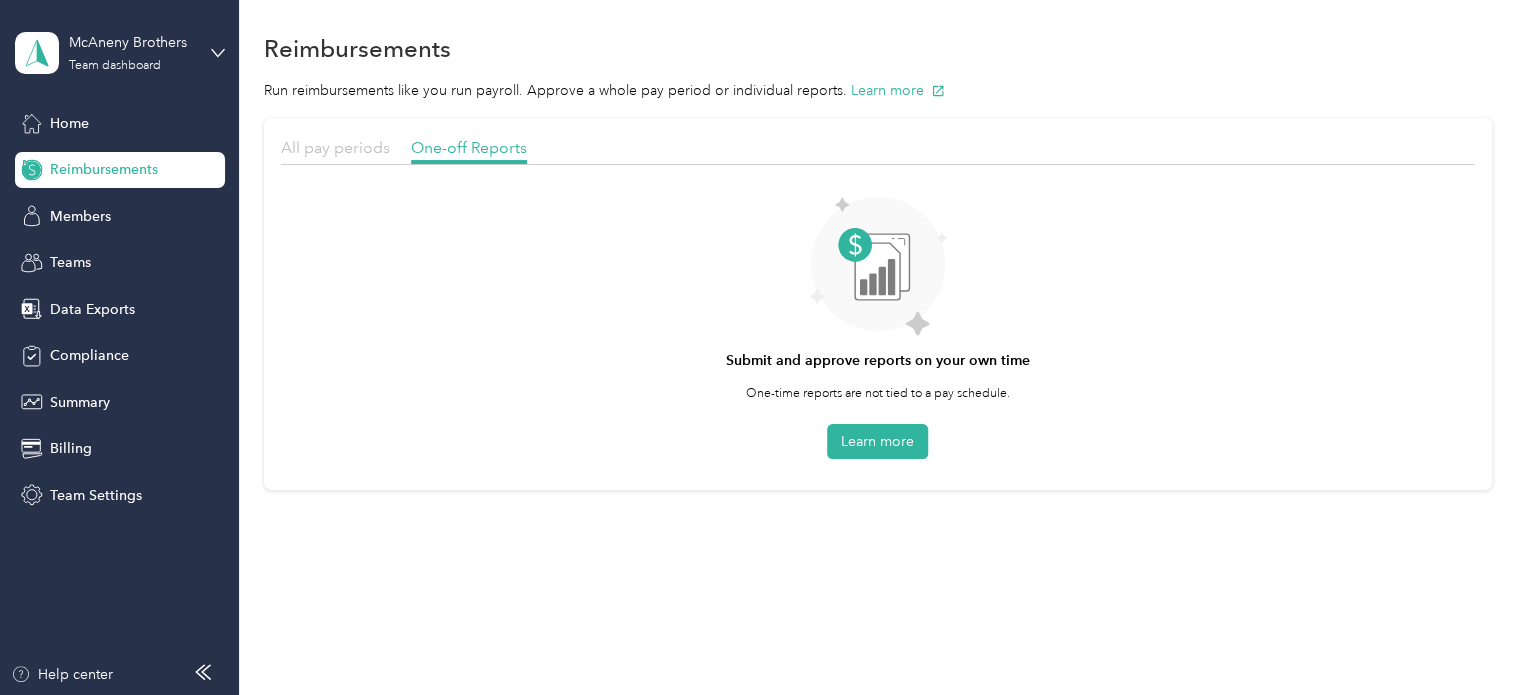 click on "All pay periods" at bounding box center (335, 147) 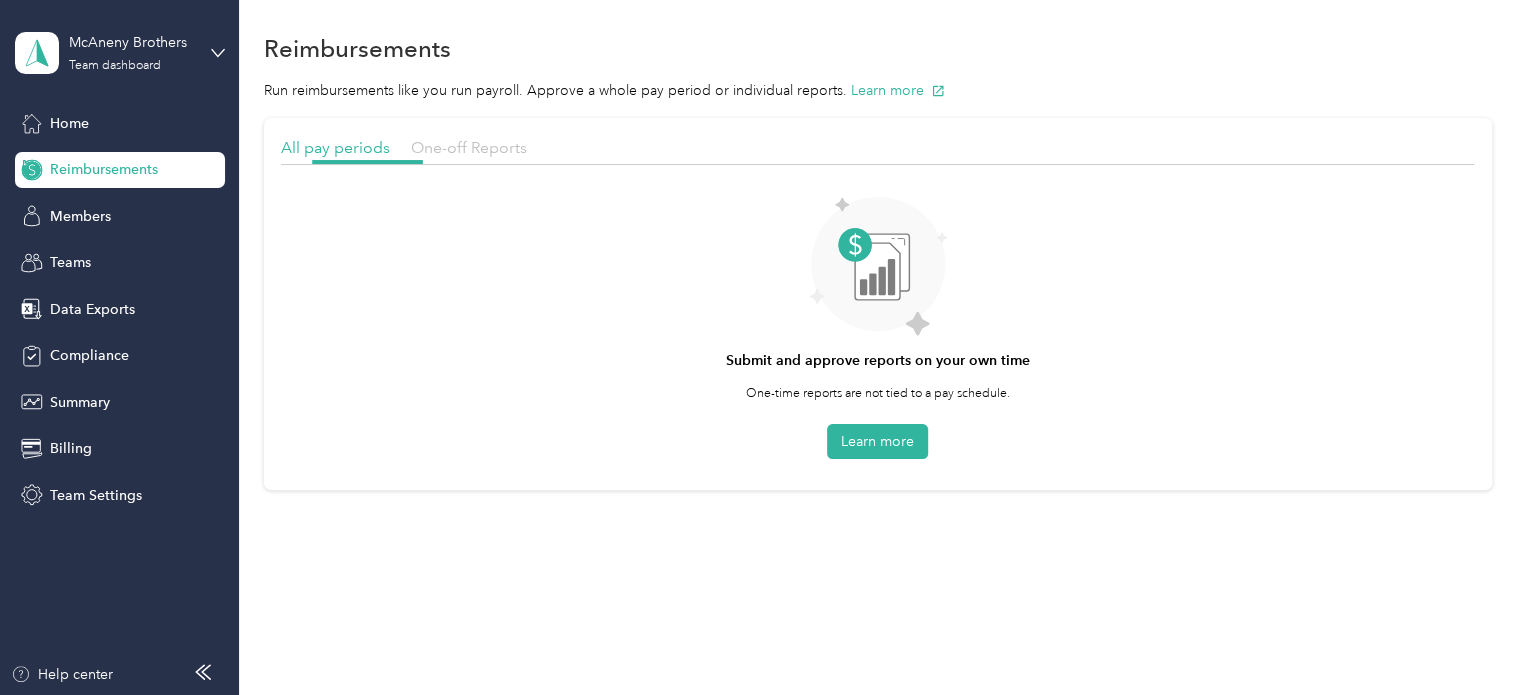 scroll, scrollTop: 77, scrollLeft: 0, axis: vertical 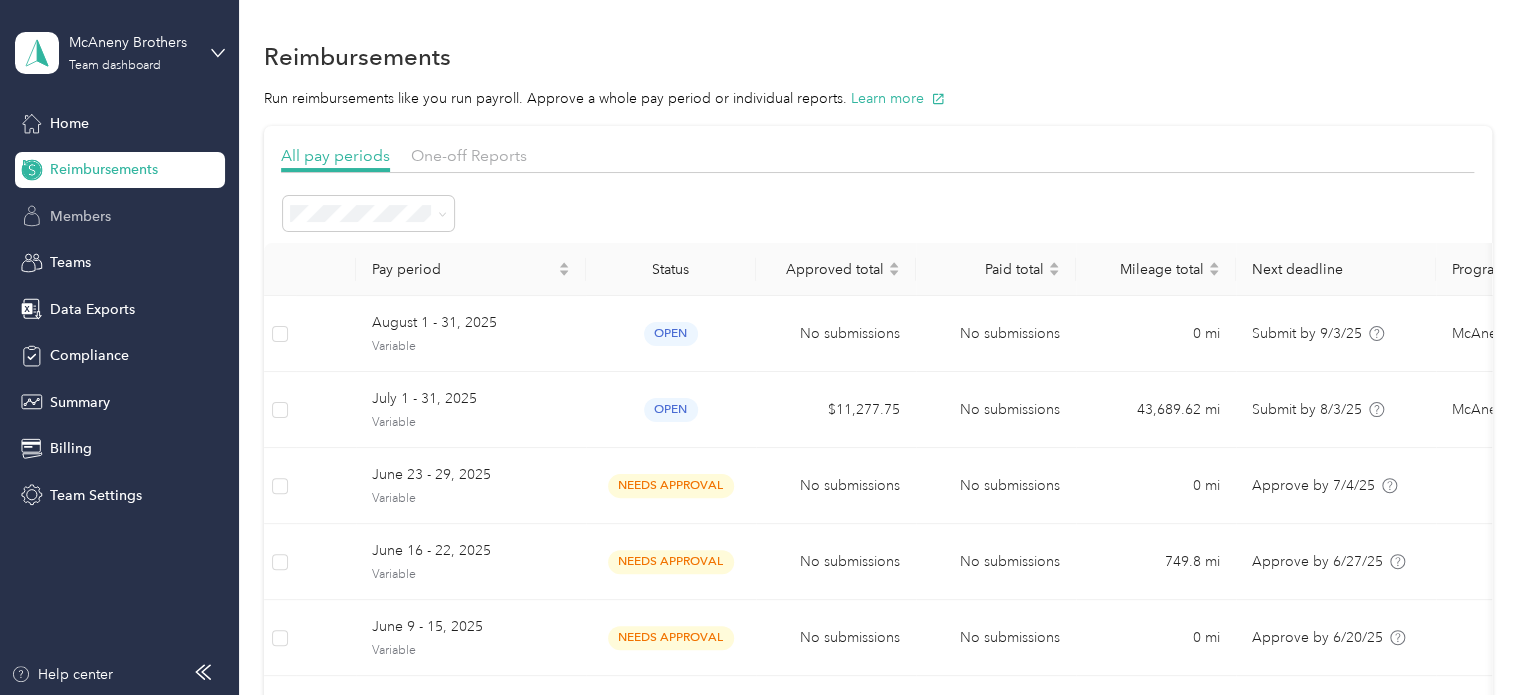 click on "Members" at bounding box center (80, 216) 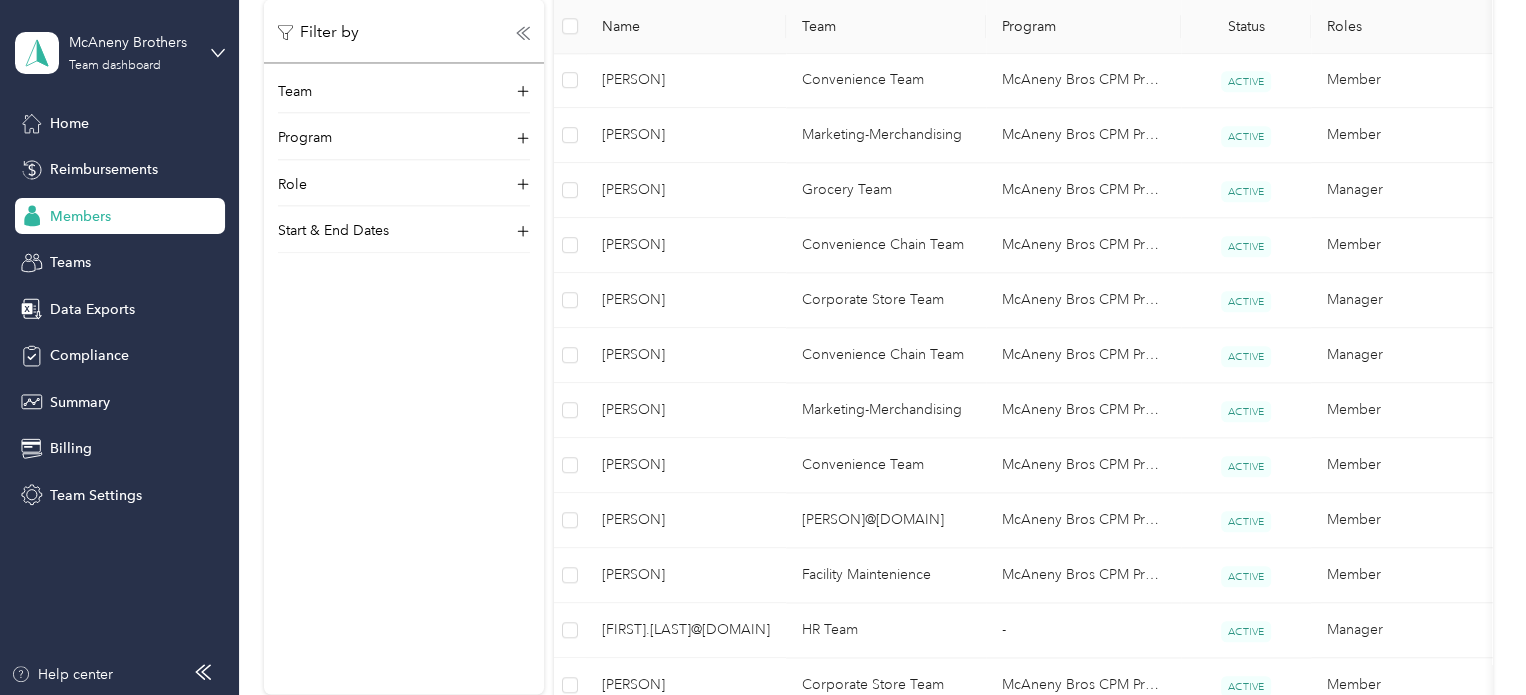 scroll, scrollTop: 1092, scrollLeft: 0, axis: vertical 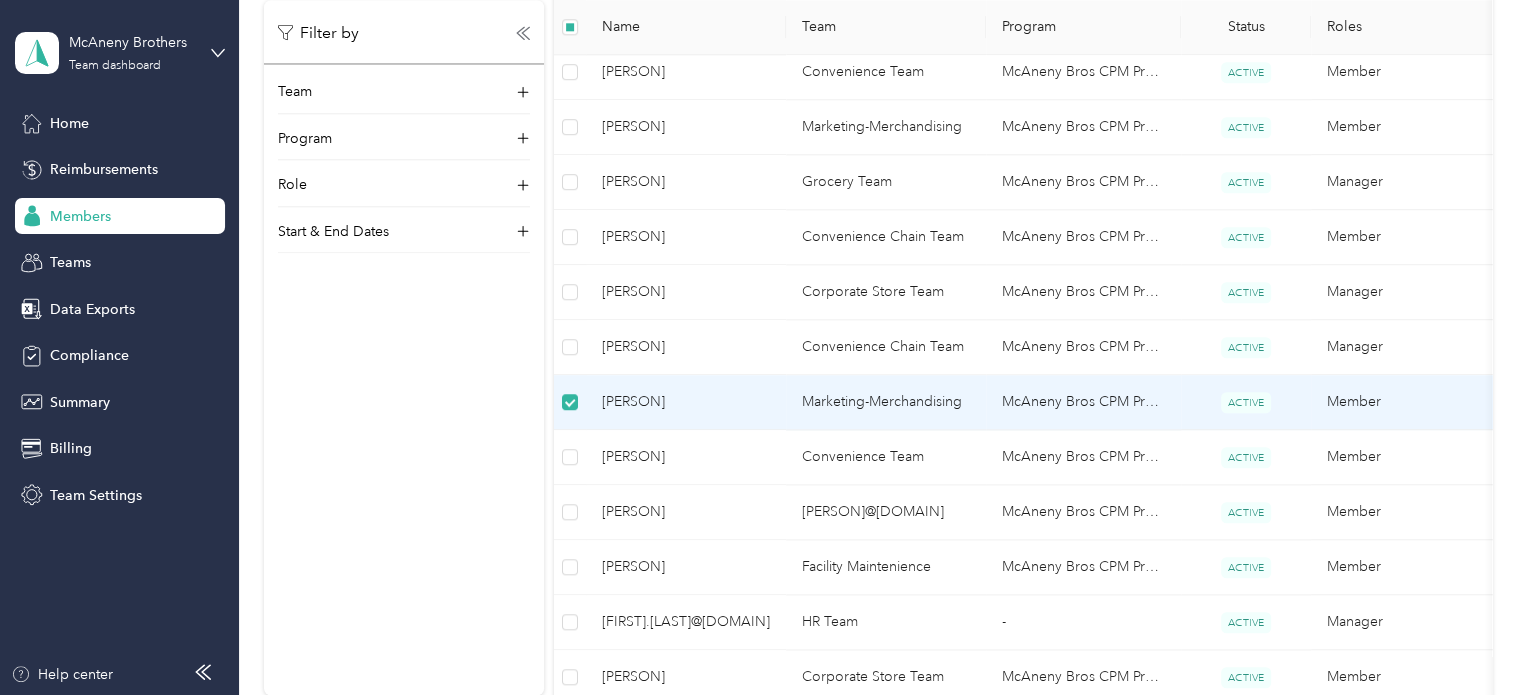 click on "[PERSON]" at bounding box center [686, 402] 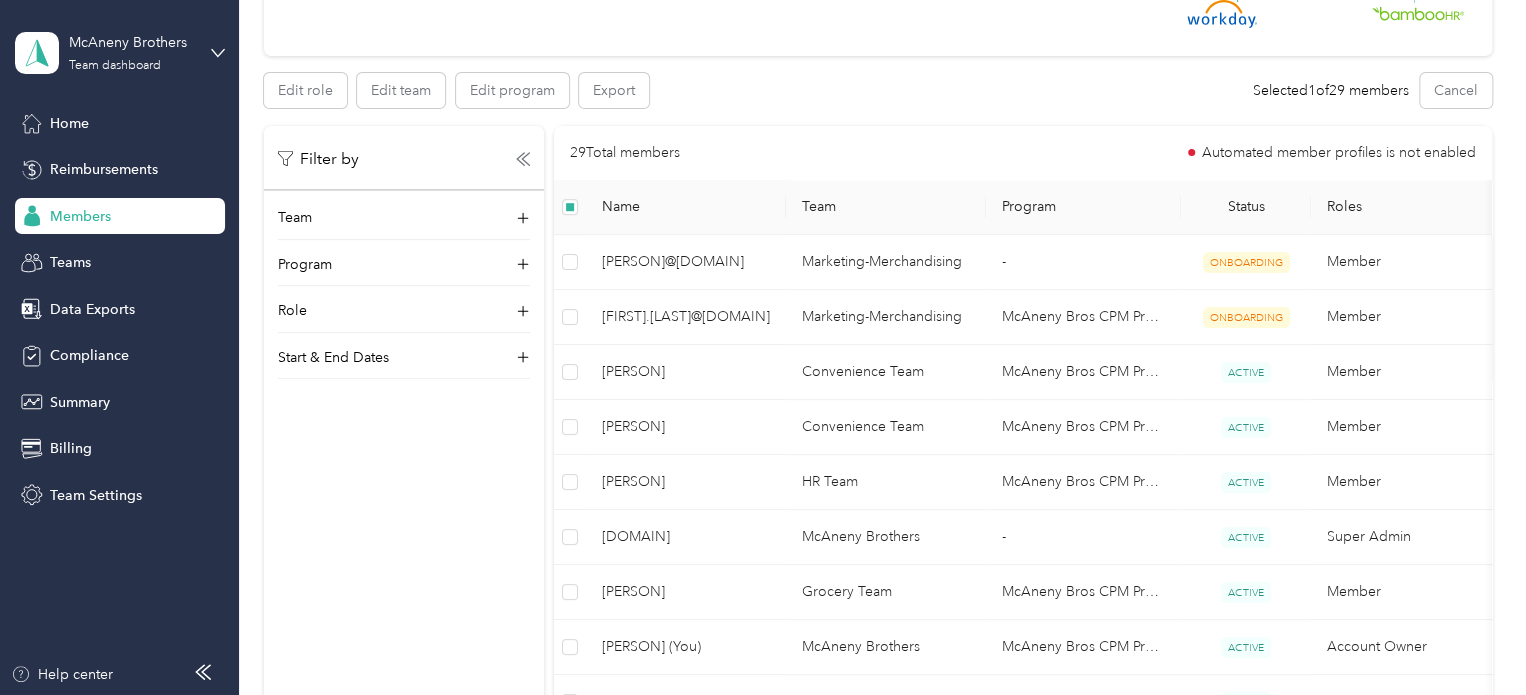 scroll, scrollTop: 288, scrollLeft: 0, axis: vertical 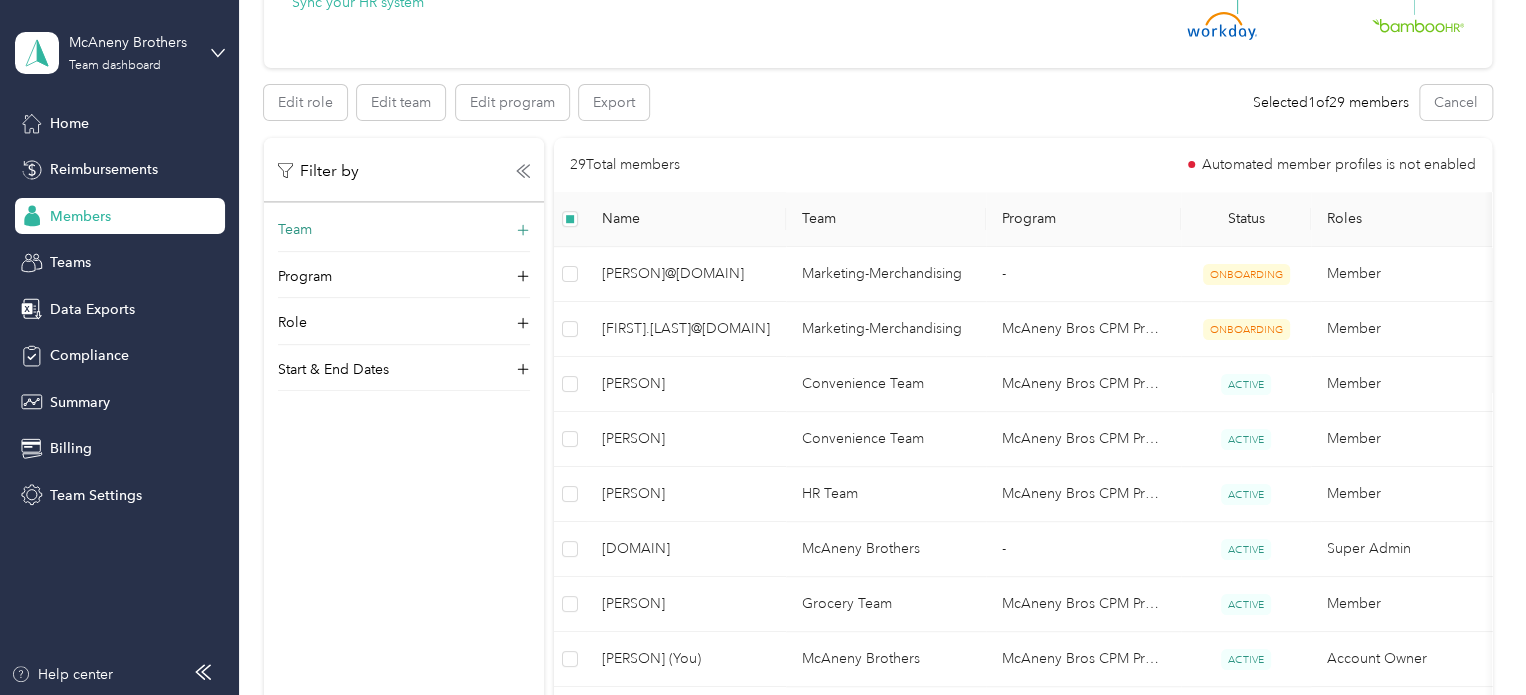 click 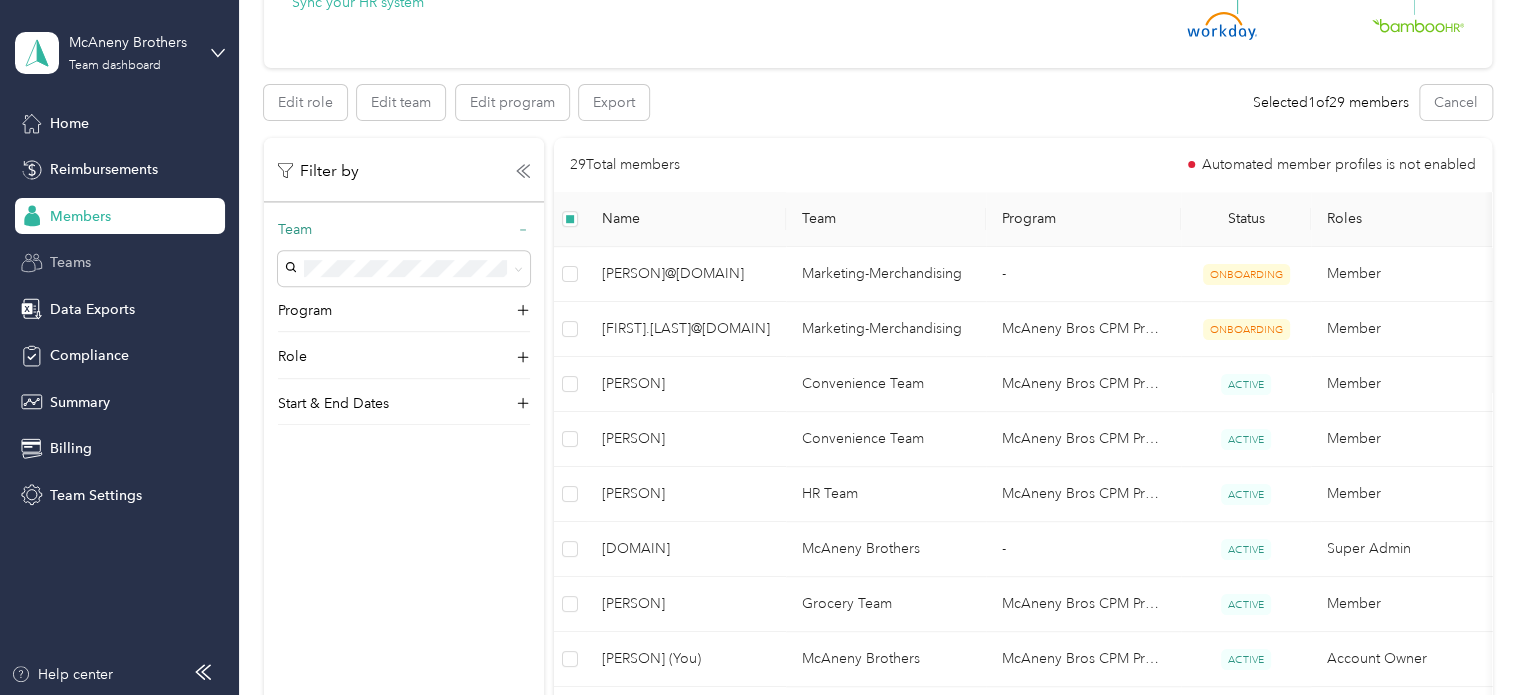 click on "Teams" at bounding box center [120, 263] 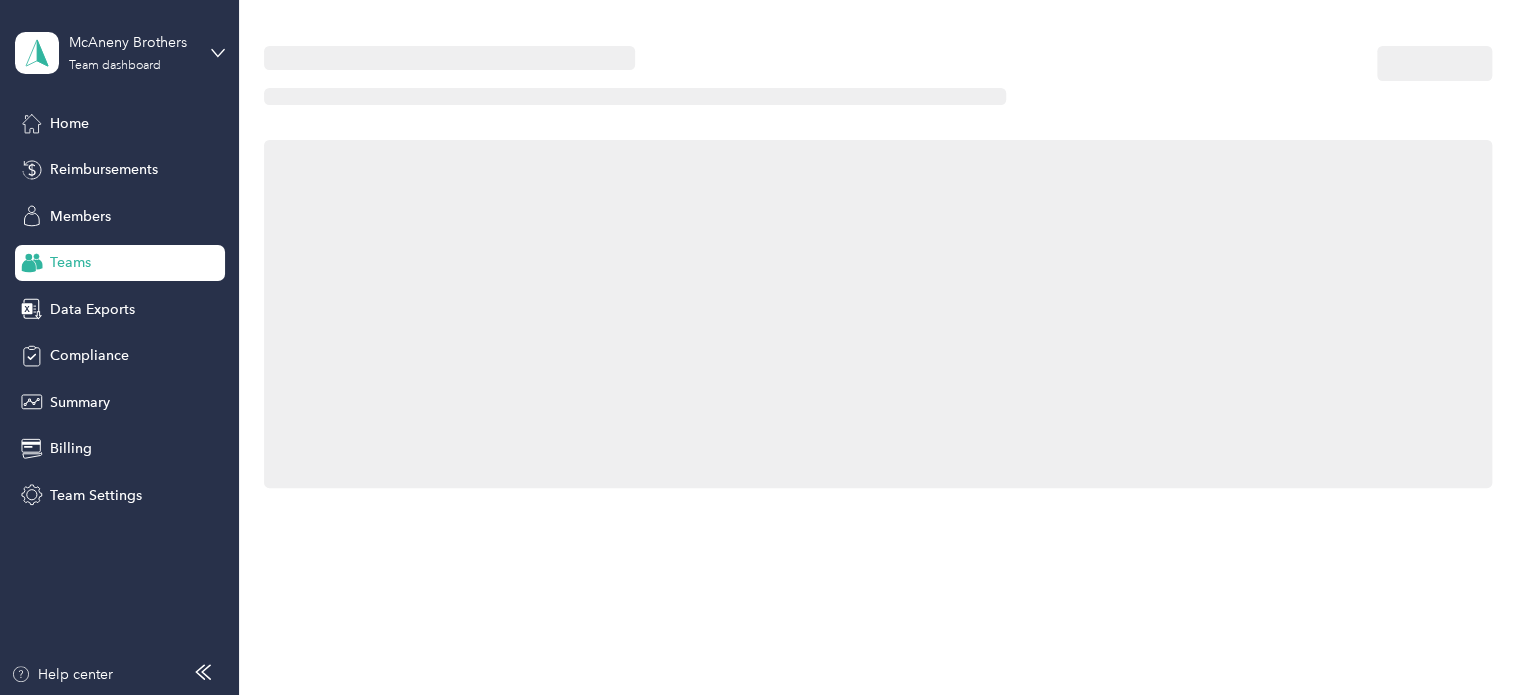 scroll, scrollTop: 0, scrollLeft: 0, axis: both 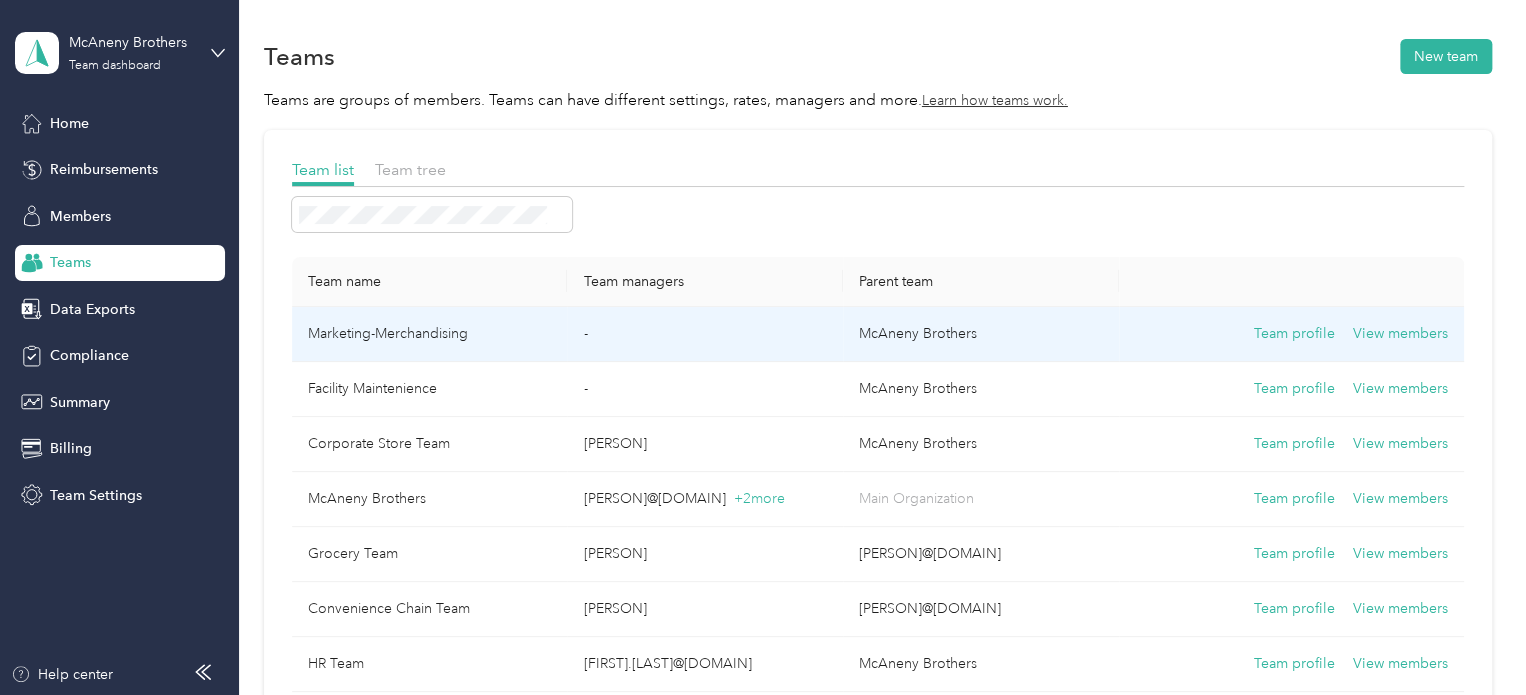 click on "McAneny Brothers" at bounding box center (981, 334) 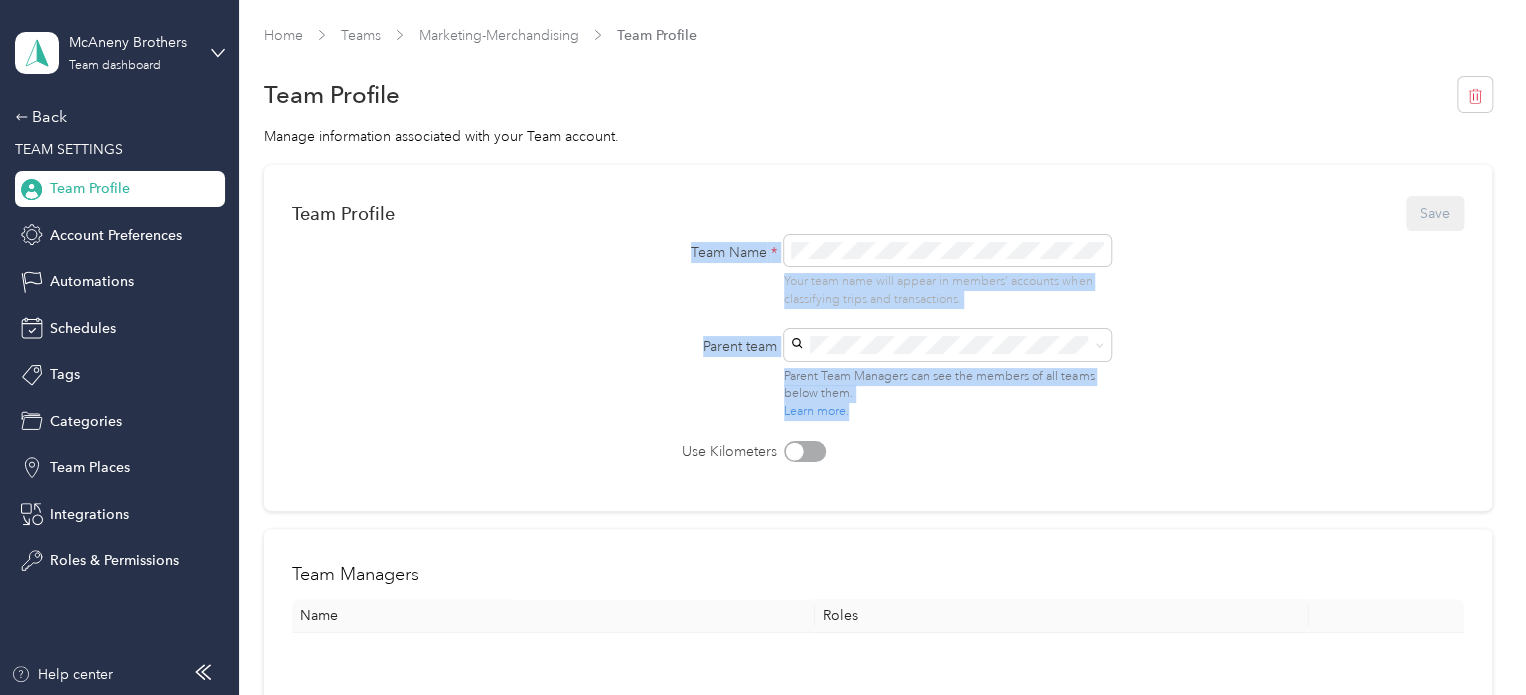 drag, startPoint x: 1509, startPoint y: 170, endPoint x: 1522, endPoint y: 413, distance: 243.34749 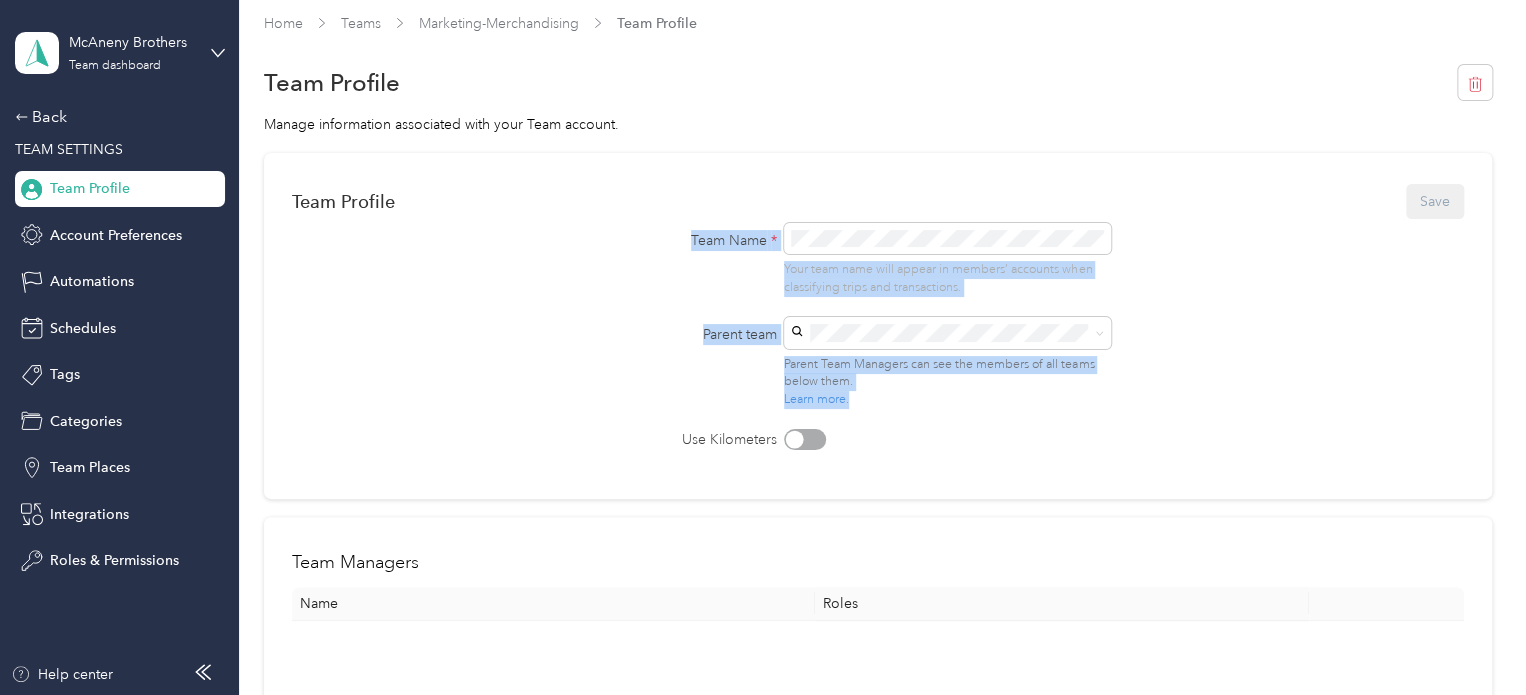 scroll, scrollTop: 0, scrollLeft: 0, axis: both 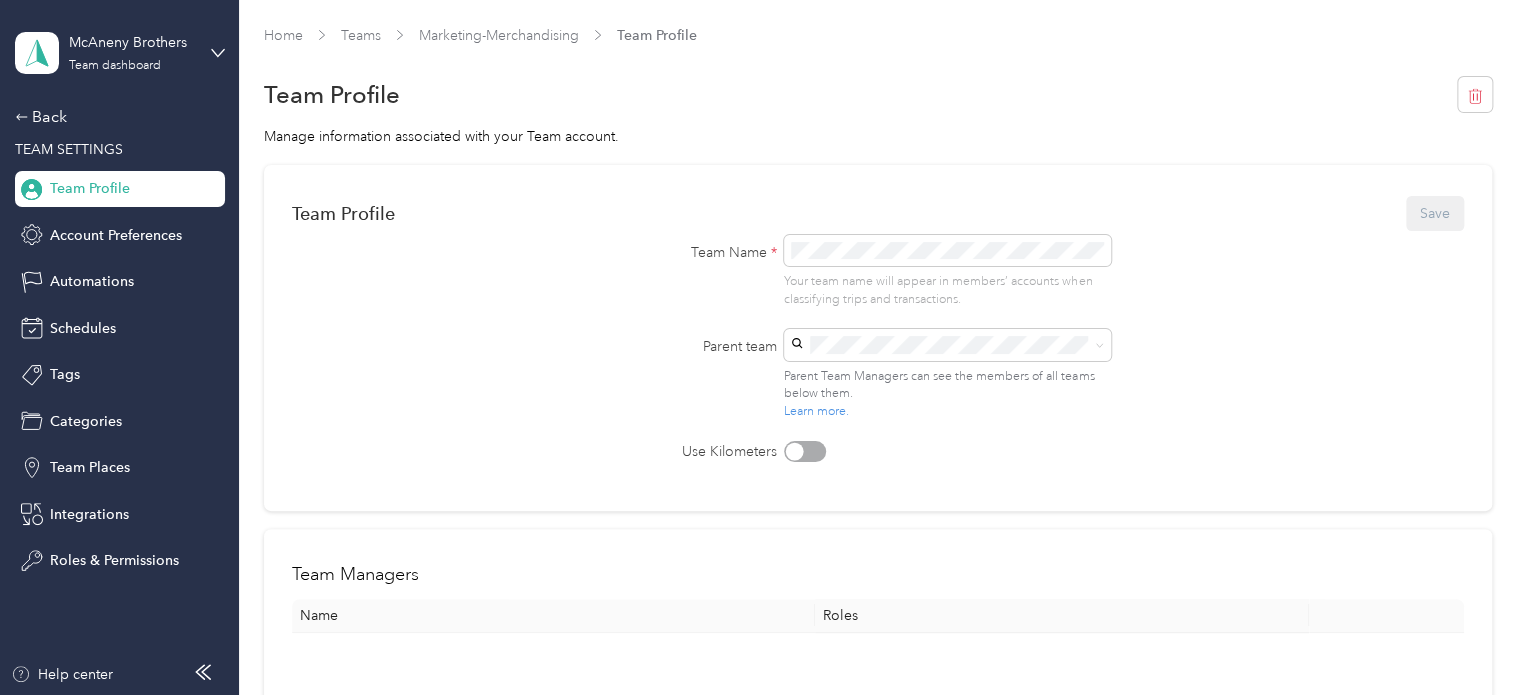 click on "Team Profile Save Team Name   * Your team name will appear in members’ accounts when classifying trips and transactions. Parent team   Parent Team Managers can see the members of all teams below them.  Learn more. Use Kilometers" at bounding box center (878, 338) 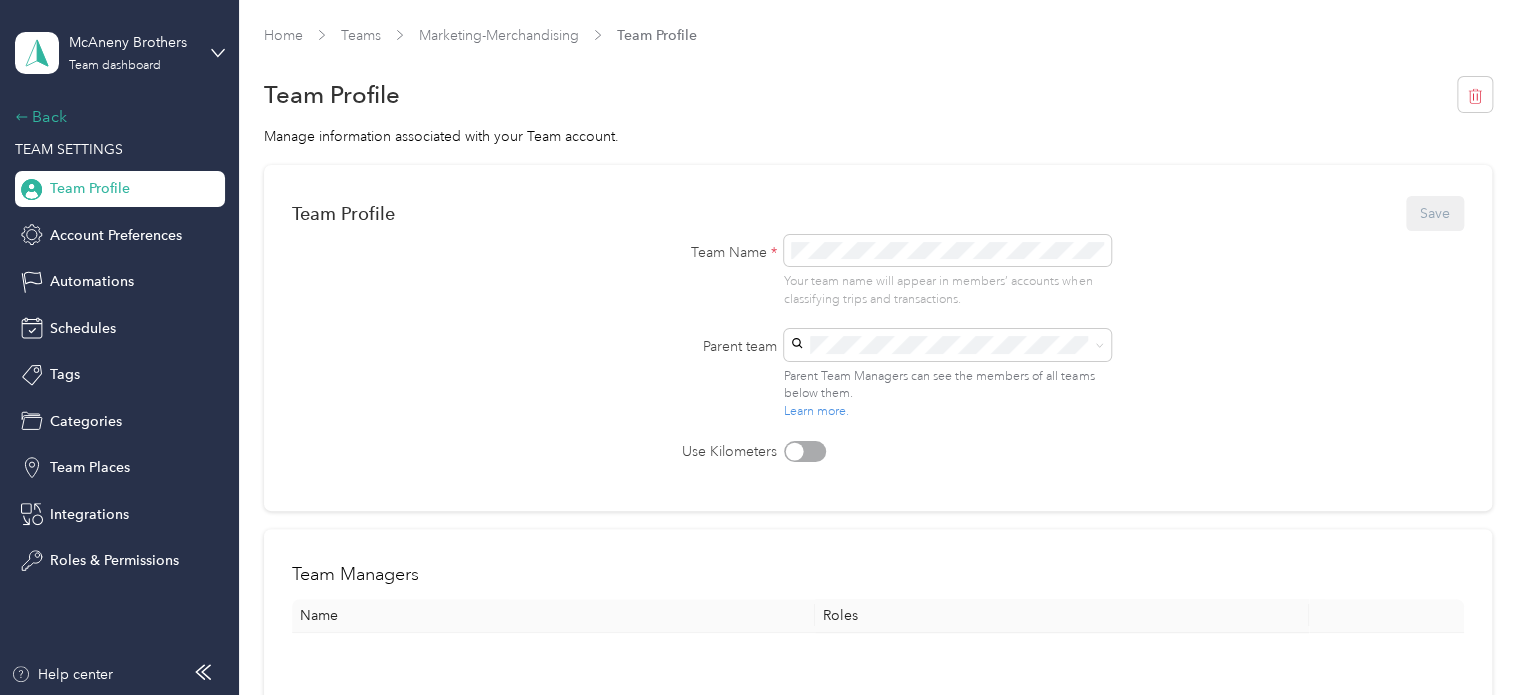 click on "Back" at bounding box center (115, 117) 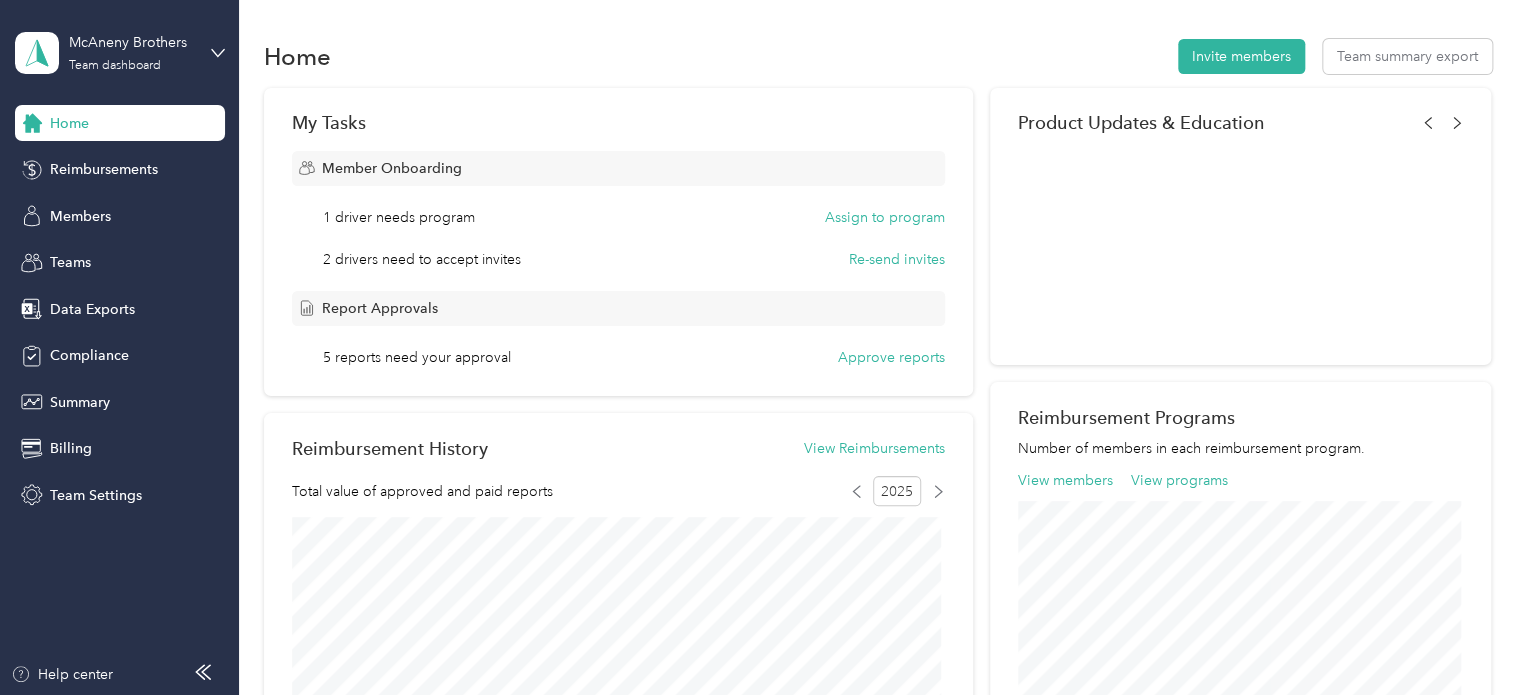click on "1 driver needs program" at bounding box center [399, 217] 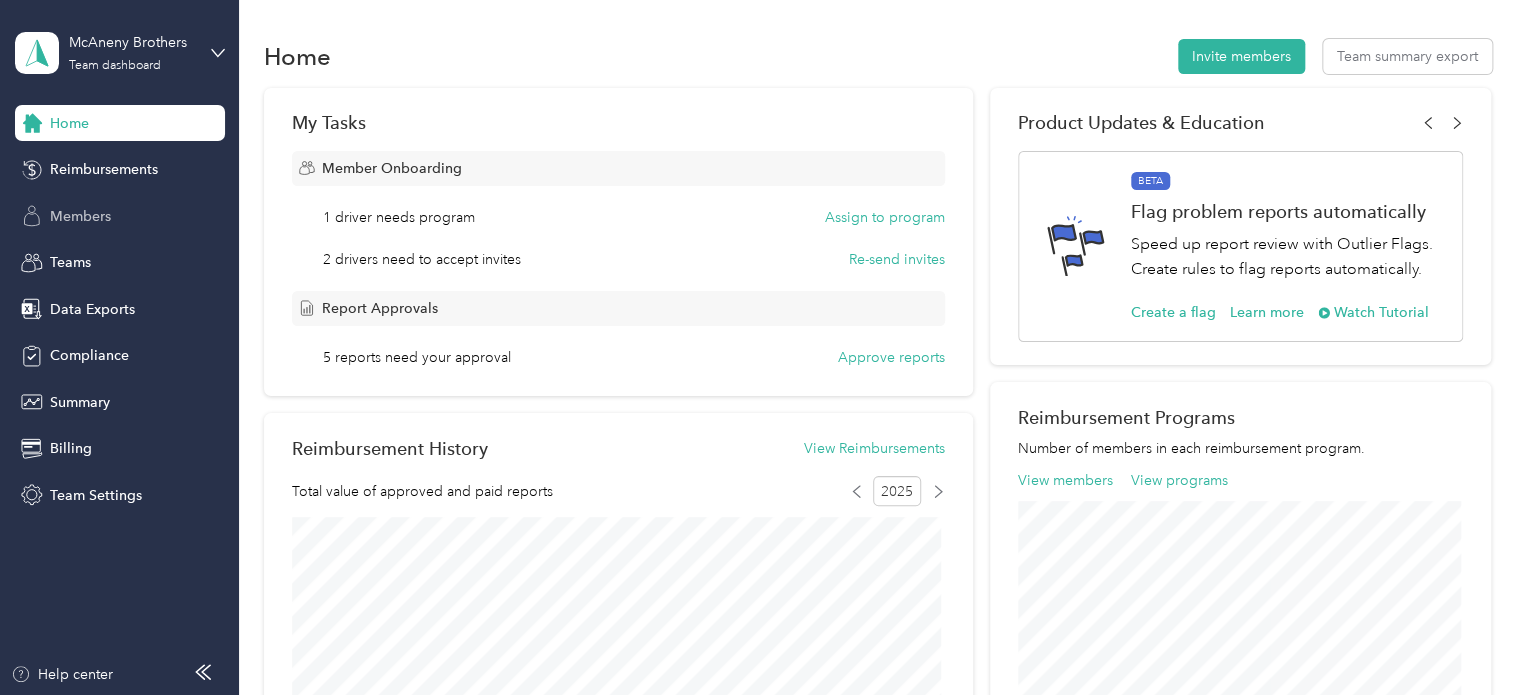 click on "Members" at bounding box center [80, 216] 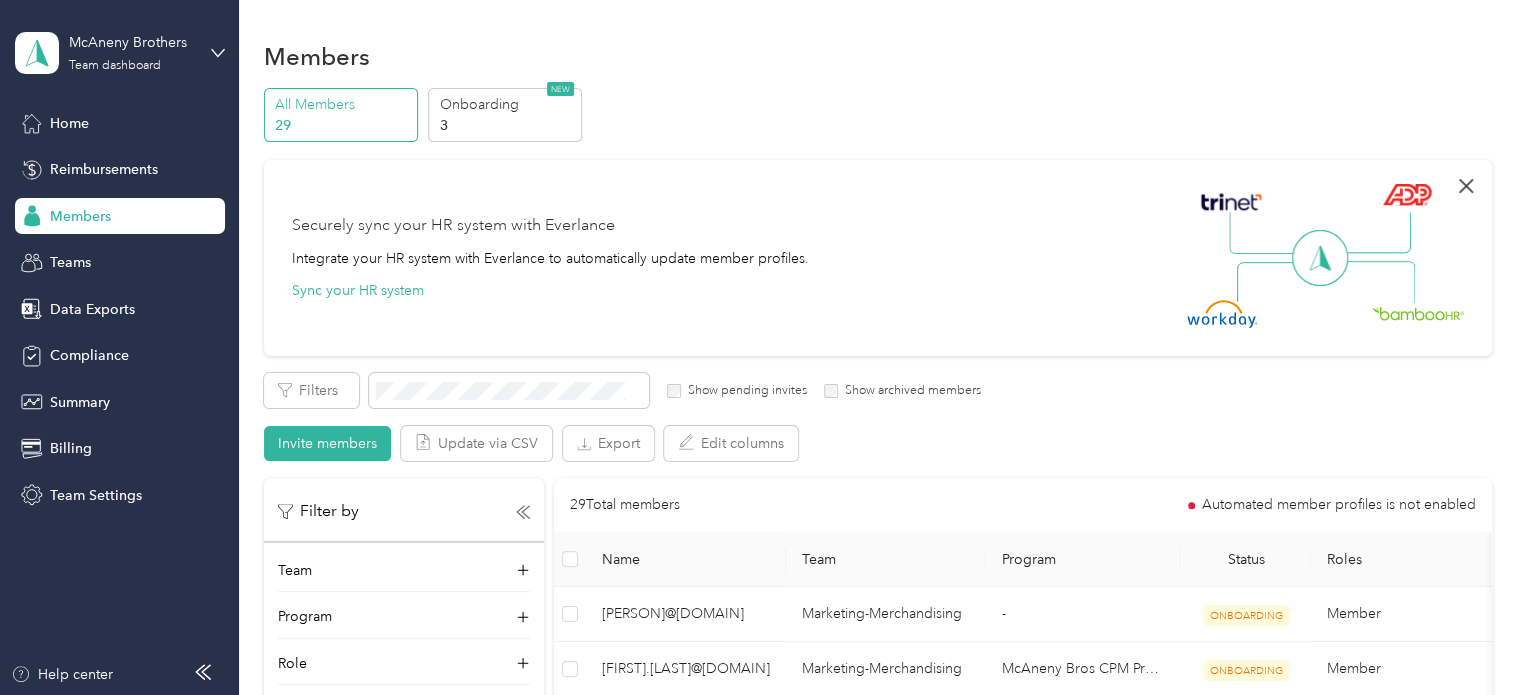 click 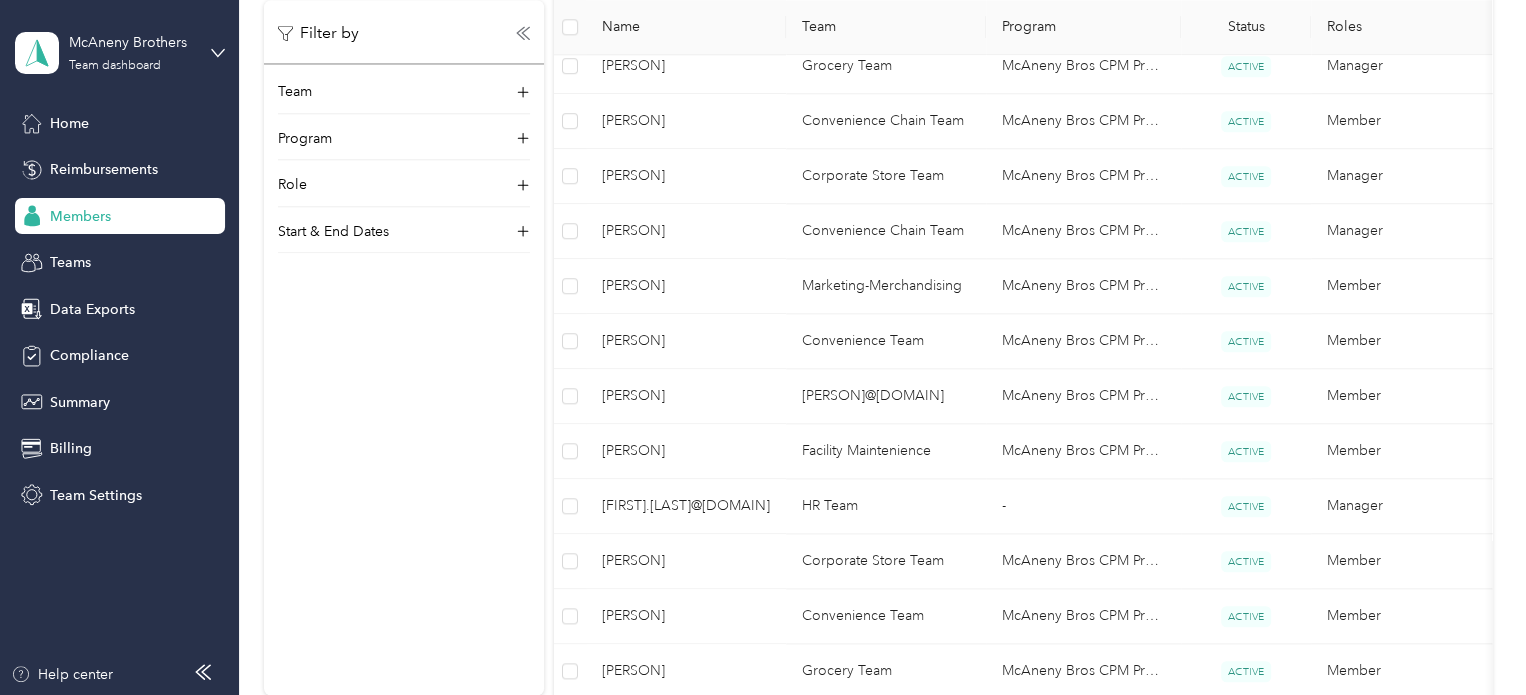 scroll, scrollTop: 1000, scrollLeft: 0, axis: vertical 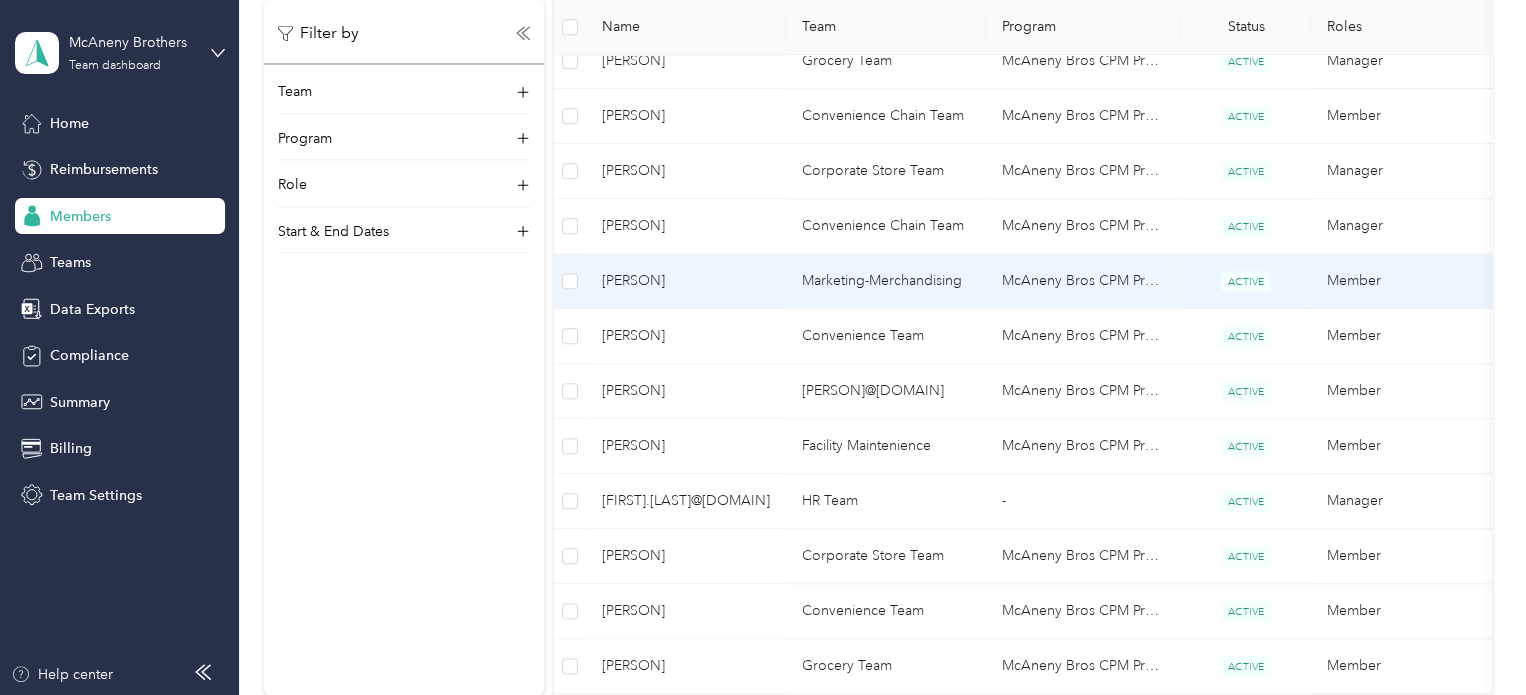 click on "Marketing-Merchandising" at bounding box center [886, 281] 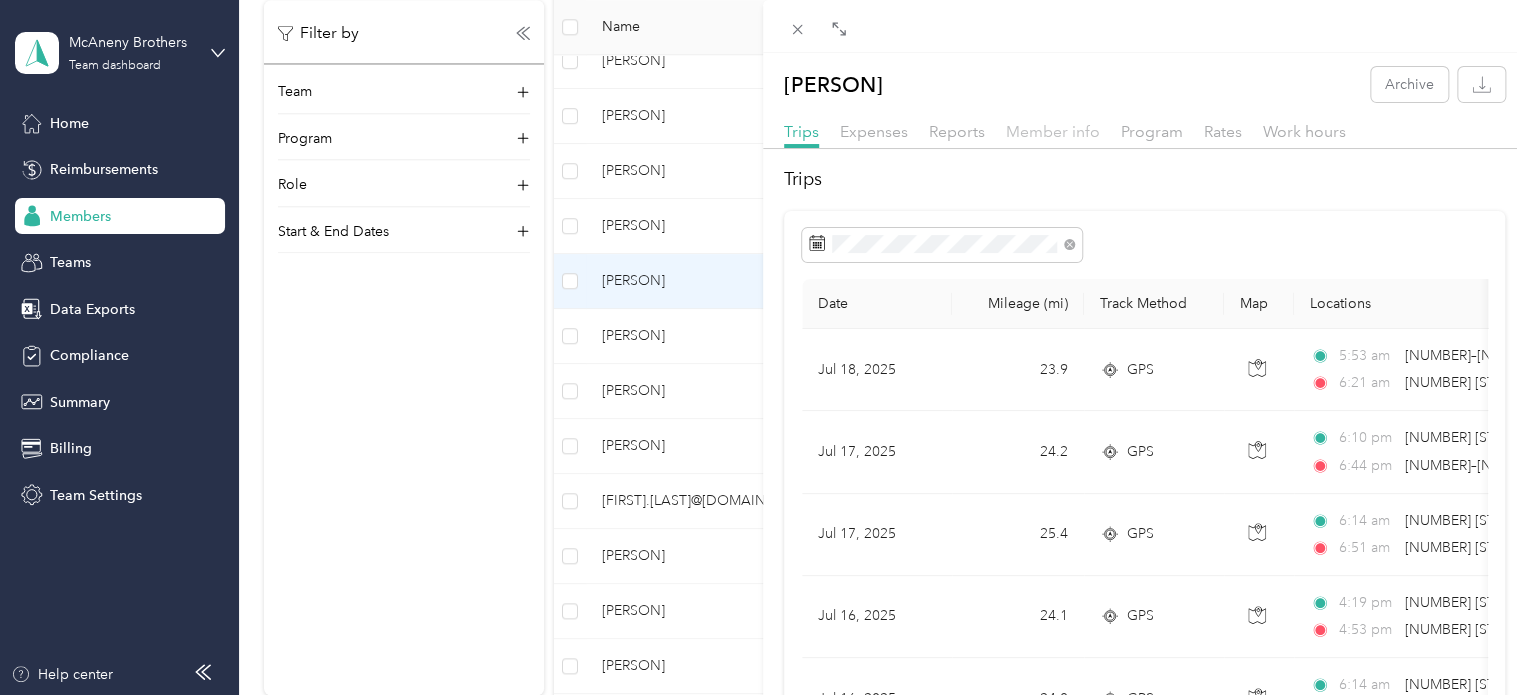 click on "Member info" at bounding box center [1053, 131] 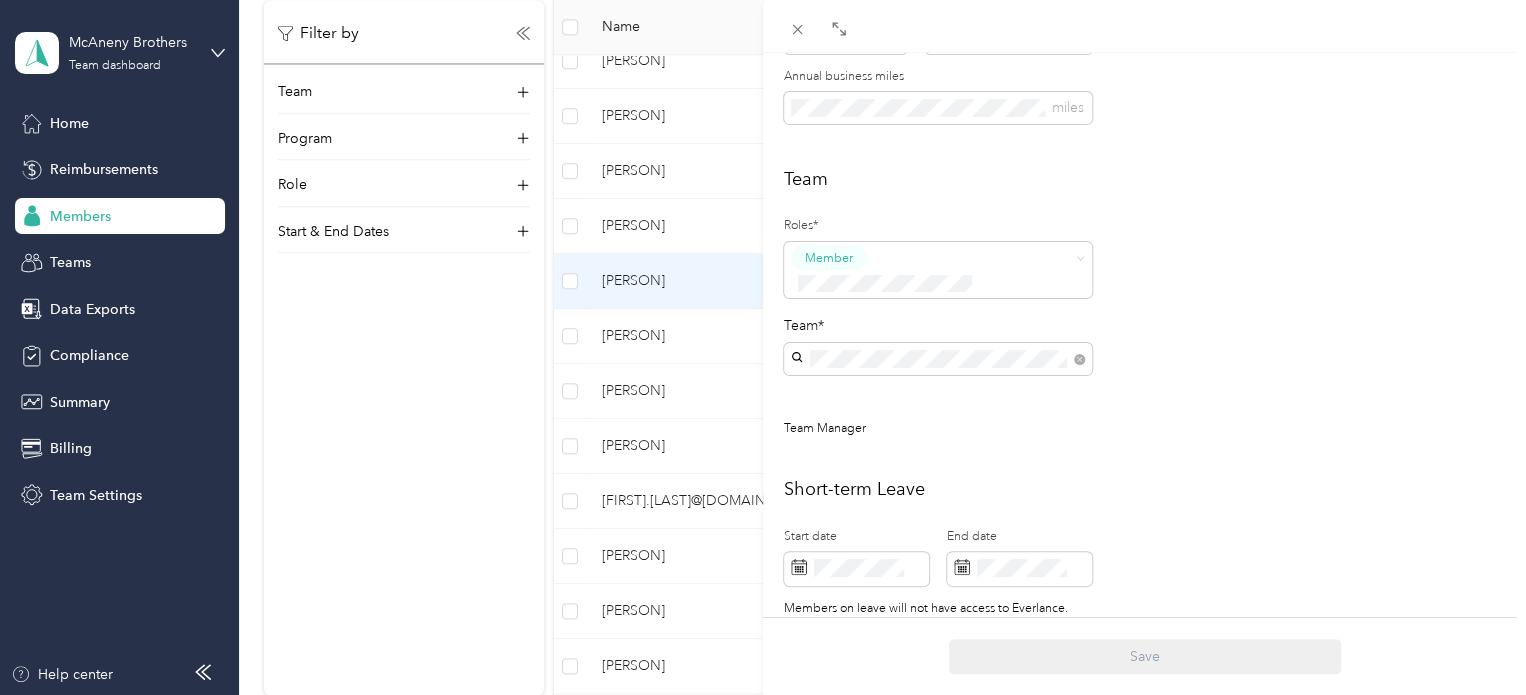 scroll, scrollTop: 445, scrollLeft: 0, axis: vertical 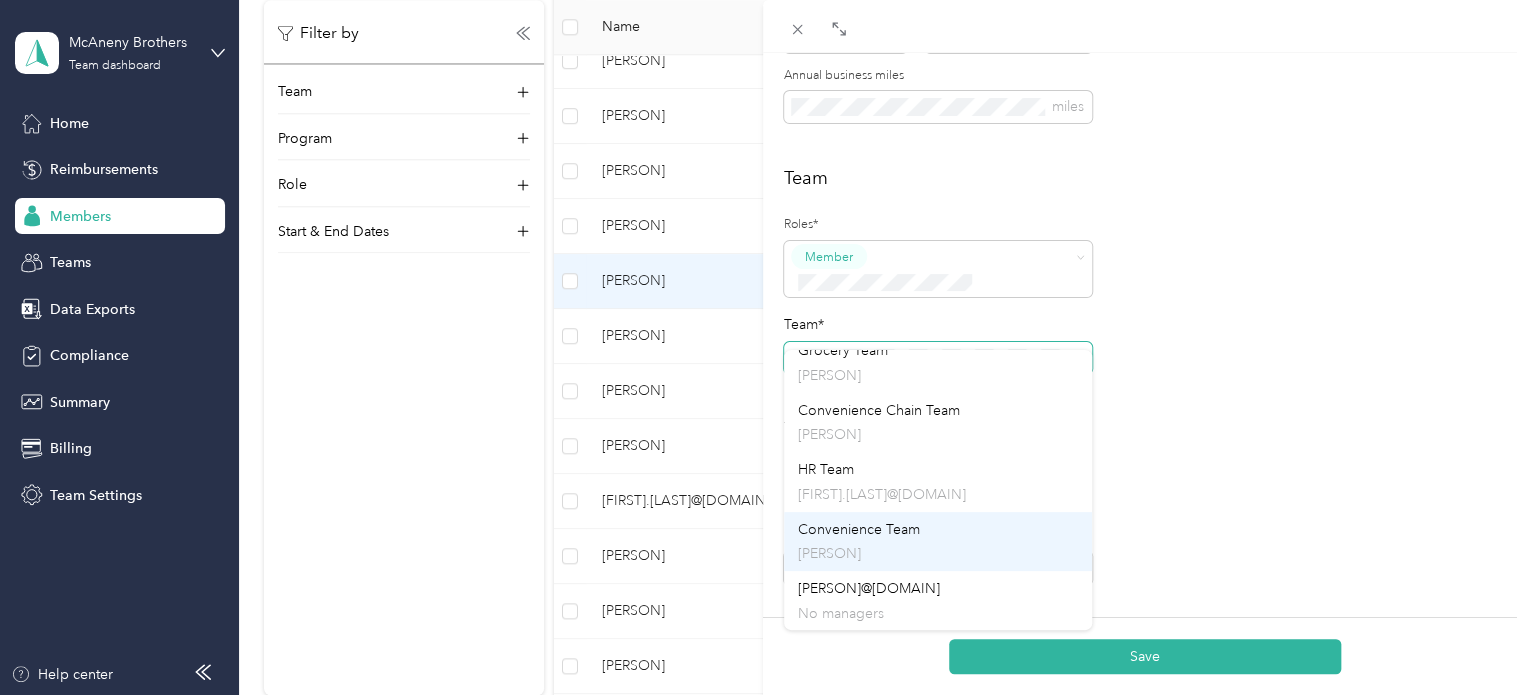 click on "[PERSON]" at bounding box center (938, 553) 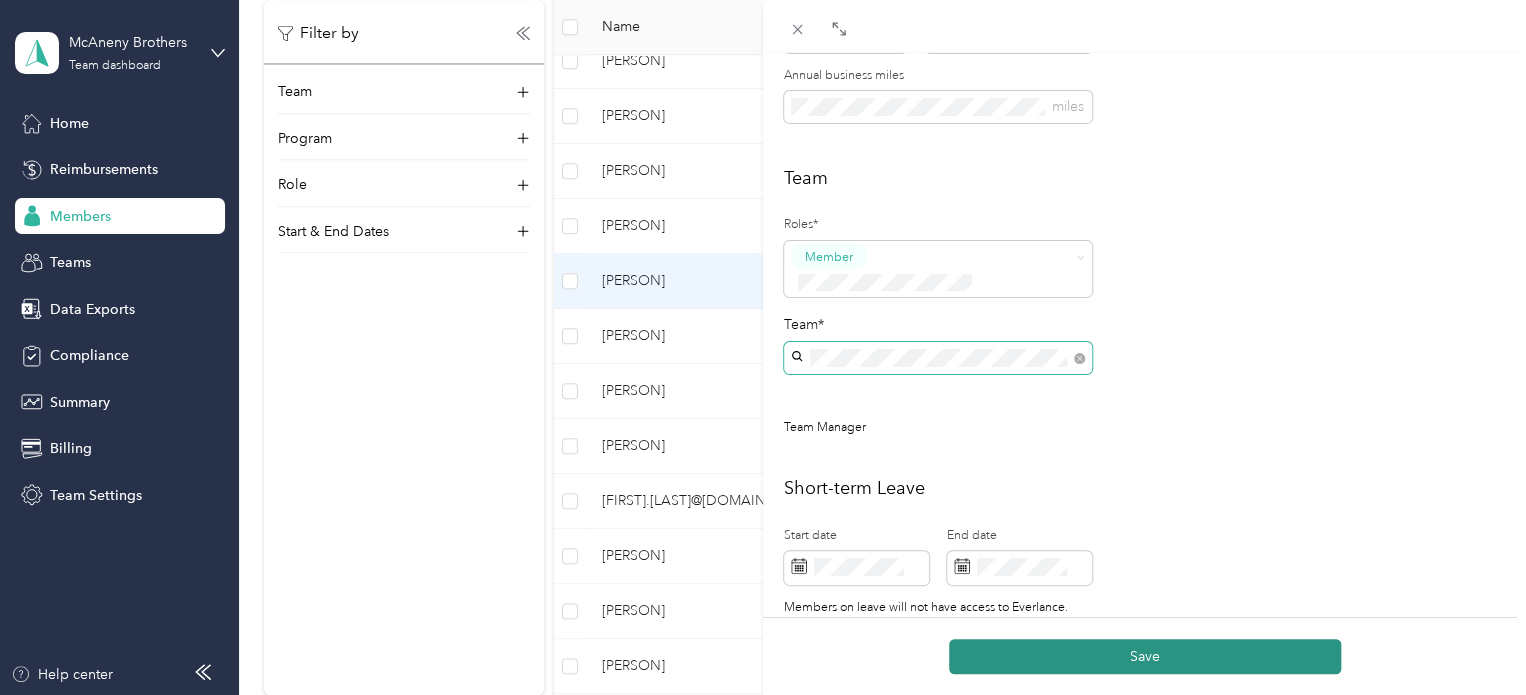 click on "Save" at bounding box center [1145, 656] 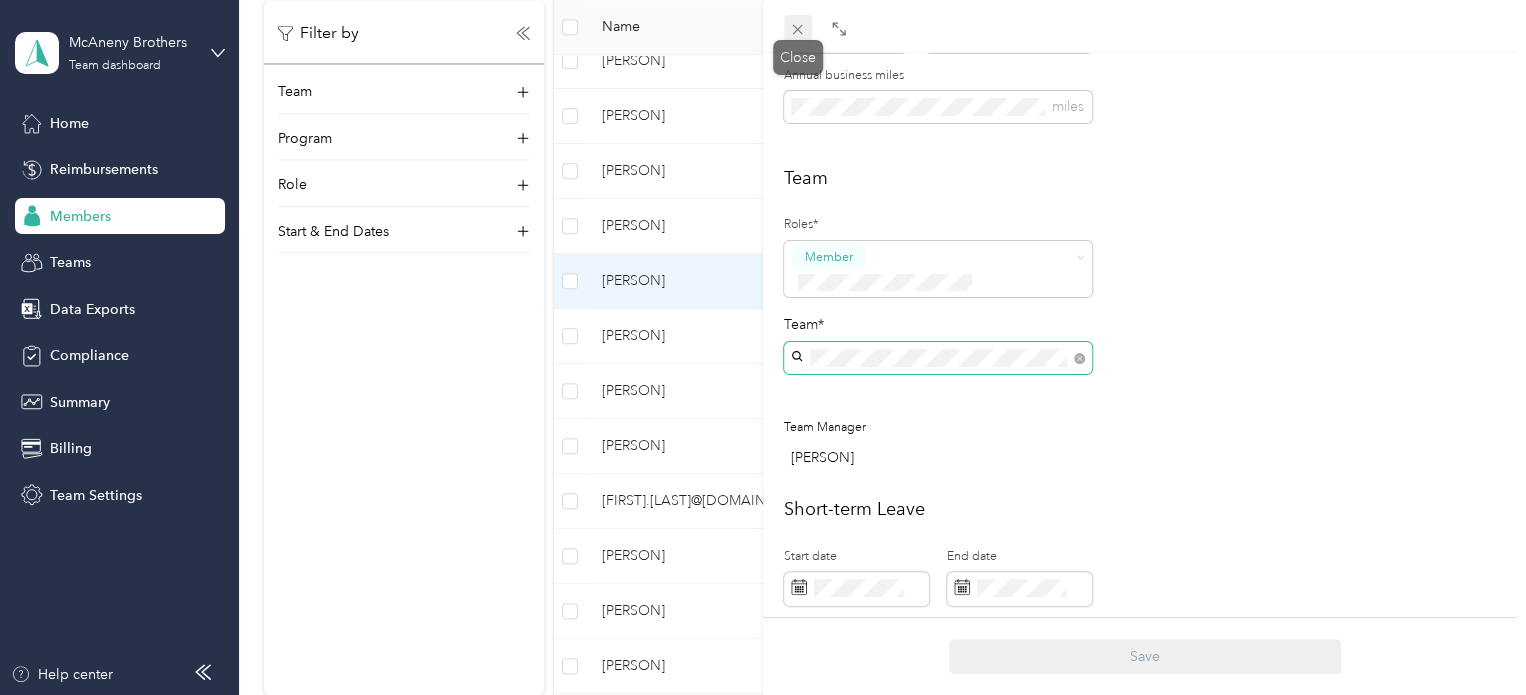 click 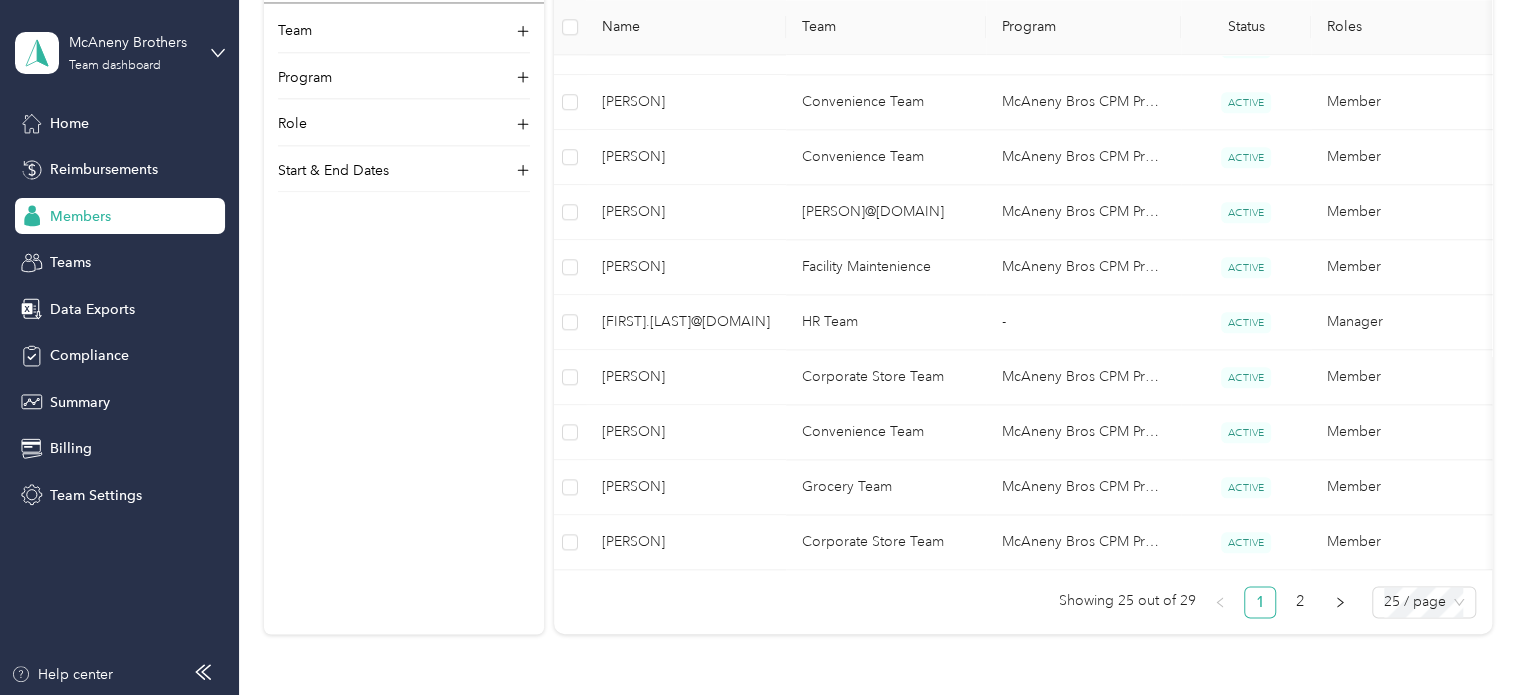 scroll, scrollTop: 1252, scrollLeft: 0, axis: vertical 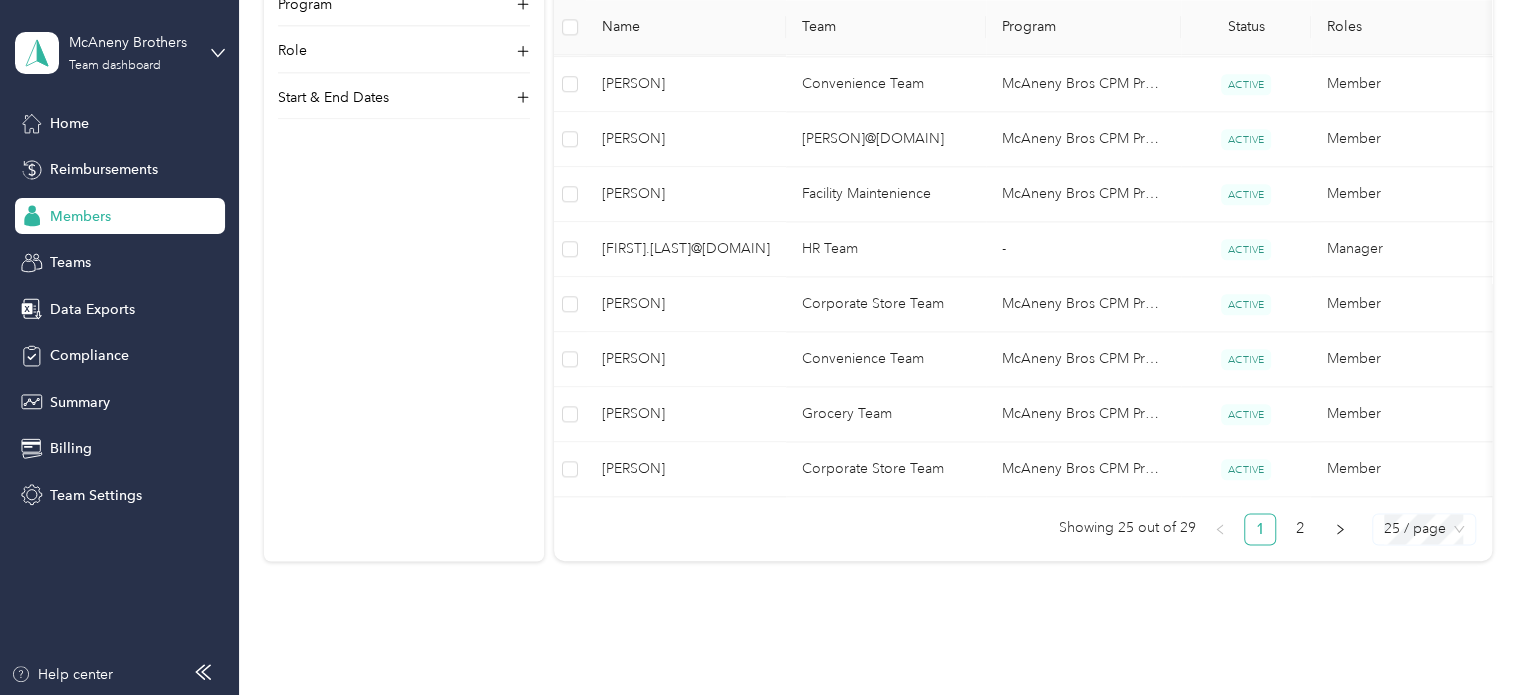 click on "25 / page" at bounding box center [1424, 529] 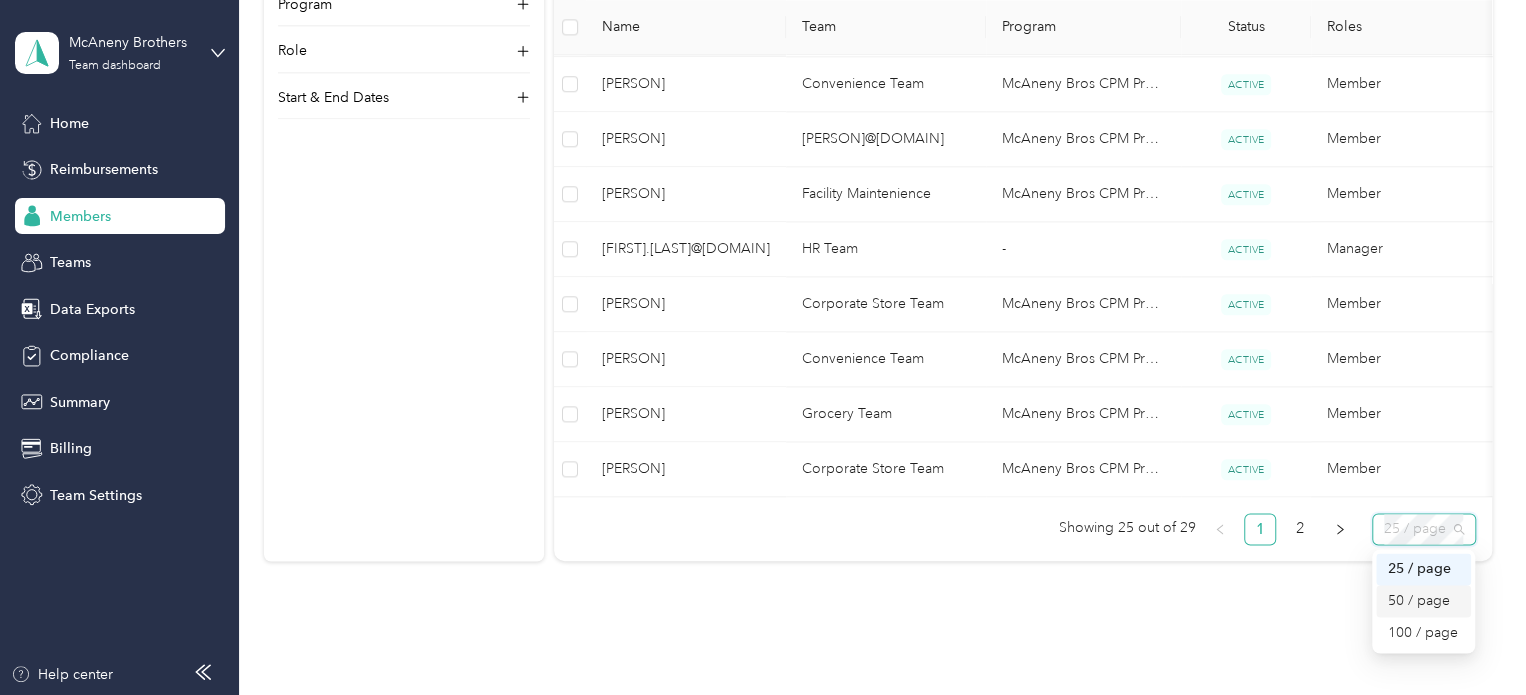 click on "50 / page" at bounding box center (1423, 601) 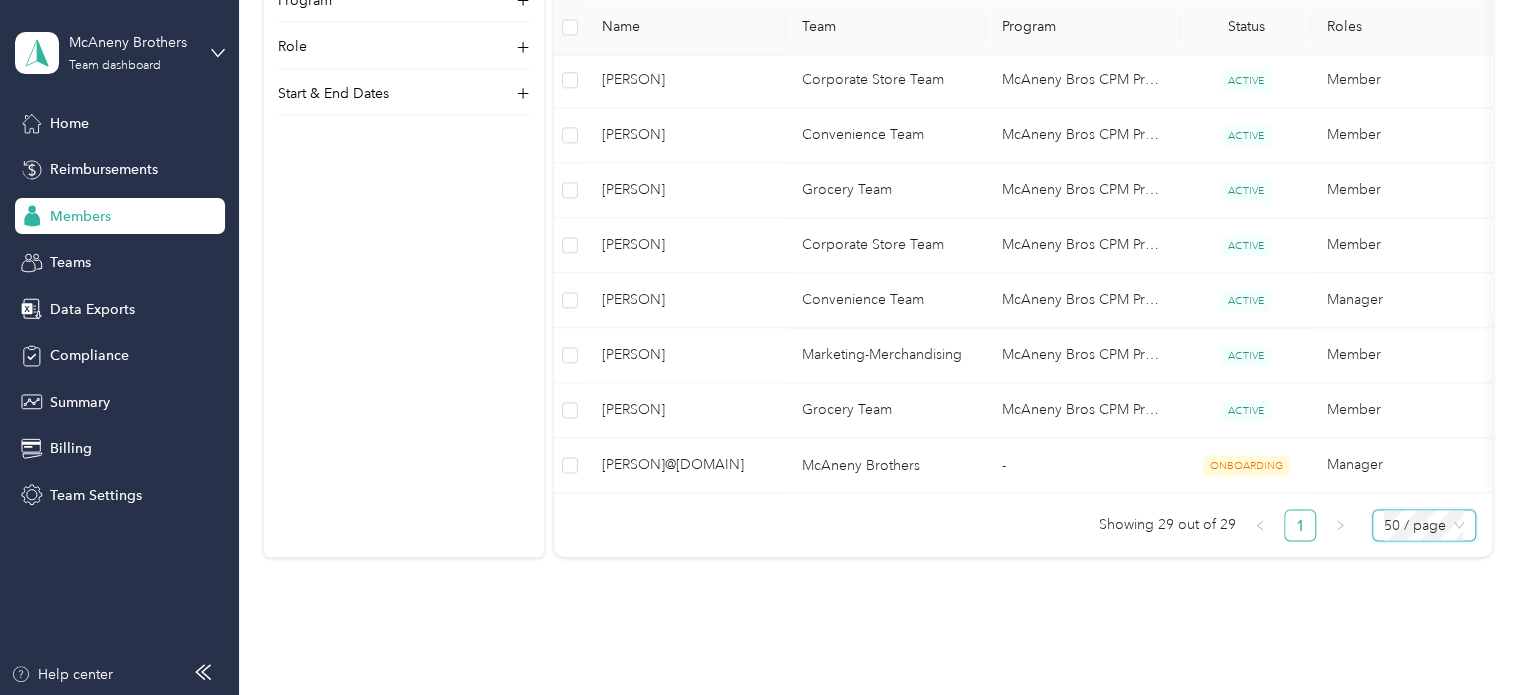 scroll, scrollTop: 1480, scrollLeft: 0, axis: vertical 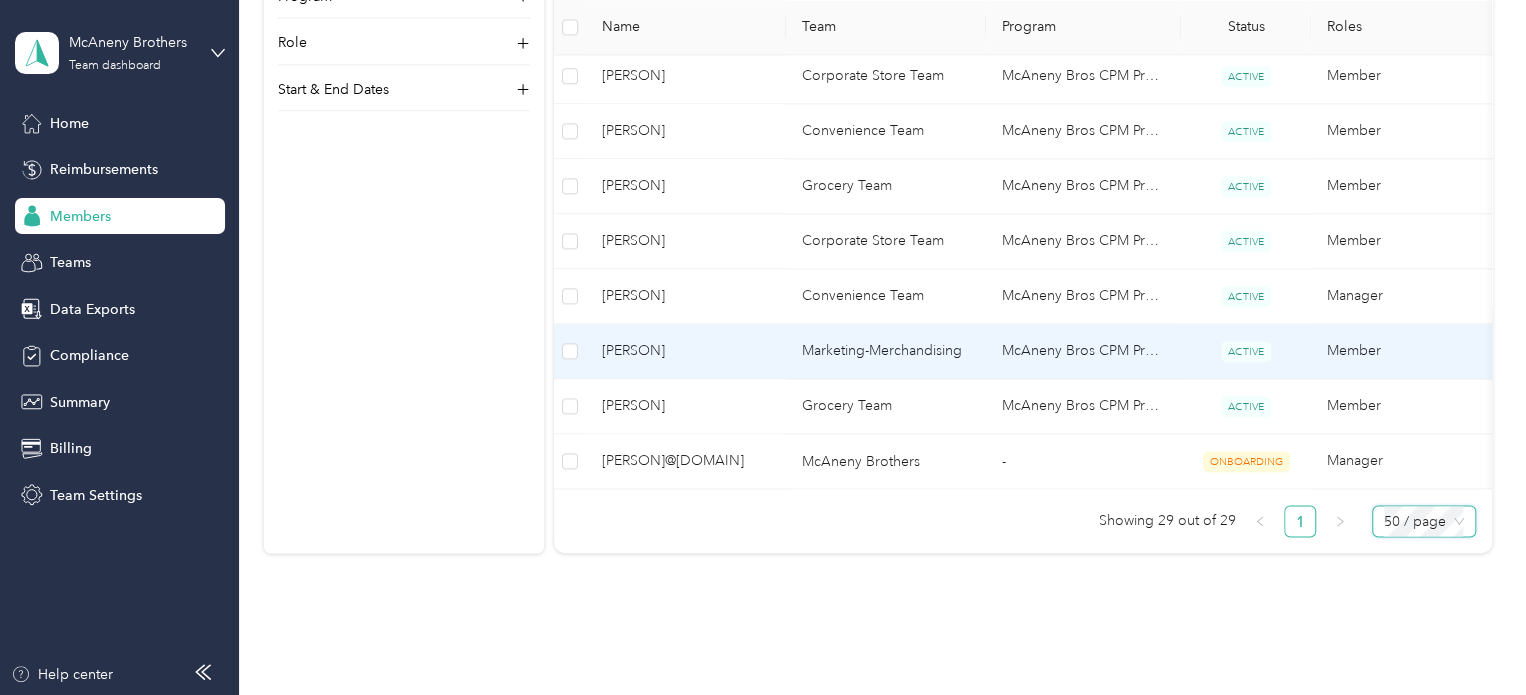 click on "[PERSON]" at bounding box center [686, 351] 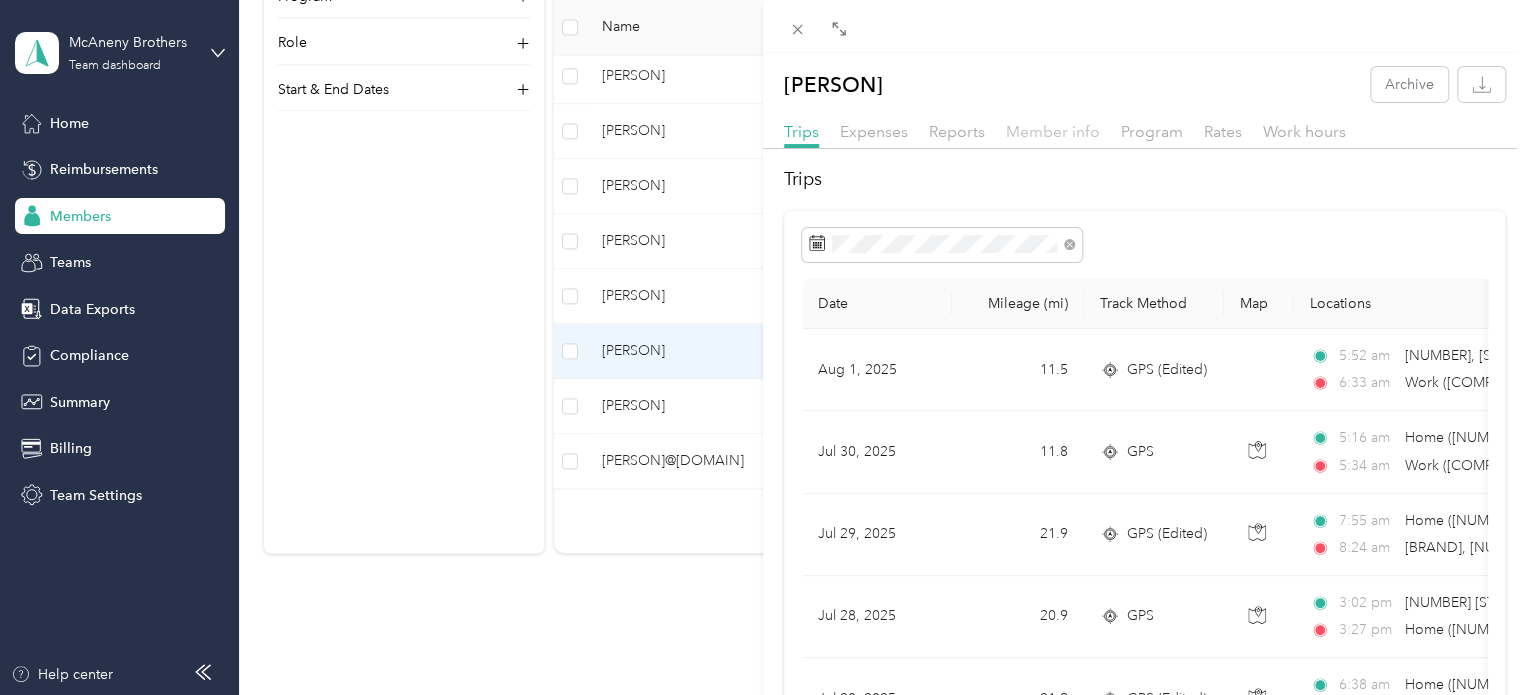 click on "Member info" at bounding box center [1053, 131] 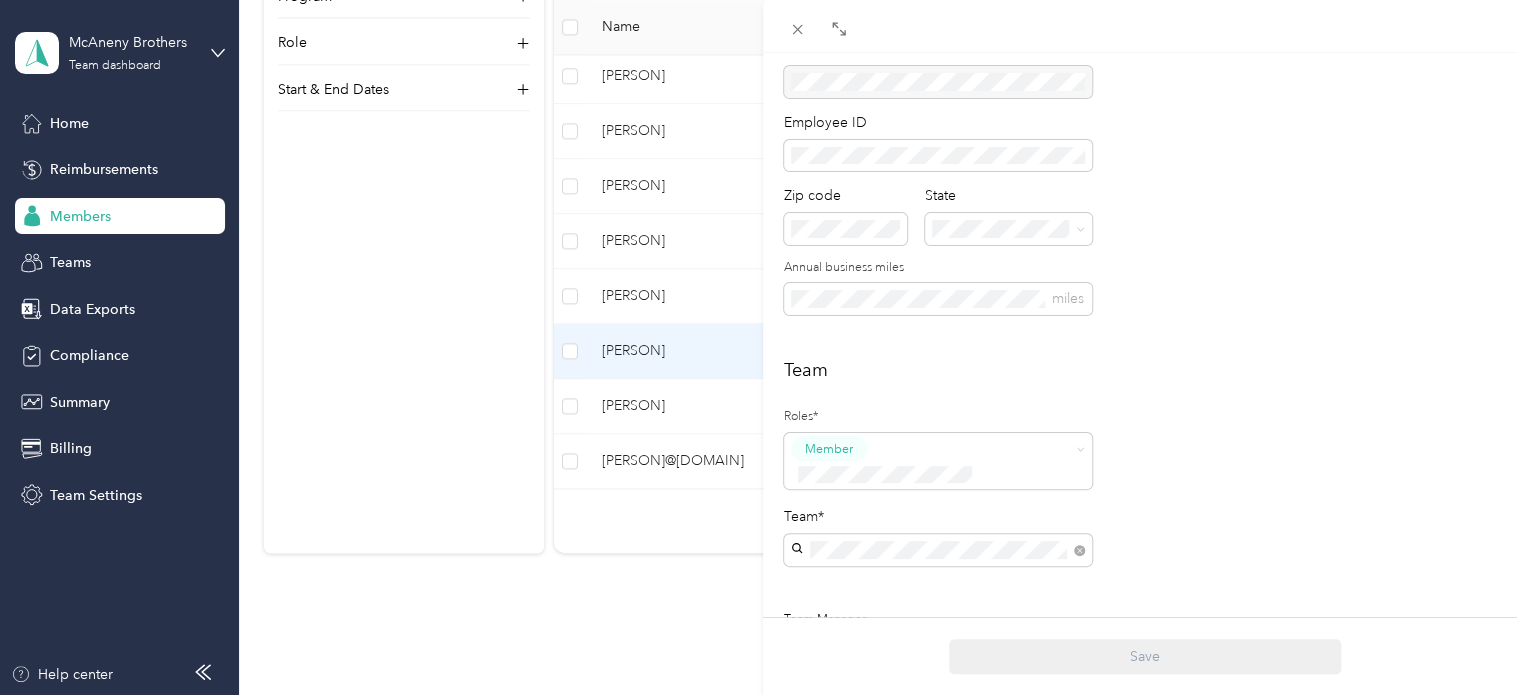 scroll, scrollTop: 254, scrollLeft: 0, axis: vertical 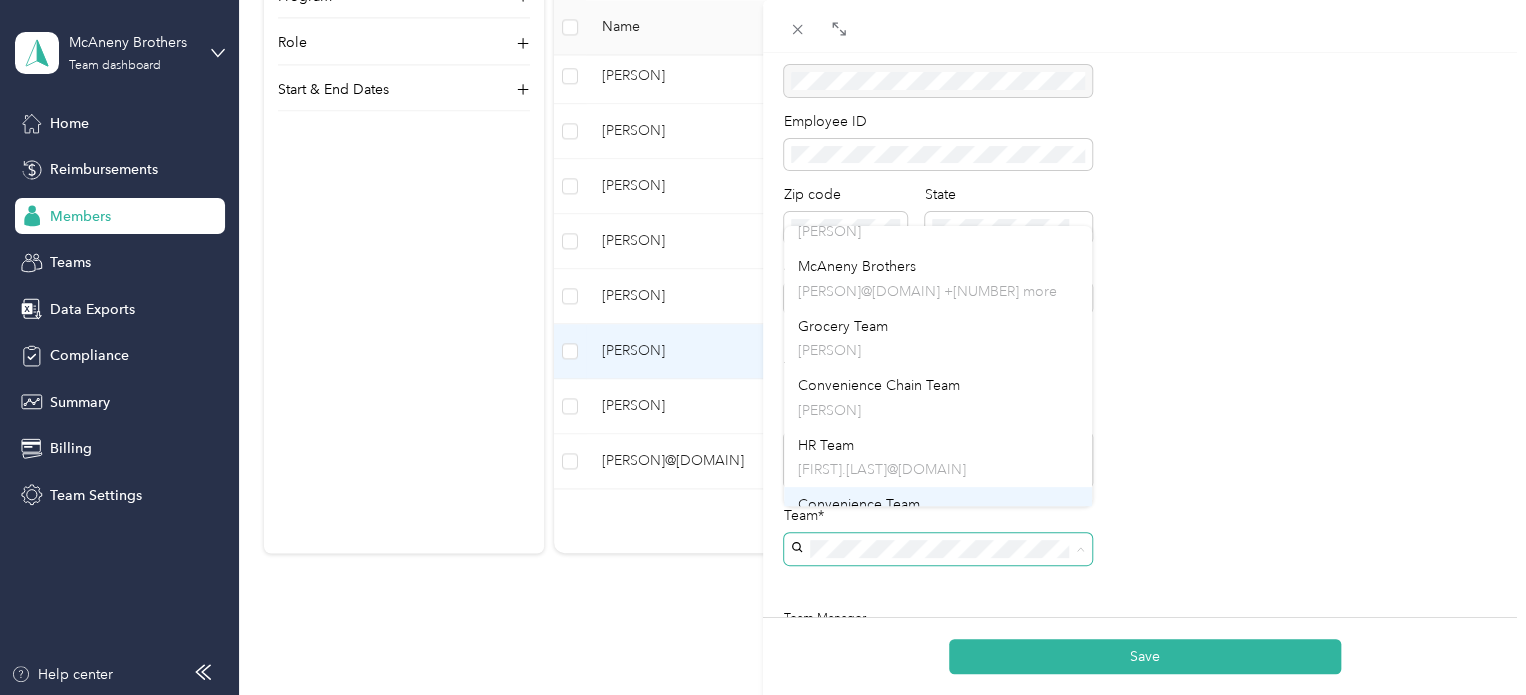 click on "Convenience Team" at bounding box center [859, 504] 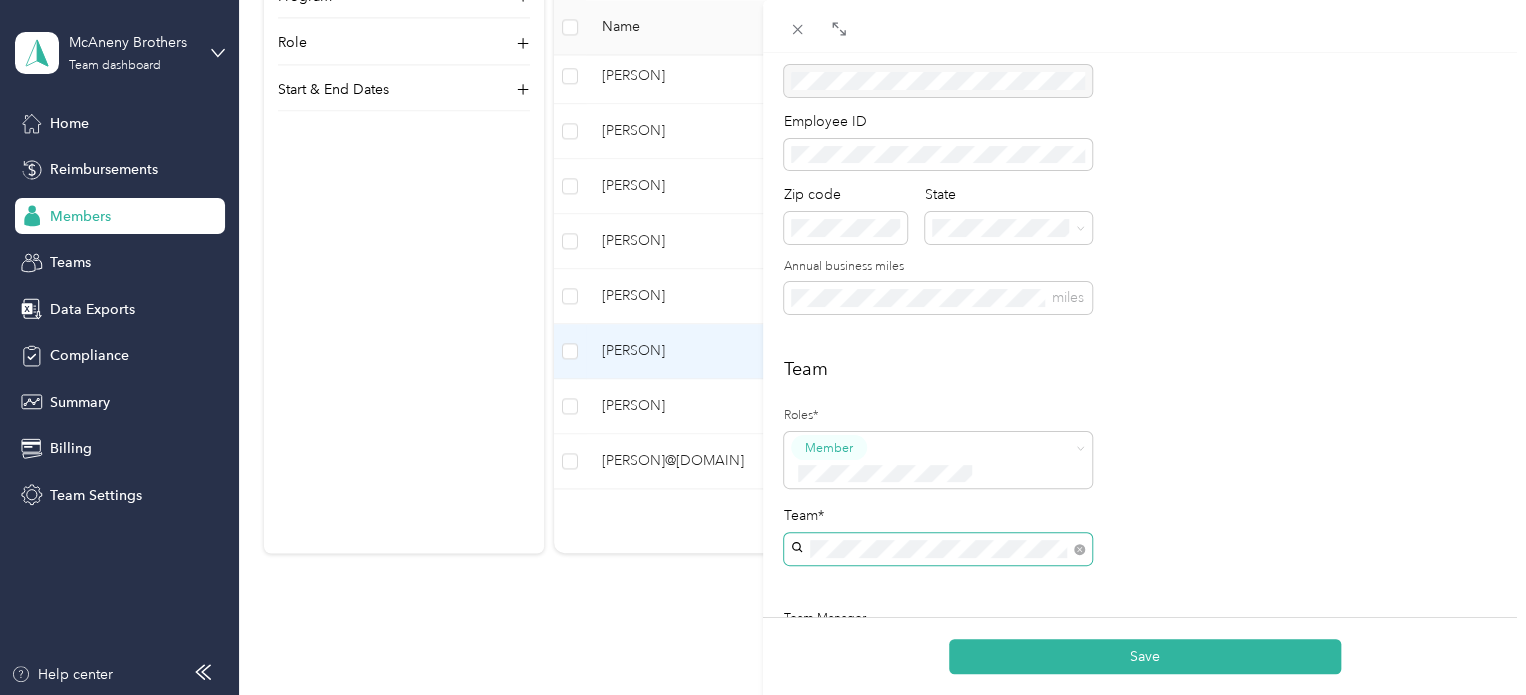 click on "Personal First name Last name Email* Employee ID Zip code State Annual business miles   miles Team Roles*   Member Team* Team Manager Short-term Leave Start date   End date   Members on leave will not have access to Everlance. Archive member End dateమీdding an end date archives a member. Archived members will lose access to Everlance [NUMBER] days after the end date. To edit program start date go to the   program tab" at bounding box center [1144, 481] 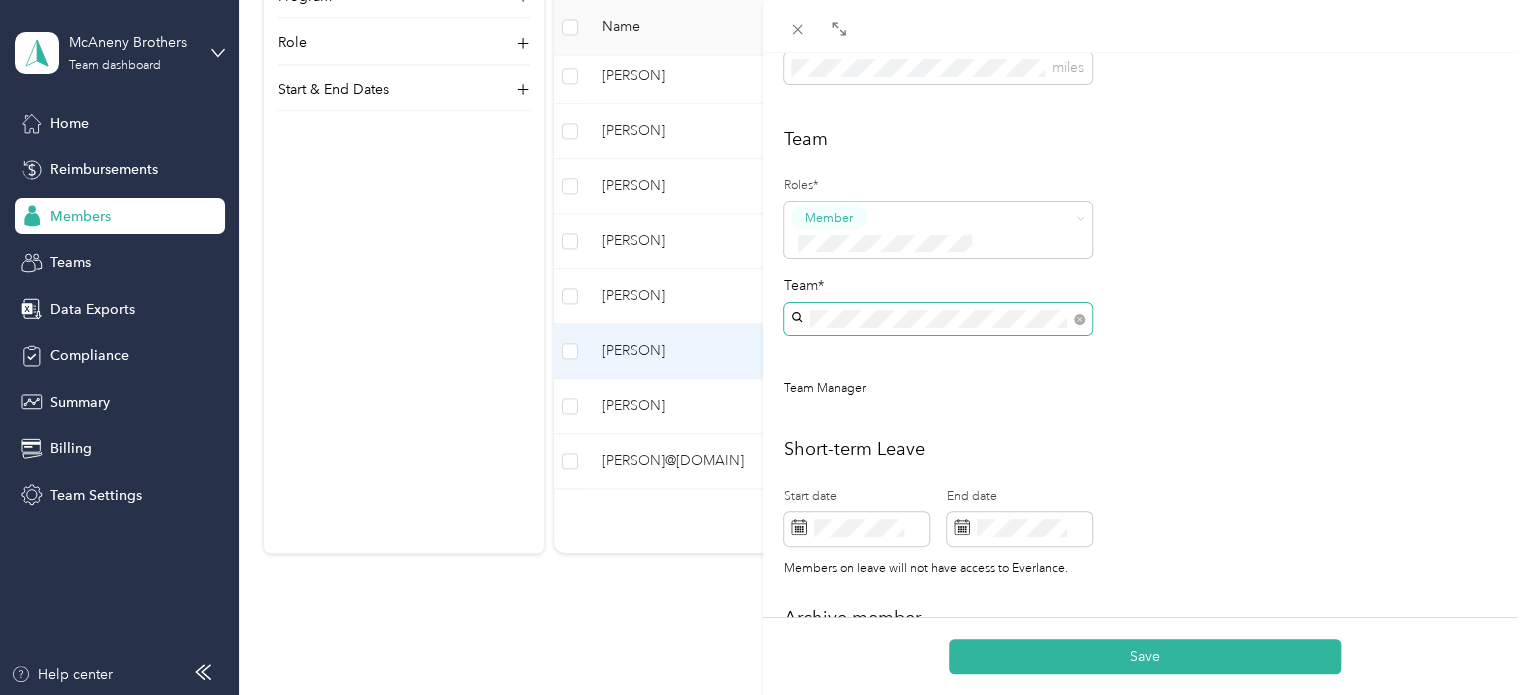 scroll, scrollTop: 488, scrollLeft: 0, axis: vertical 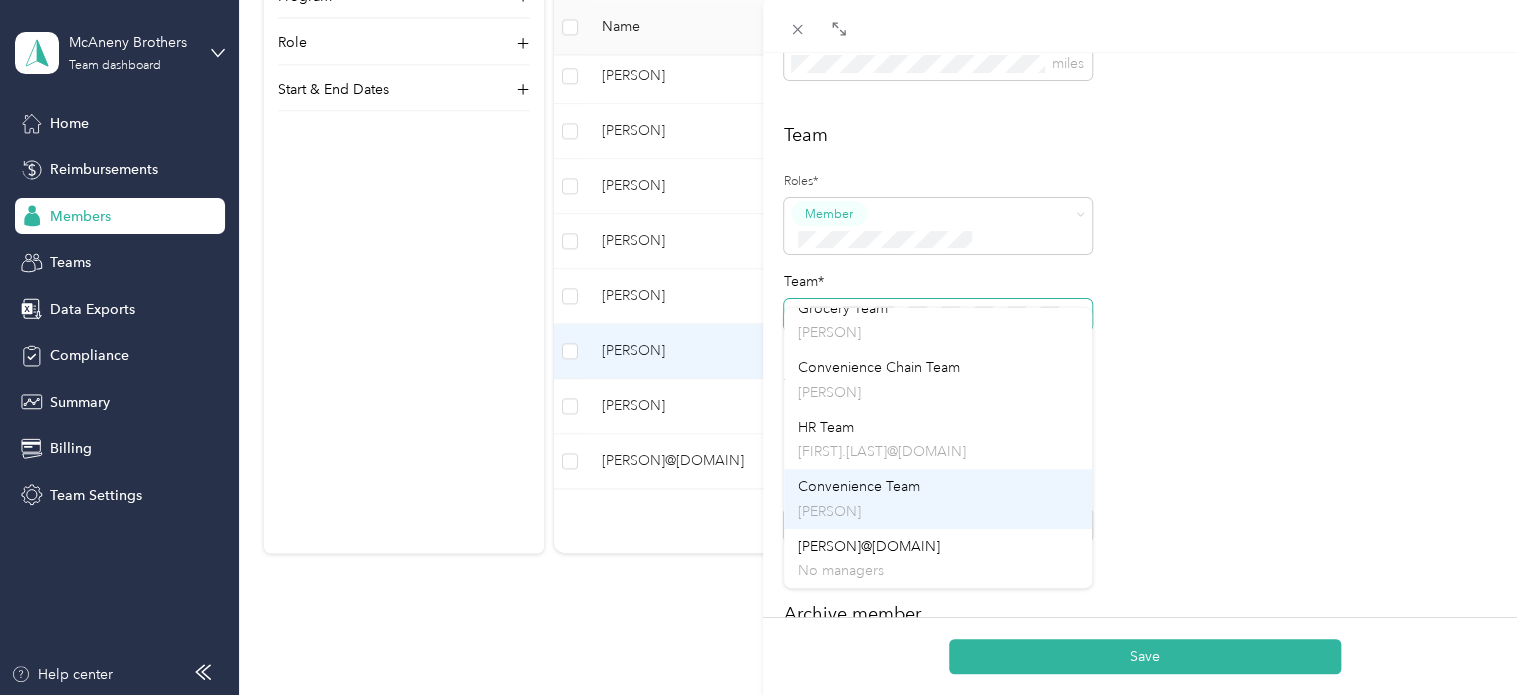 click on "[PERSON]" at bounding box center (938, 511) 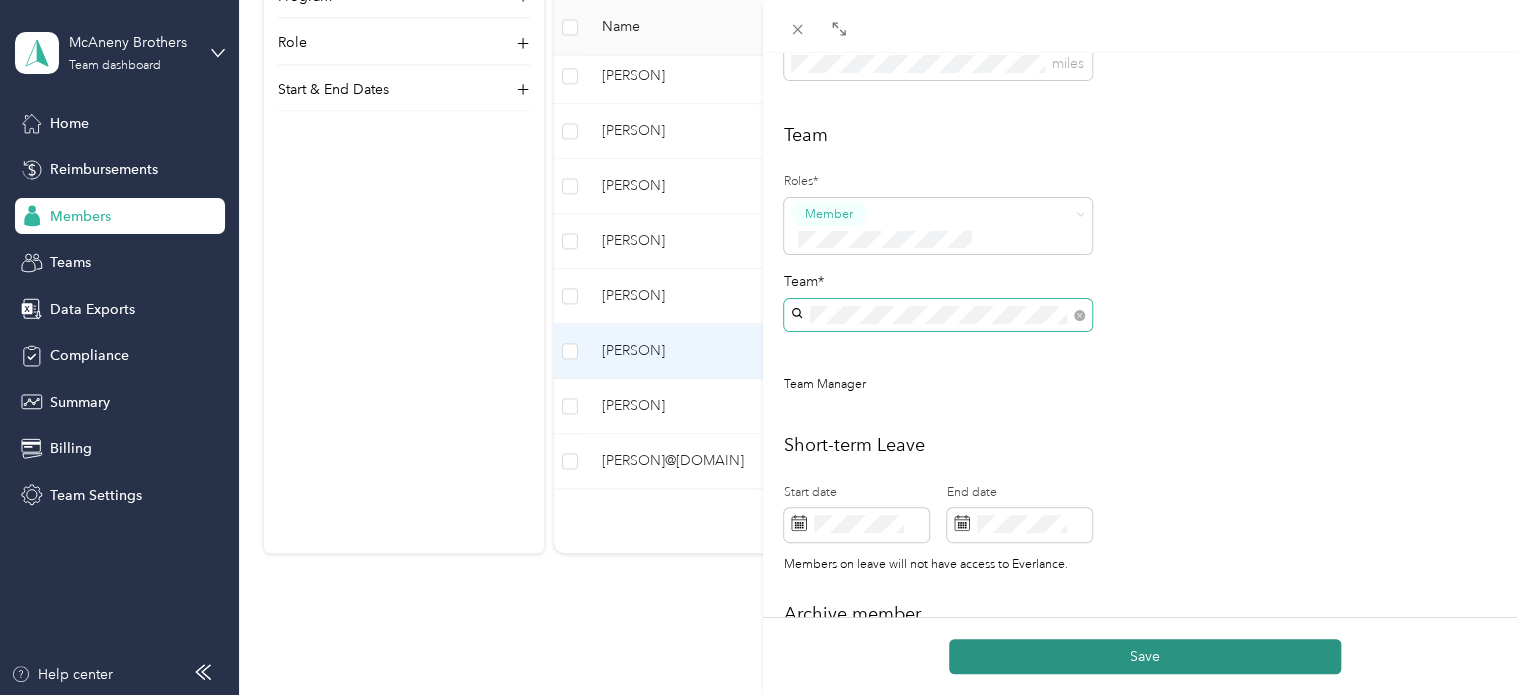 click on "Save" at bounding box center (1145, 656) 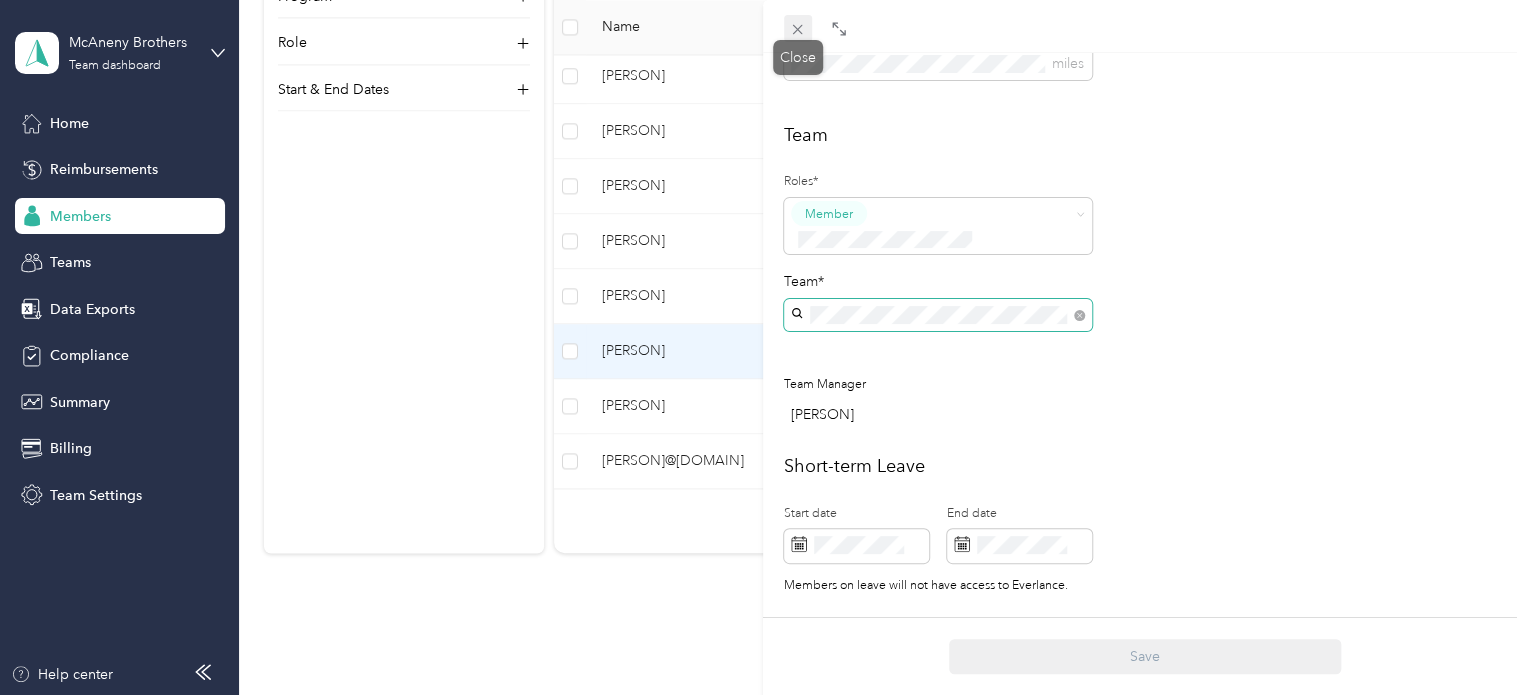 click 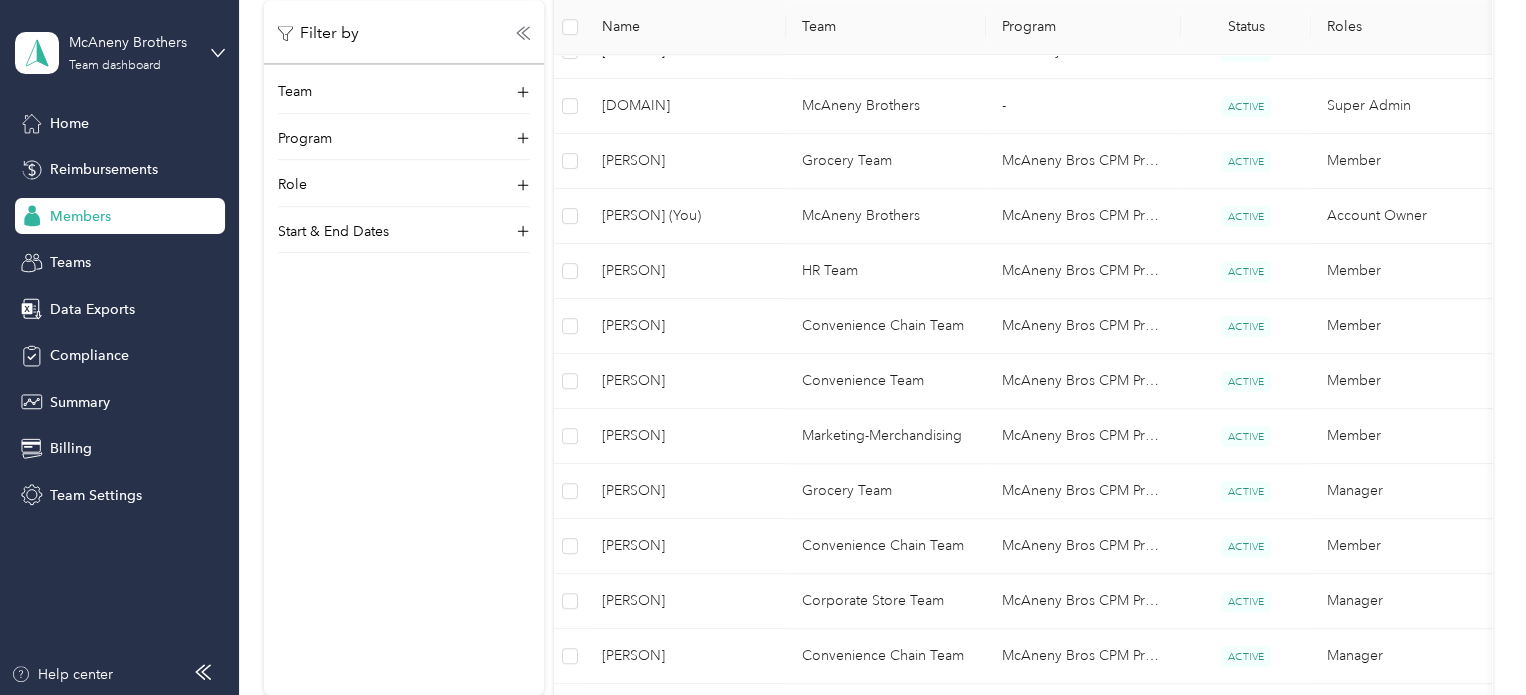 scroll, scrollTop: 525, scrollLeft: 0, axis: vertical 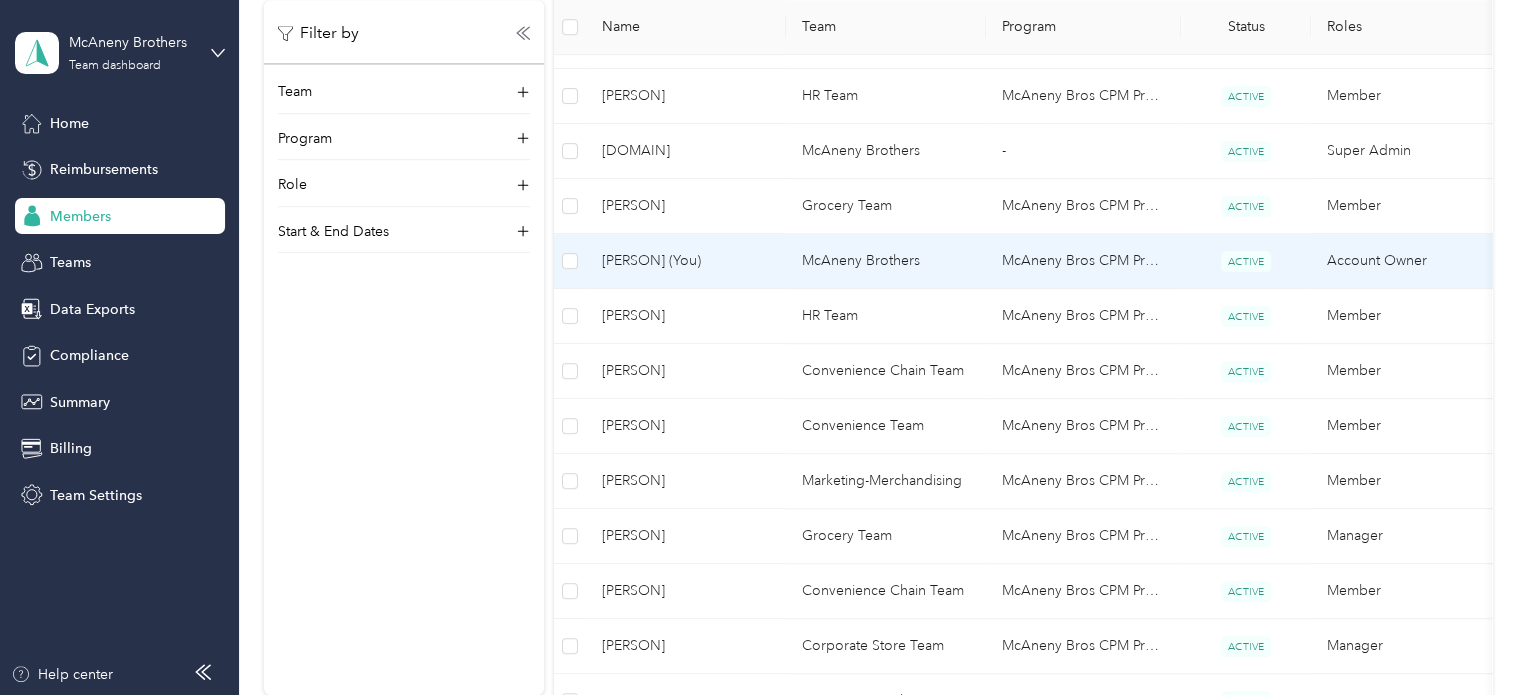 click on "[PERSON] (You)" at bounding box center [686, 261] 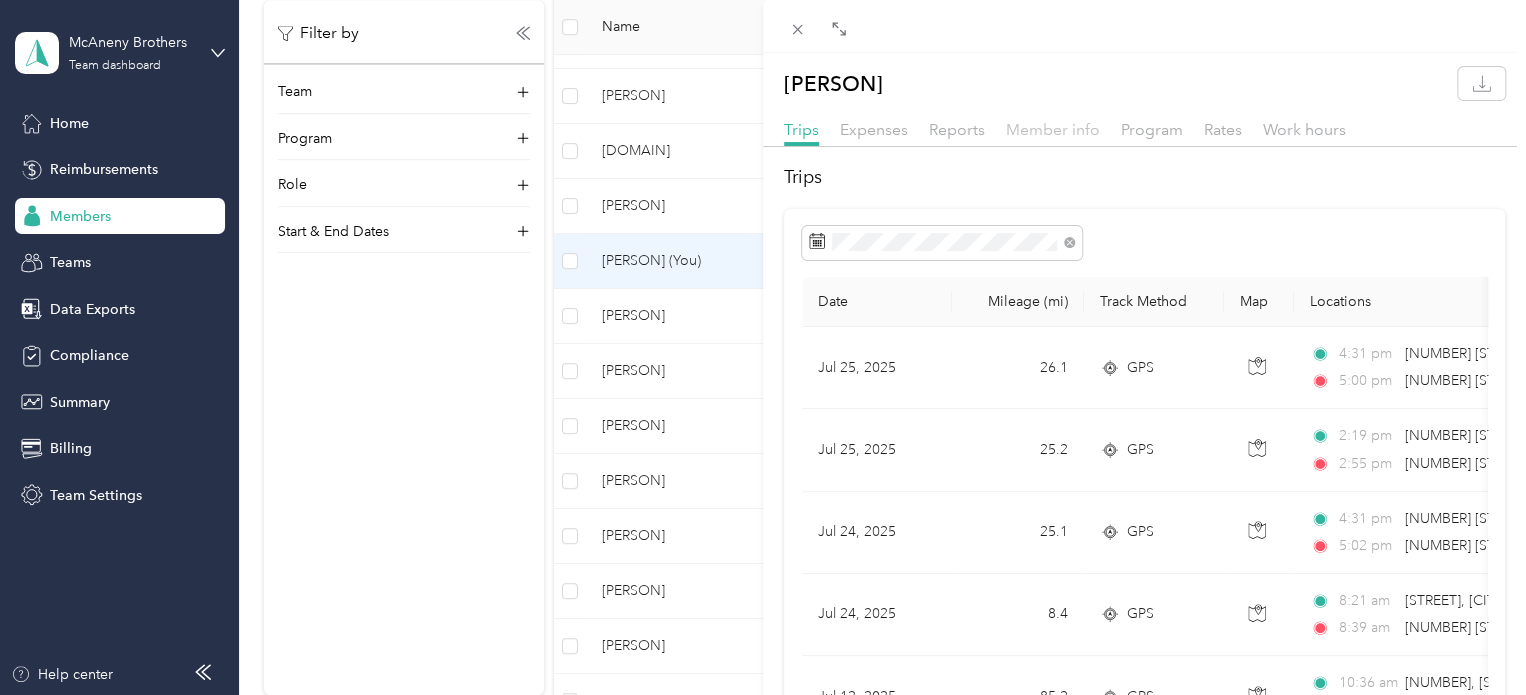 click on "Member info" at bounding box center [1053, 129] 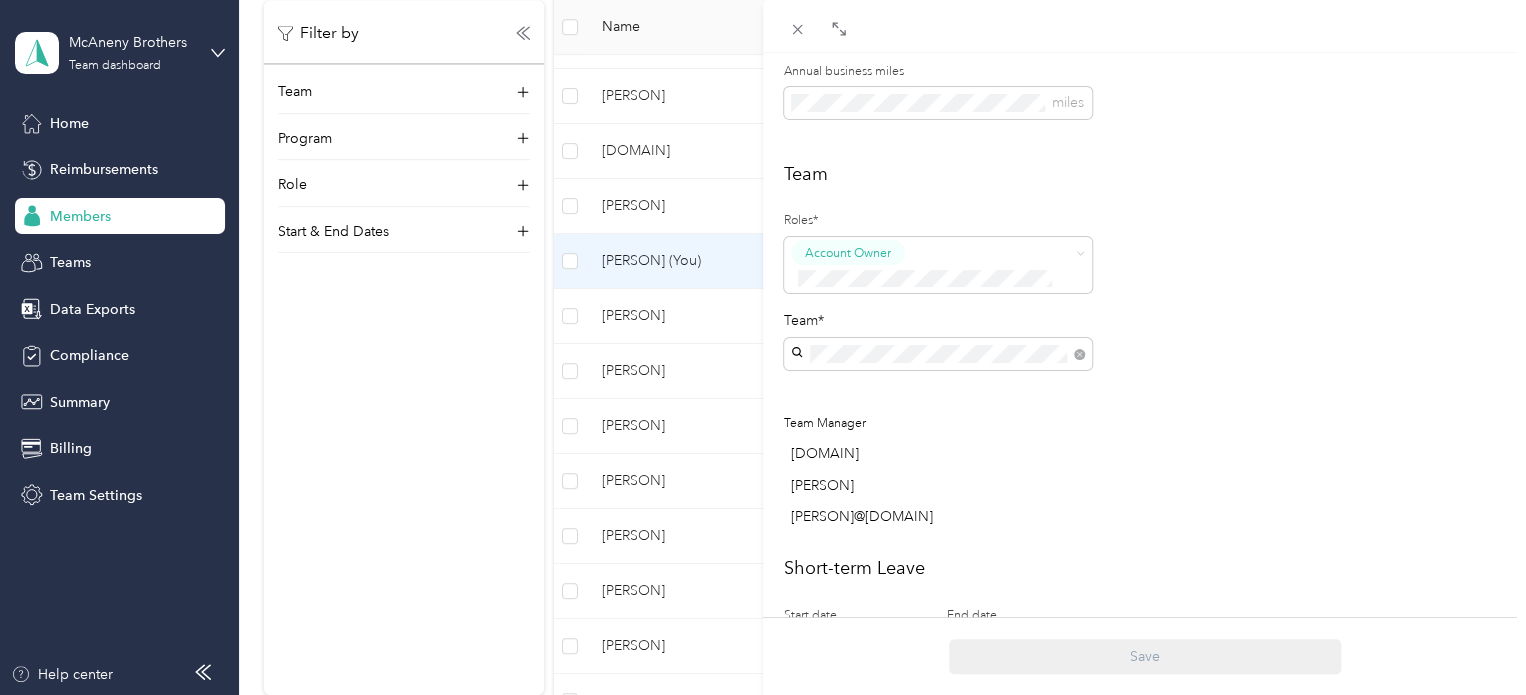 scroll, scrollTop: 423, scrollLeft: 0, axis: vertical 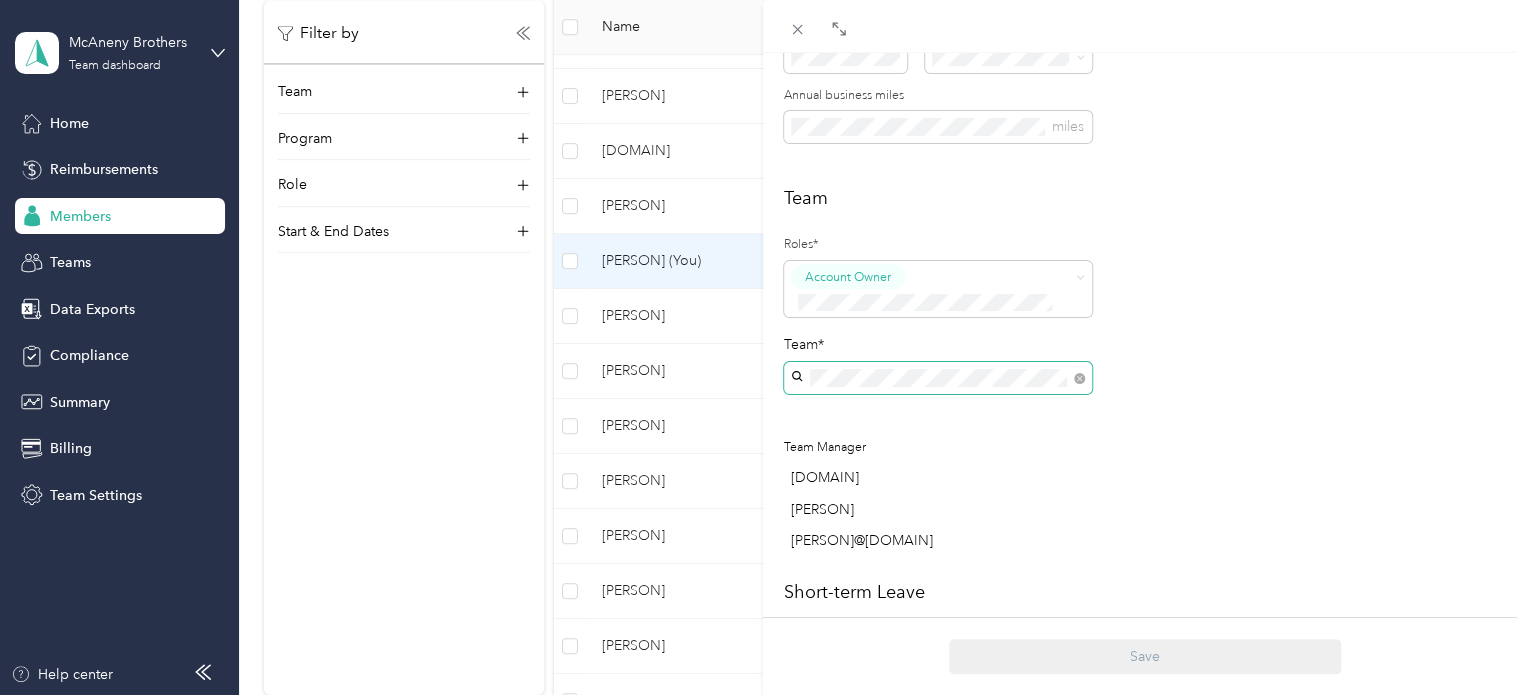 click at bounding box center (1076, 378) 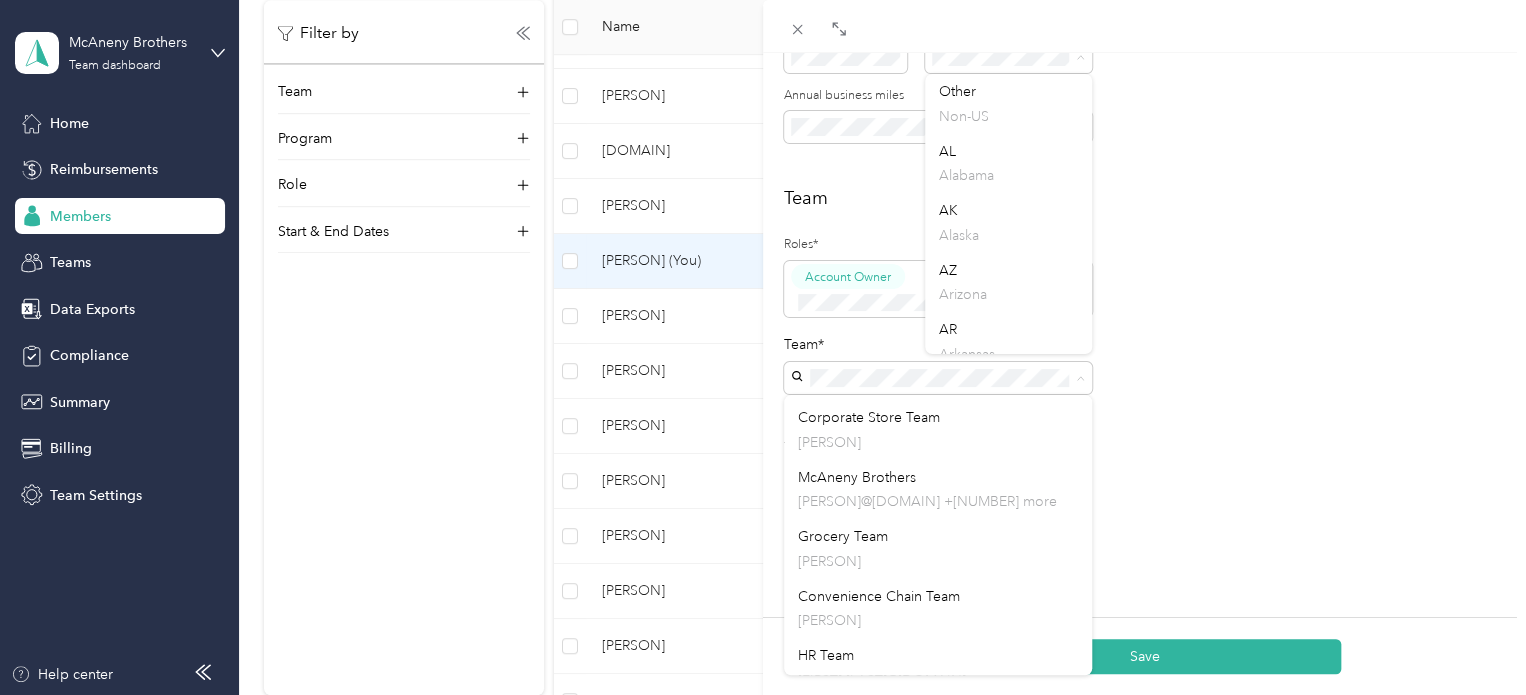 scroll, scrollTop: 121, scrollLeft: 0, axis: vertical 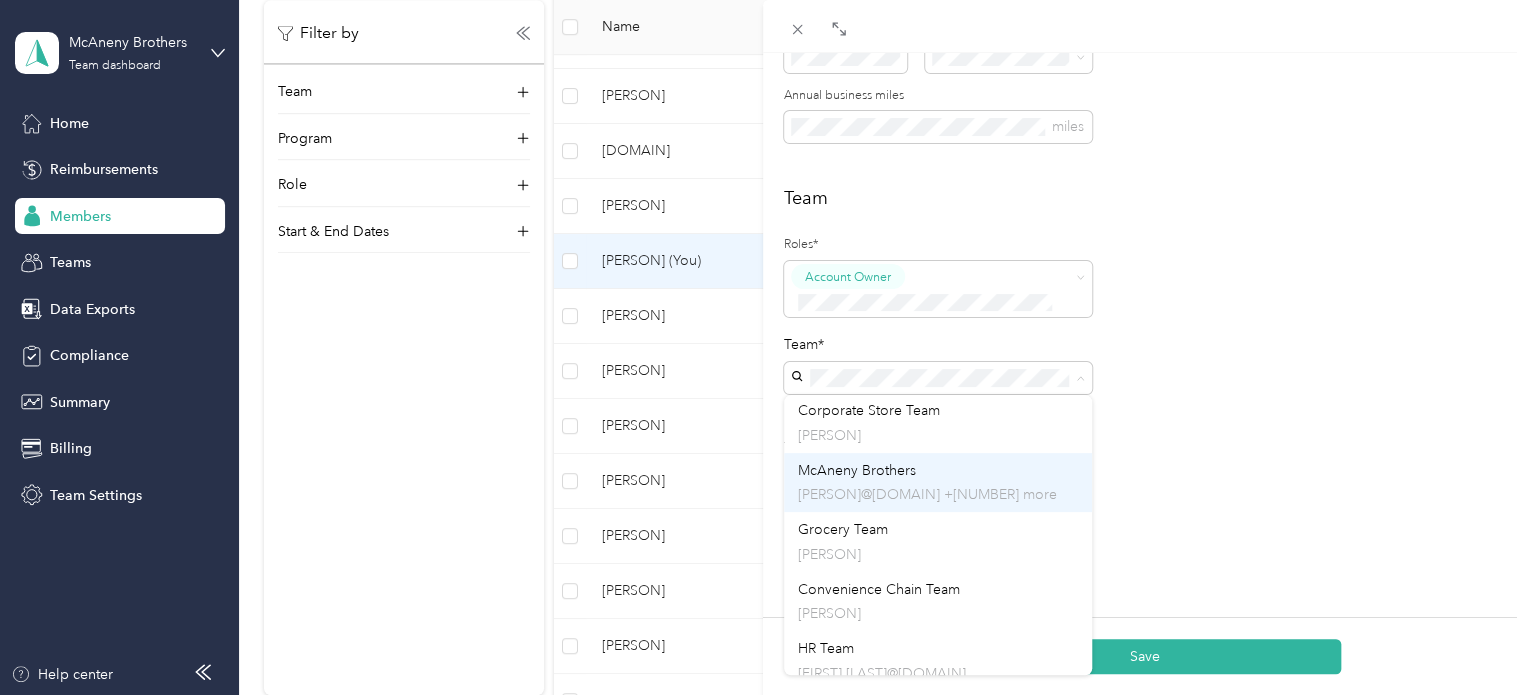 click on "[PERSON]@[DOMAIN] +[NUMBER] more" at bounding box center [938, 494] 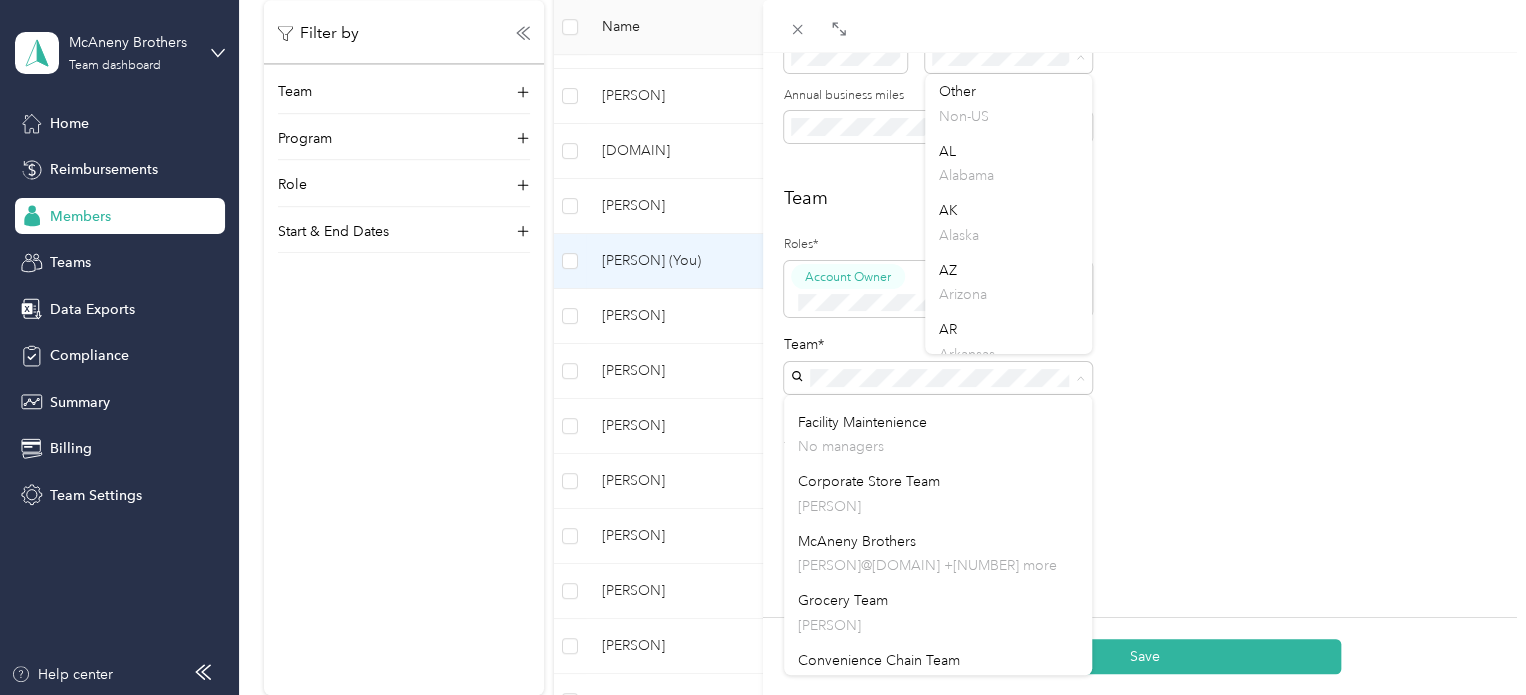 scroll, scrollTop: 40, scrollLeft: 0, axis: vertical 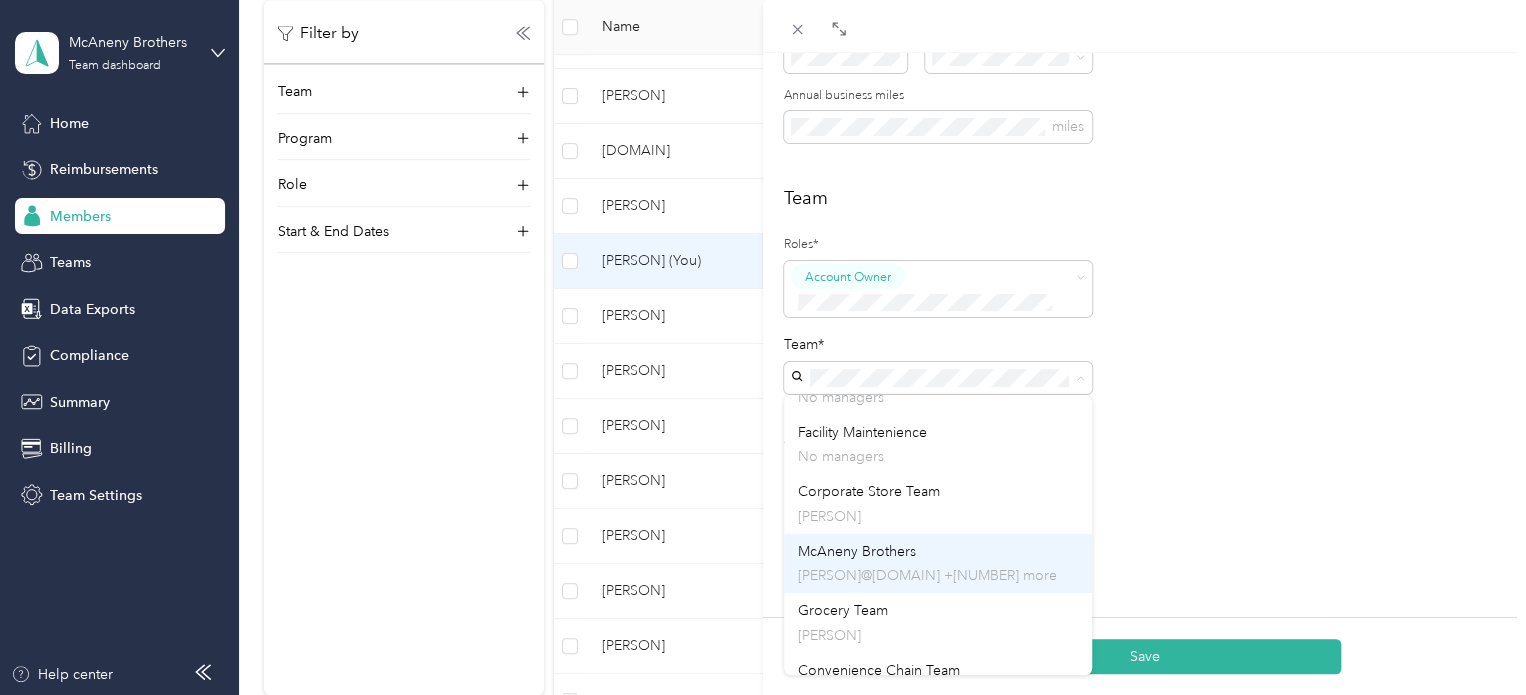 click on "[PERSON]@[DOMAIN] +[NUMBER] more" at bounding box center (938, 575) 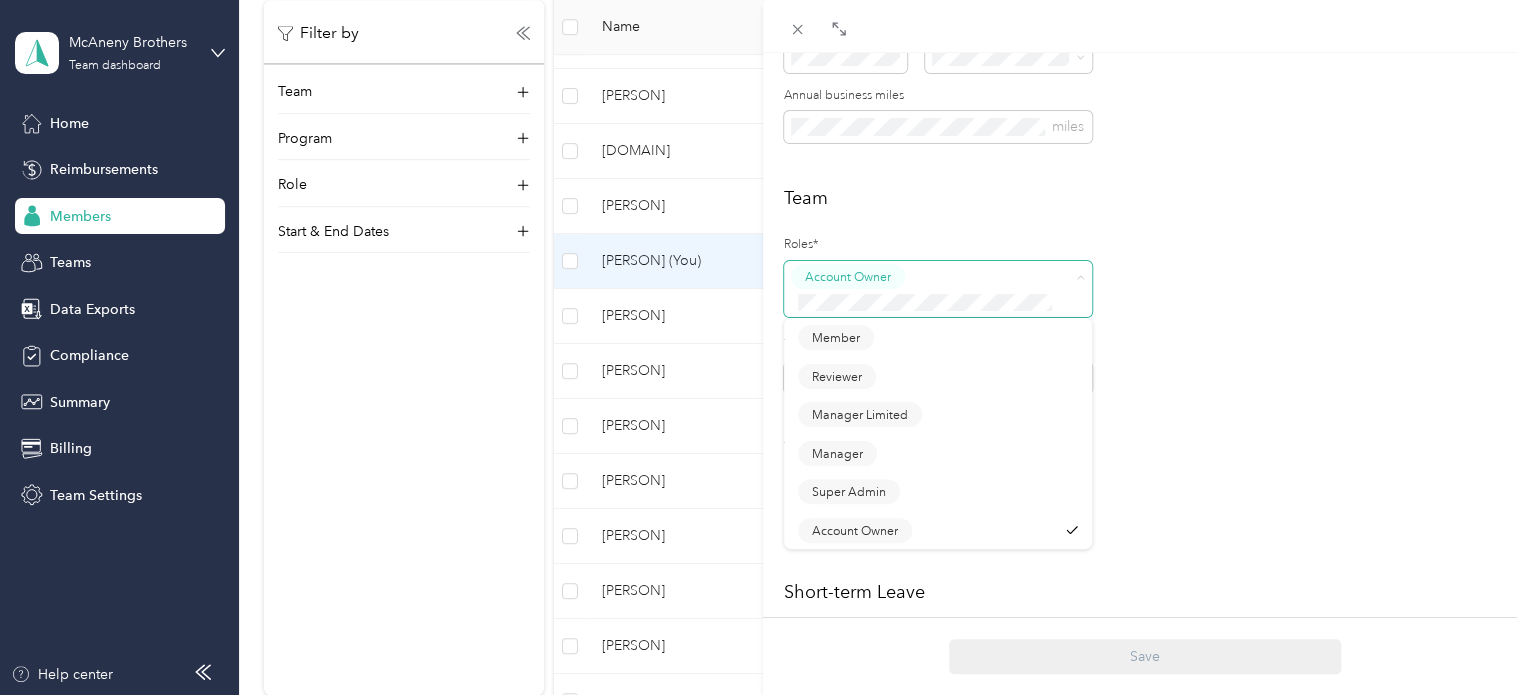 click 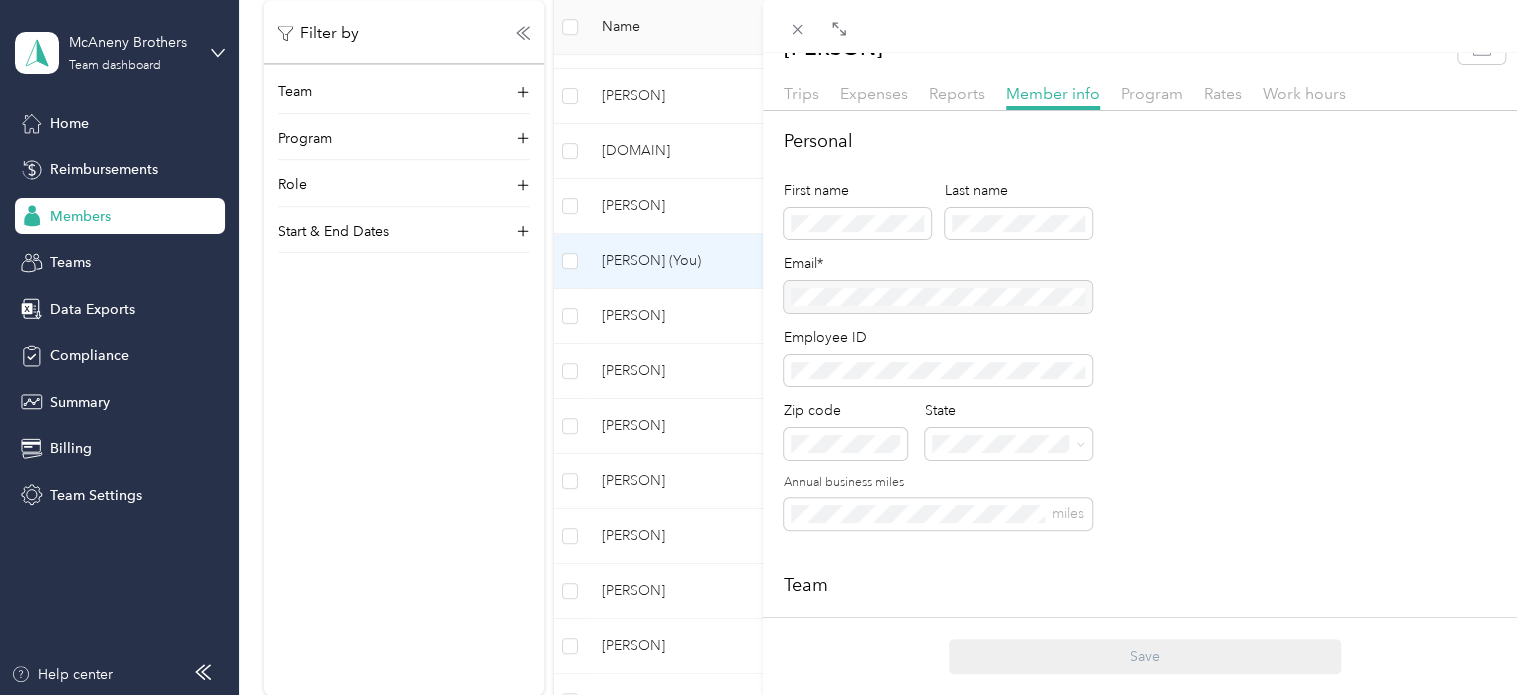scroll, scrollTop: 0, scrollLeft: 0, axis: both 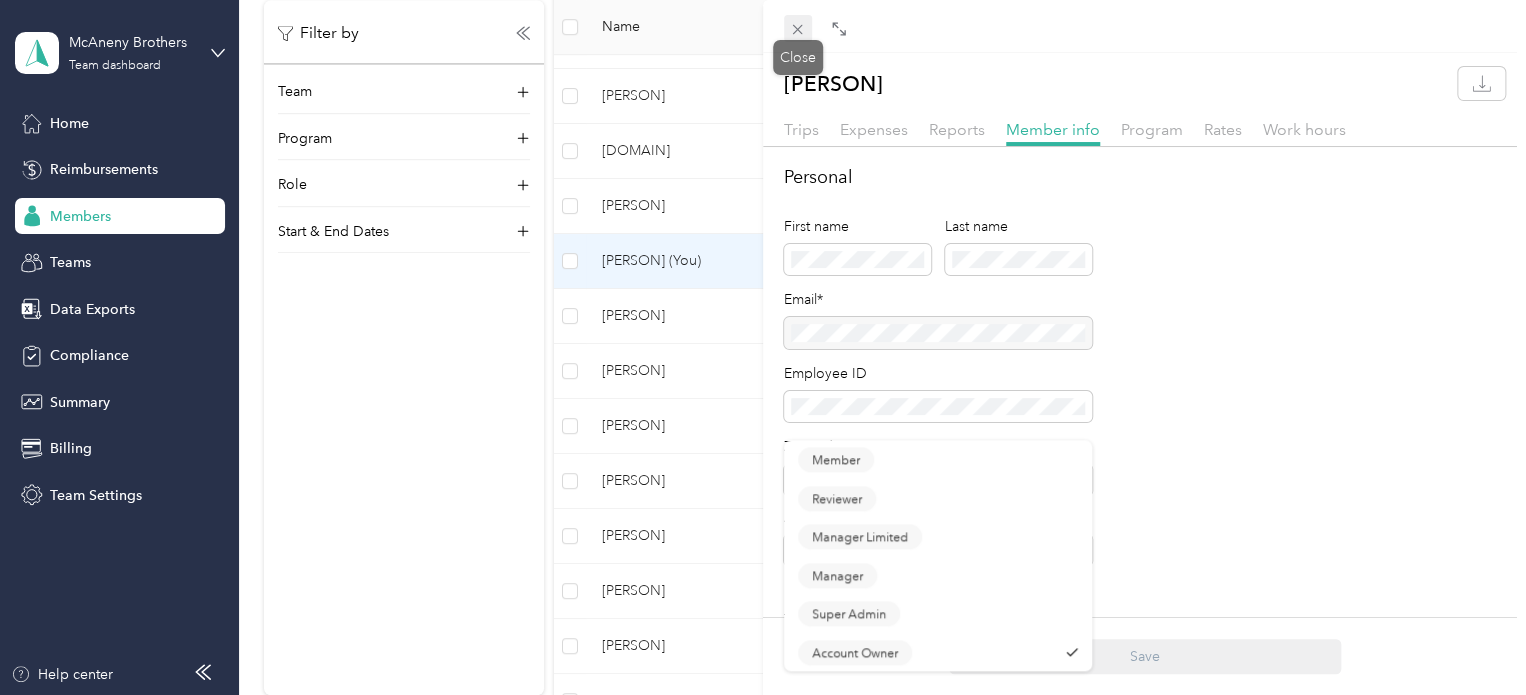 click 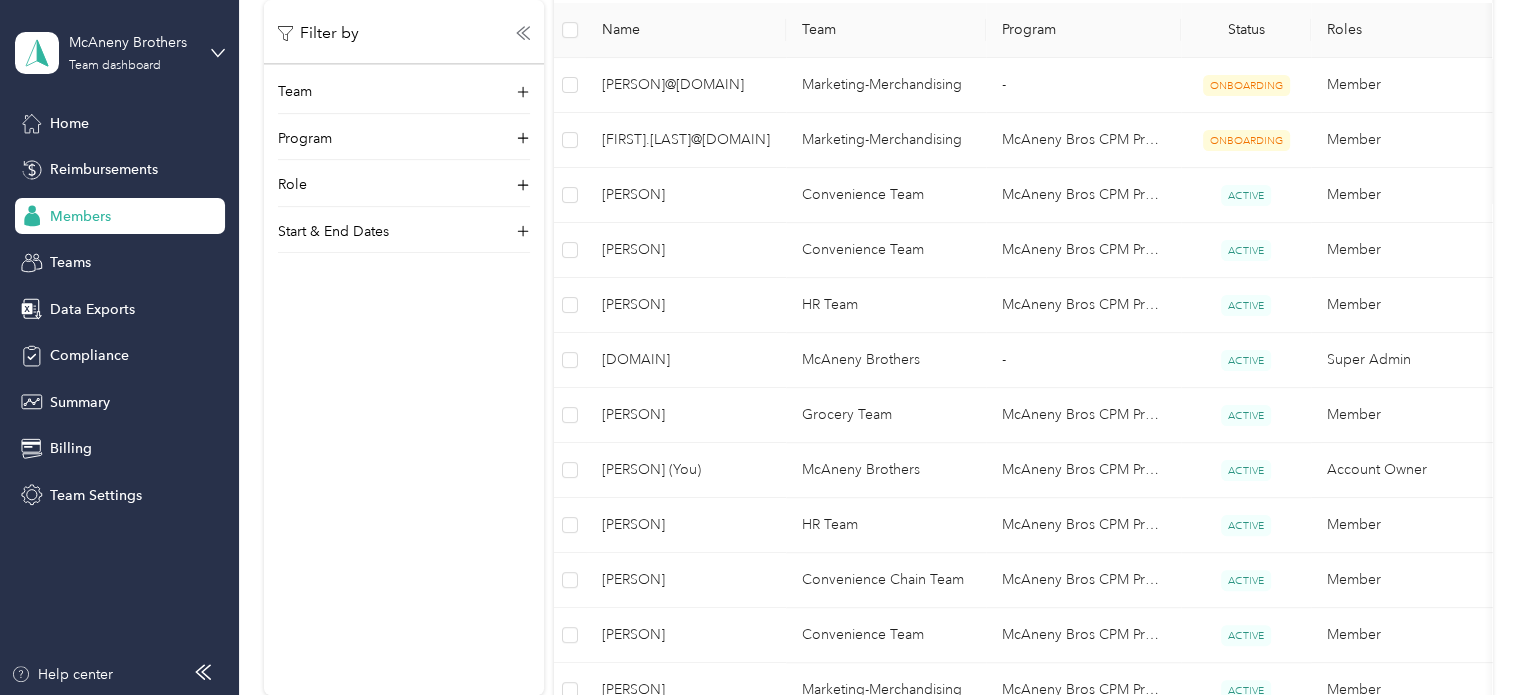 scroll, scrollTop: 319, scrollLeft: 0, axis: vertical 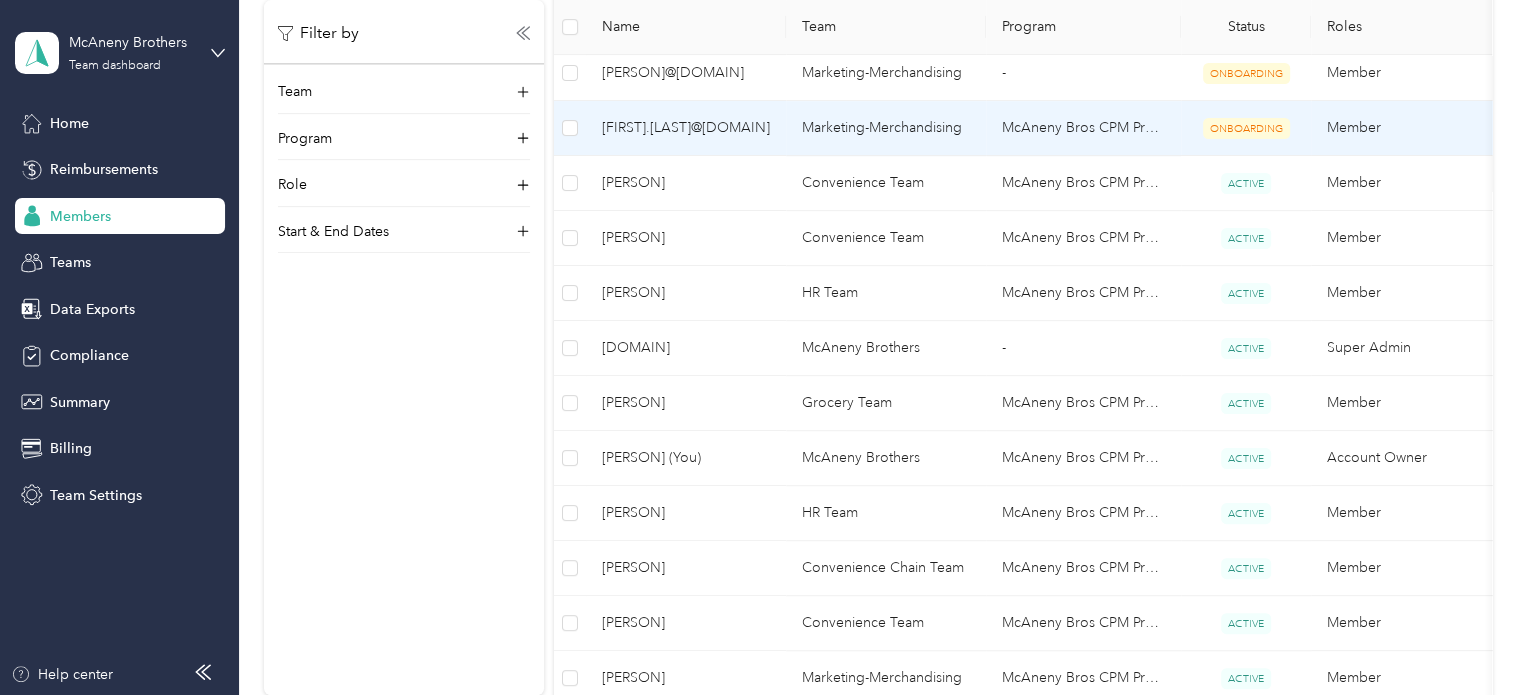 click on "[FIRST].[LAST]@[DOMAIN]" at bounding box center (686, 128) 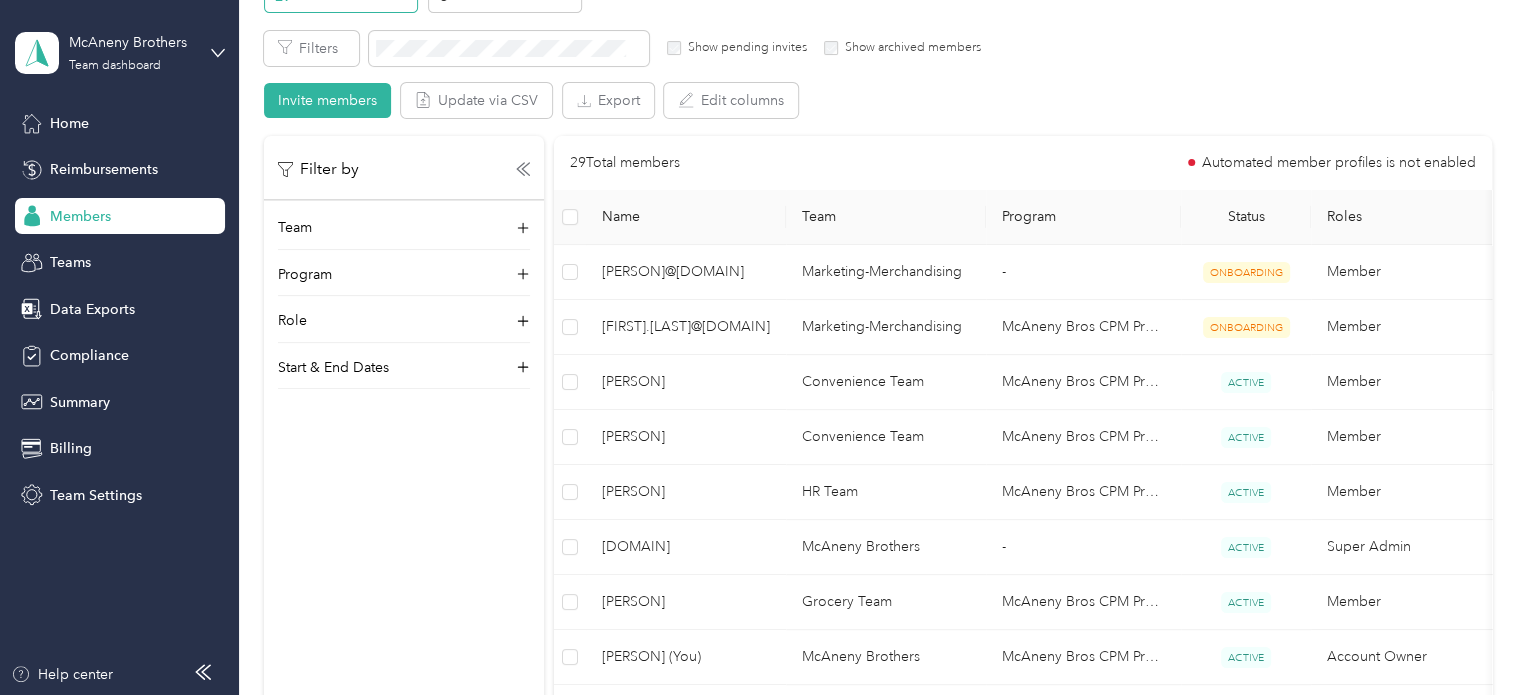 scroll, scrollTop: 109, scrollLeft: 0, axis: vertical 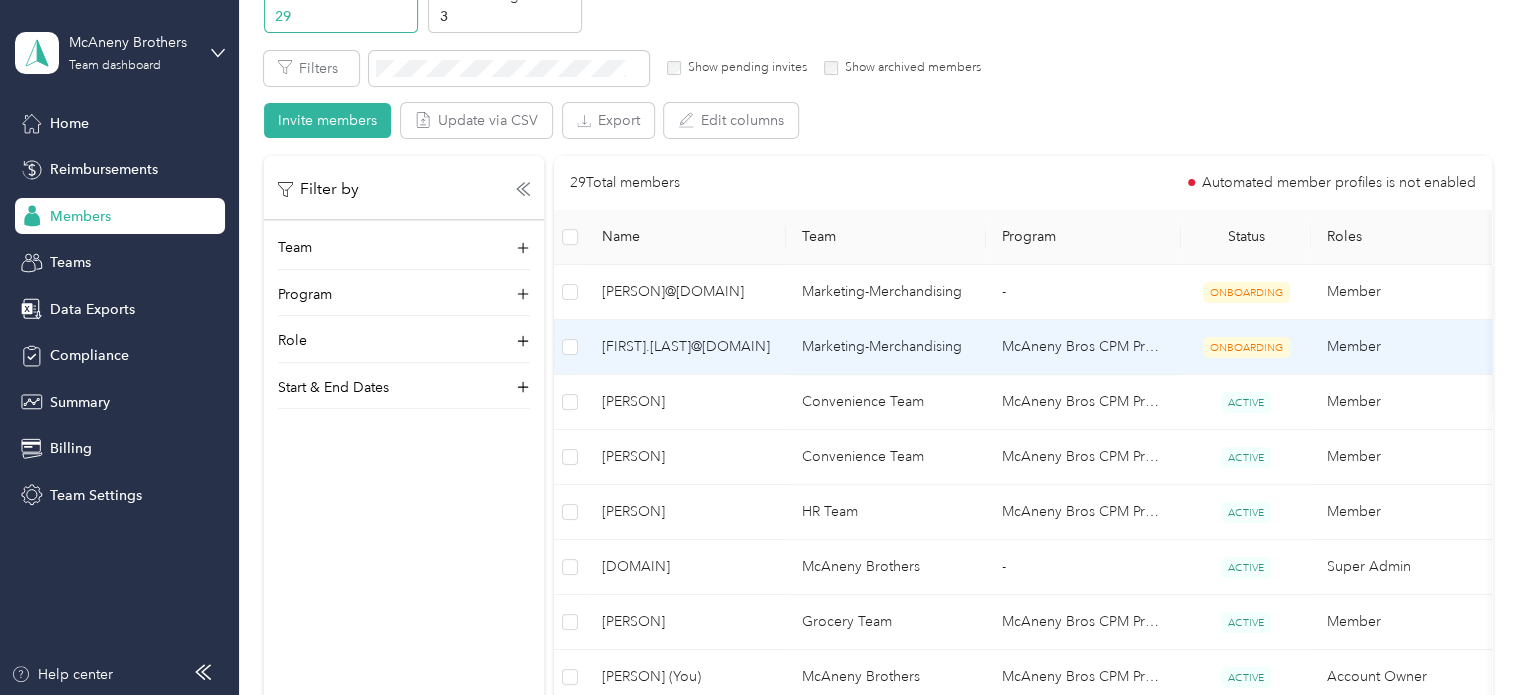 click on "Member" at bounding box center (1411, 347) 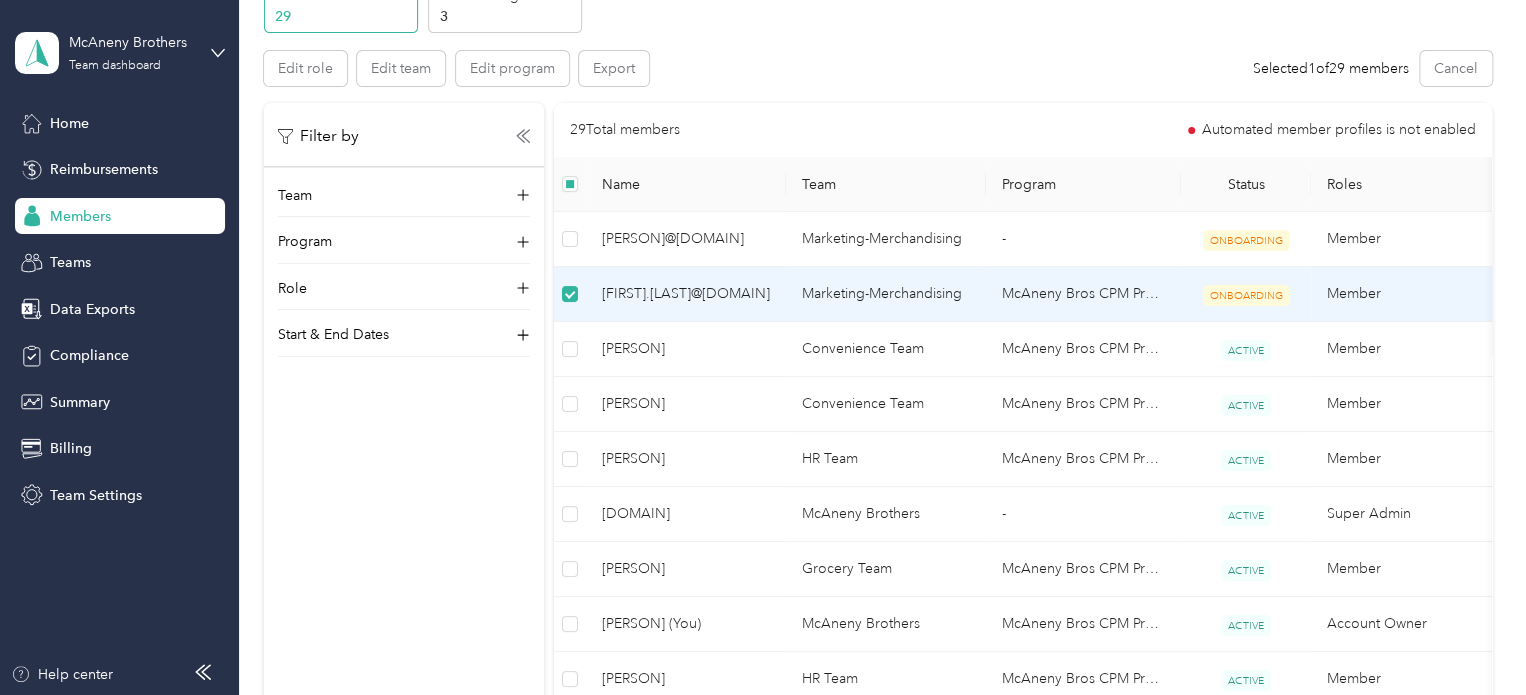 click on "McAneny Bros CPM Program" at bounding box center [1083, 294] 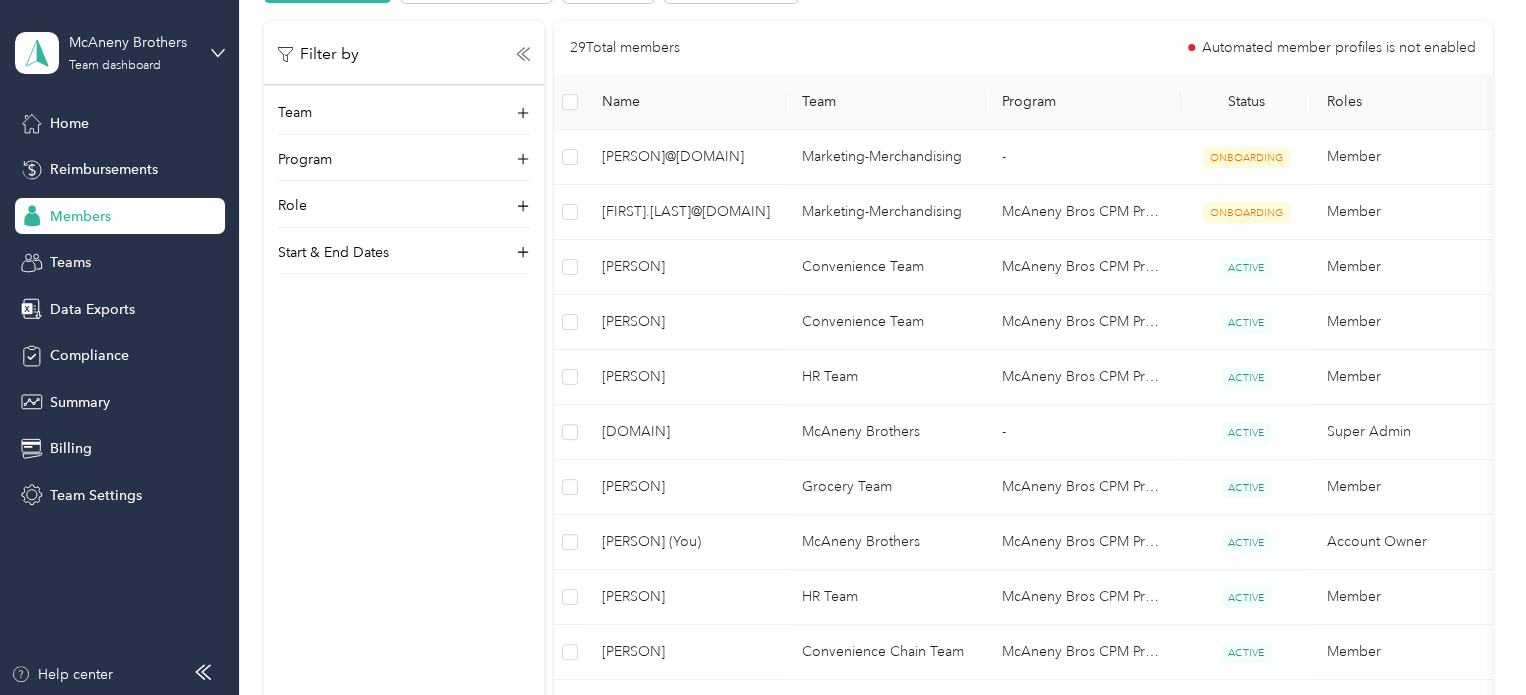 scroll, scrollTop: 245, scrollLeft: 0, axis: vertical 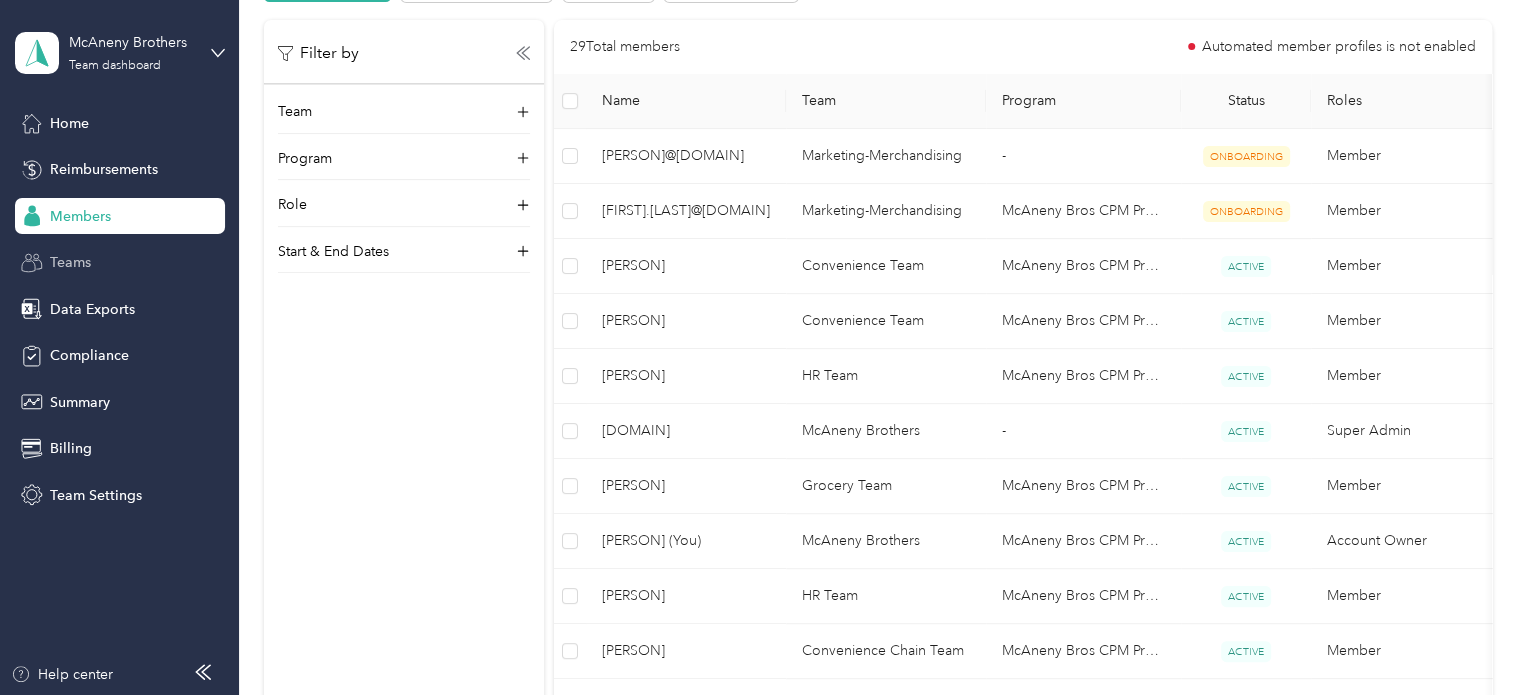 click on "Teams" at bounding box center (70, 262) 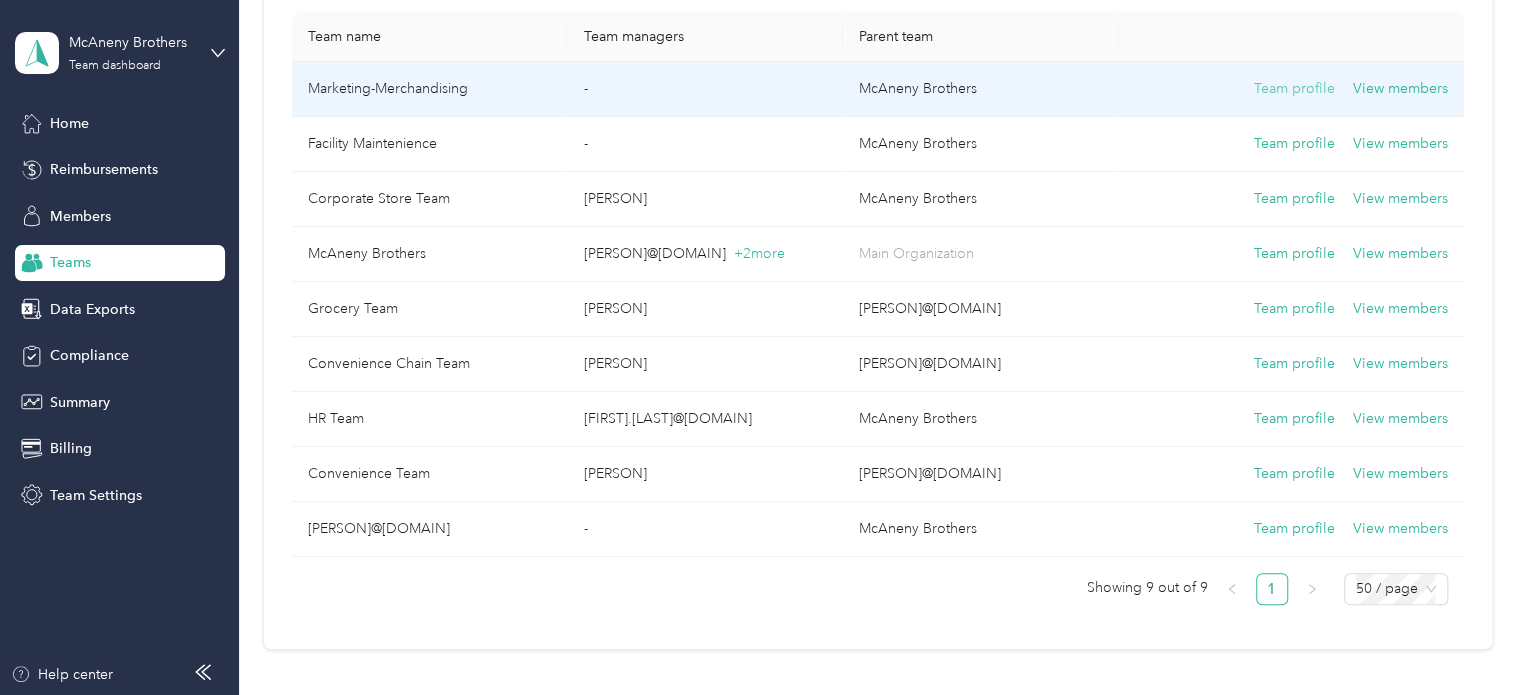 click on "Team profile" at bounding box center [1294, 89] 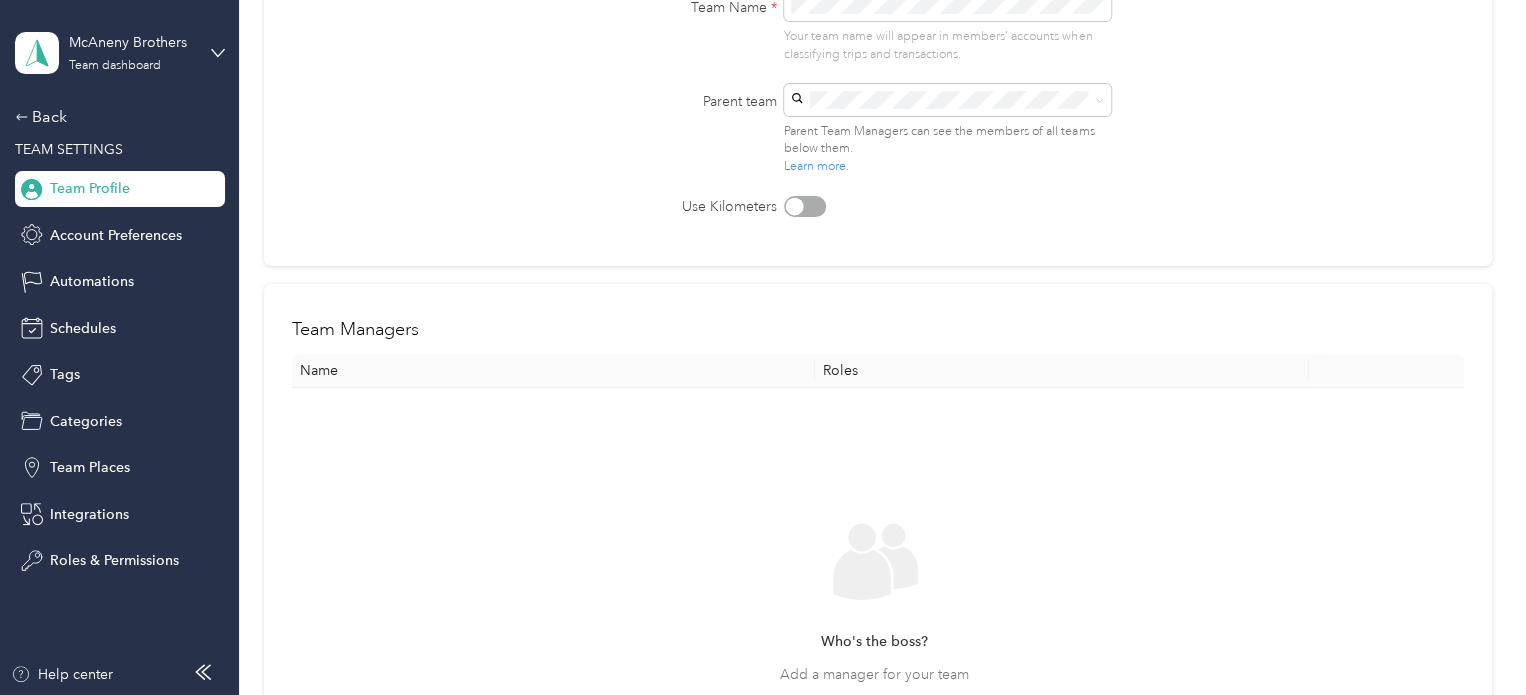 scroll, scrollTop: 0, scrollLeft: 0, axis: both 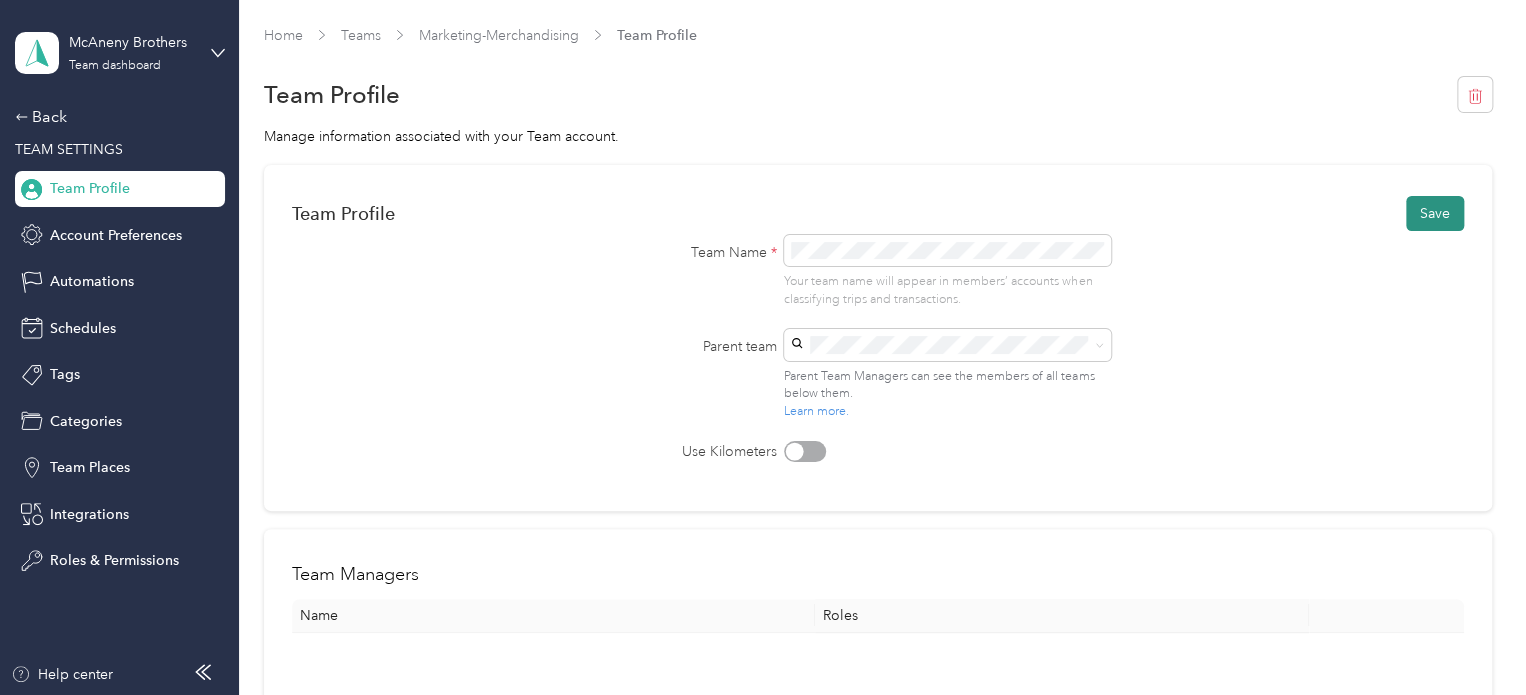 click on "Save" at bounding box center [1435, 213] 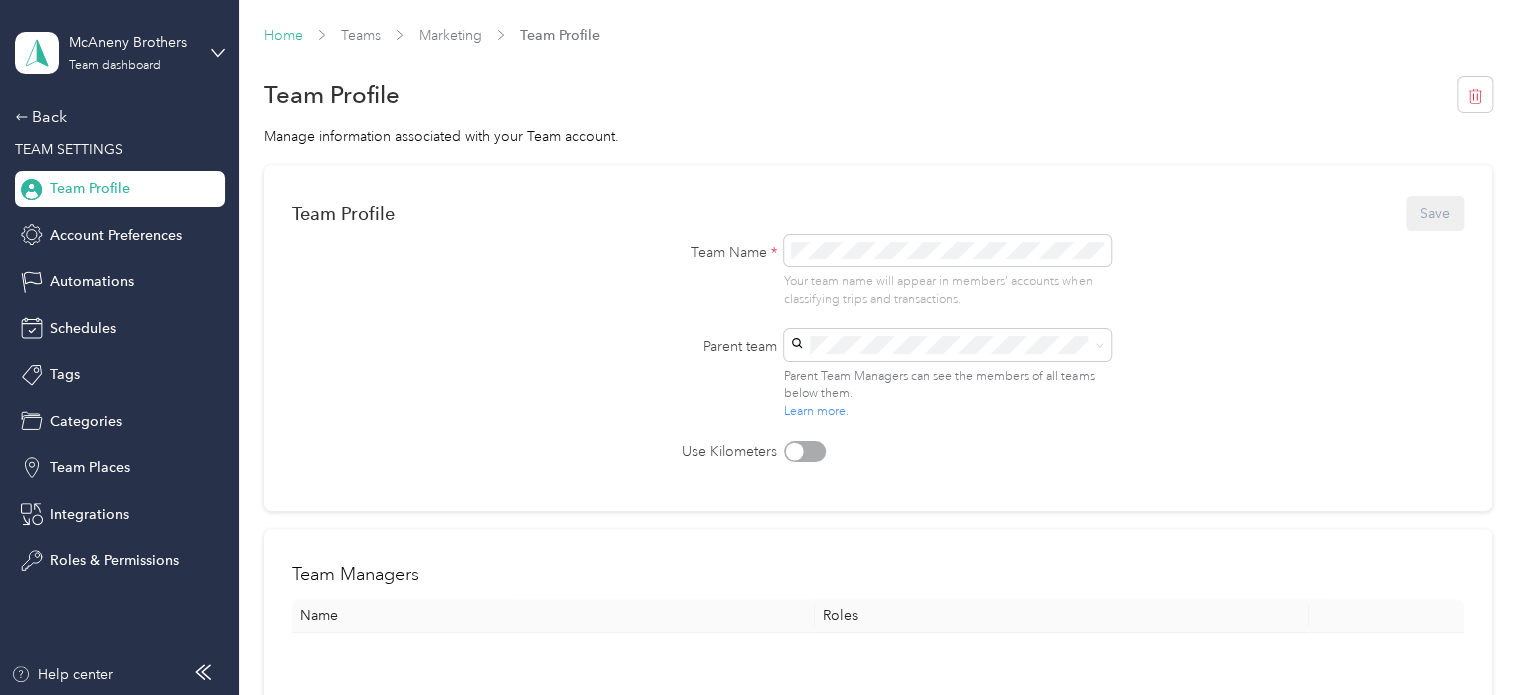 click on "Home" at bounding box center [283, 35] 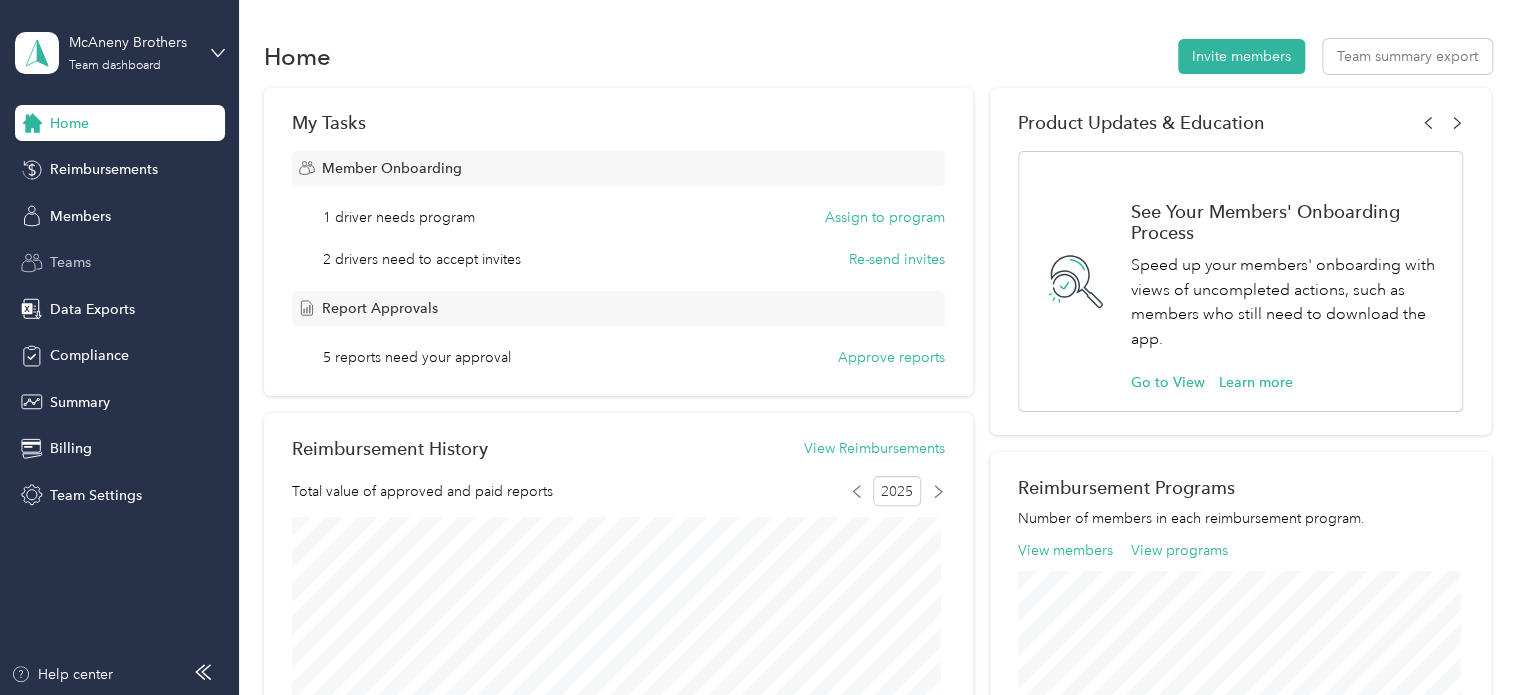 click on "Teams" at bounding box center [120, 263] 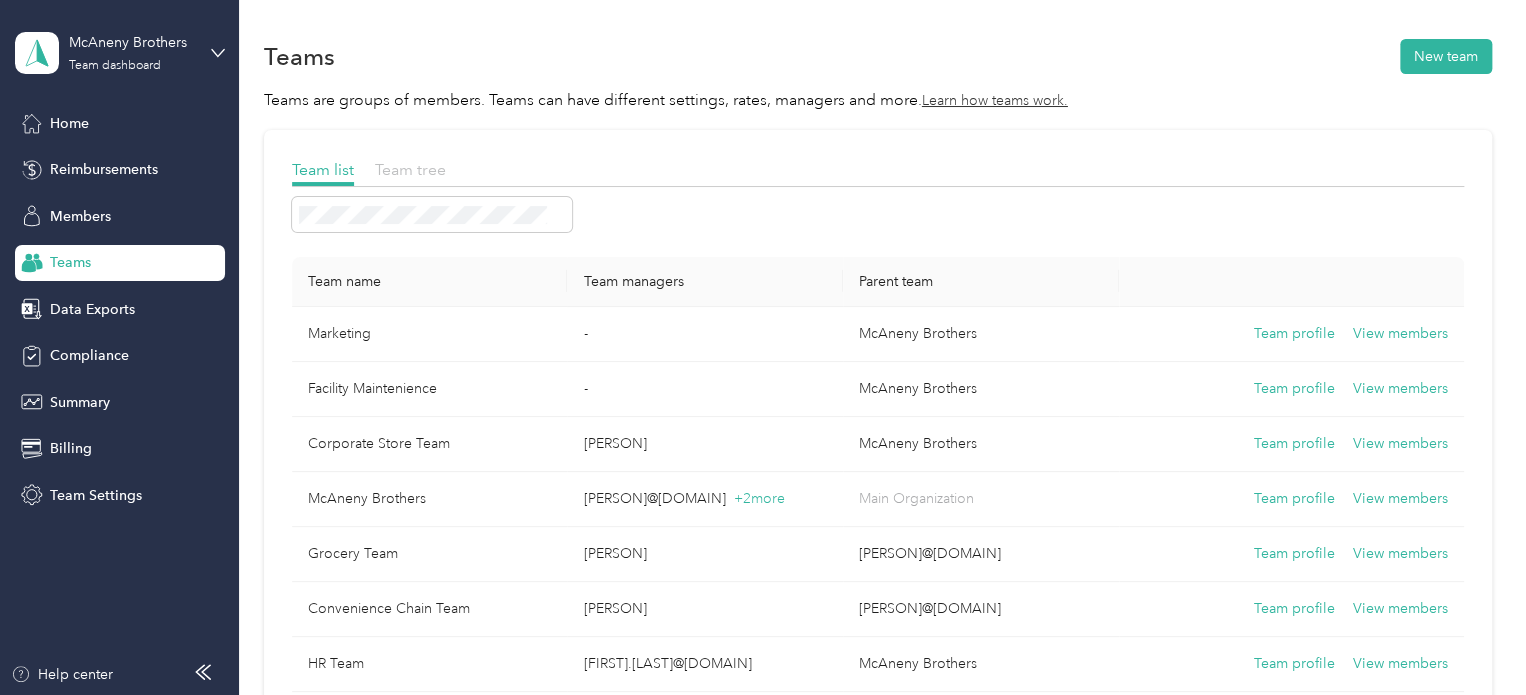 click on "Team tree" at bounding box center [410, 169] 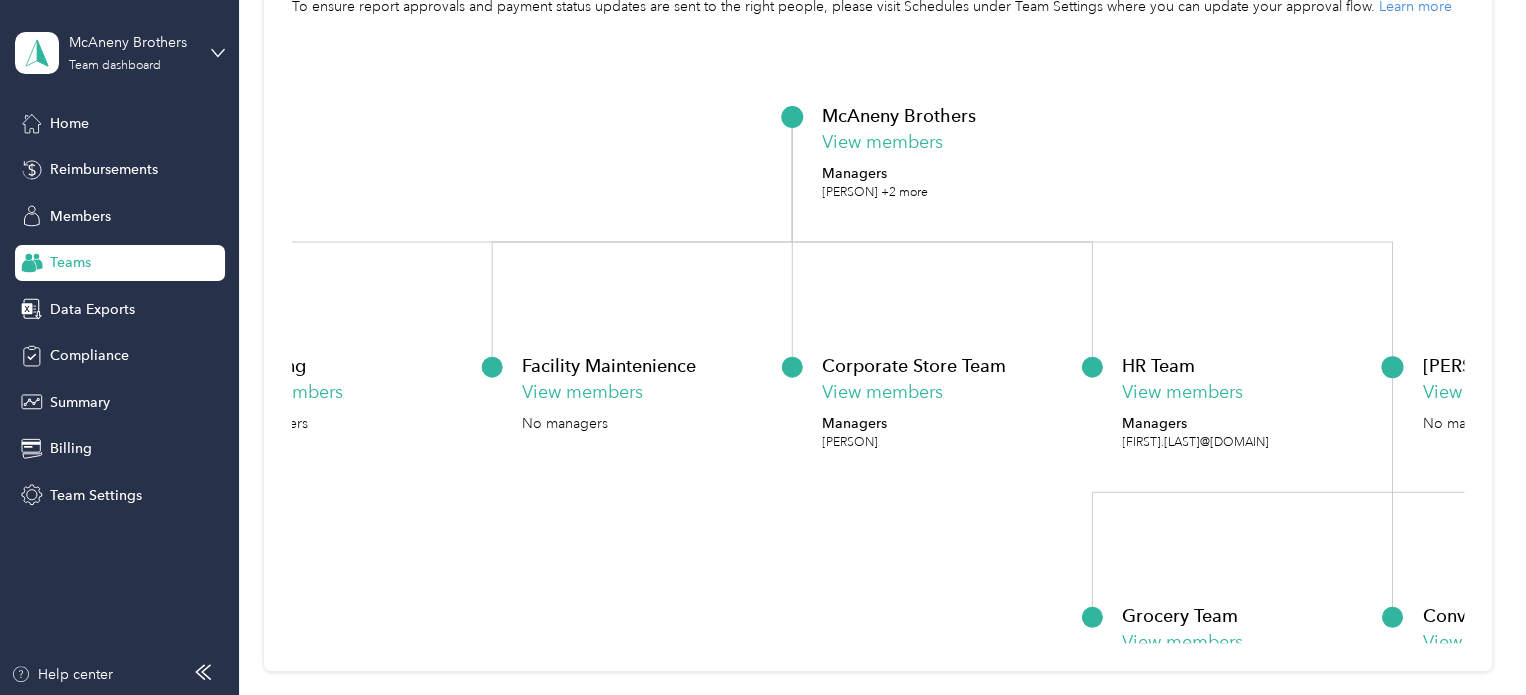scroll, scrollTop: 224, scrollLeft: 0, axis: vertical 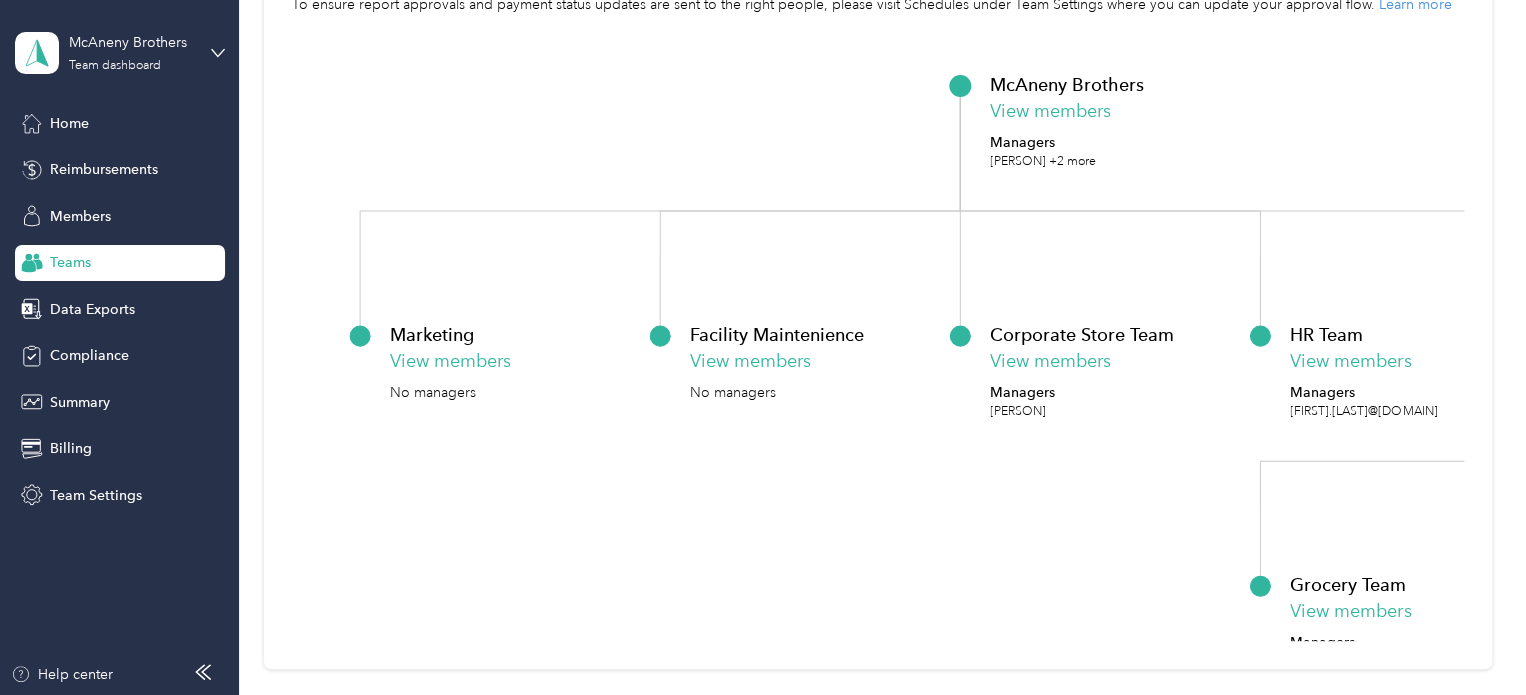 drag, startPoint x: 663, startPoint y: 521, endPoint x: 831, endPoint y: 492, distance: 170.4846 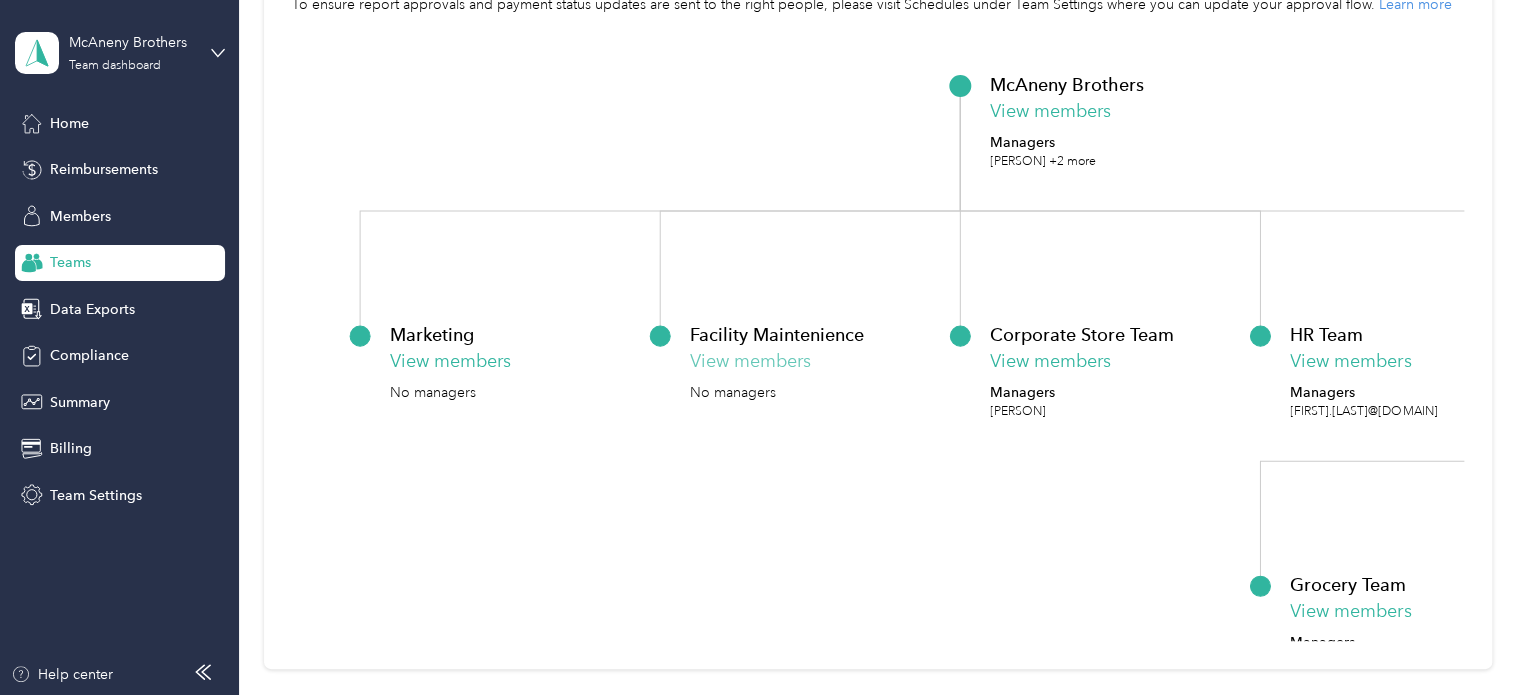 click on "View members" 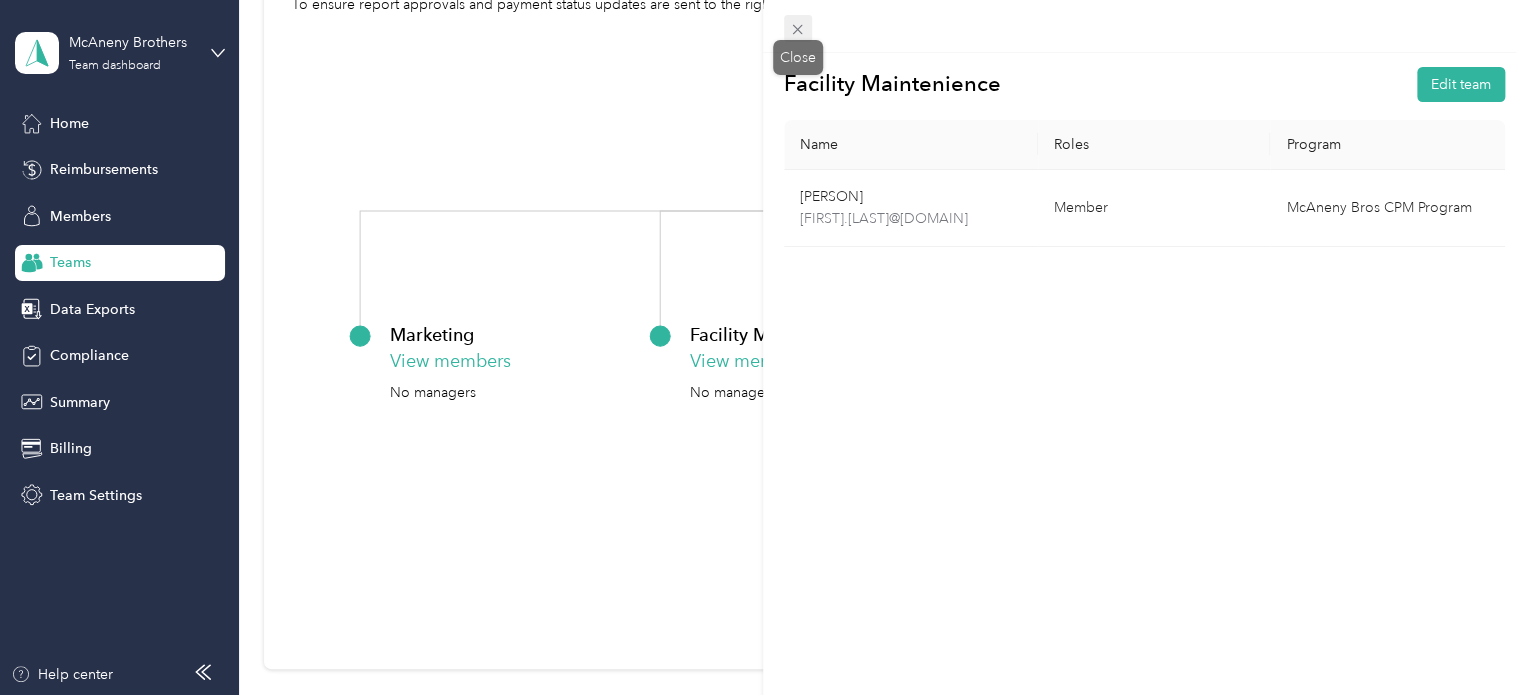 click 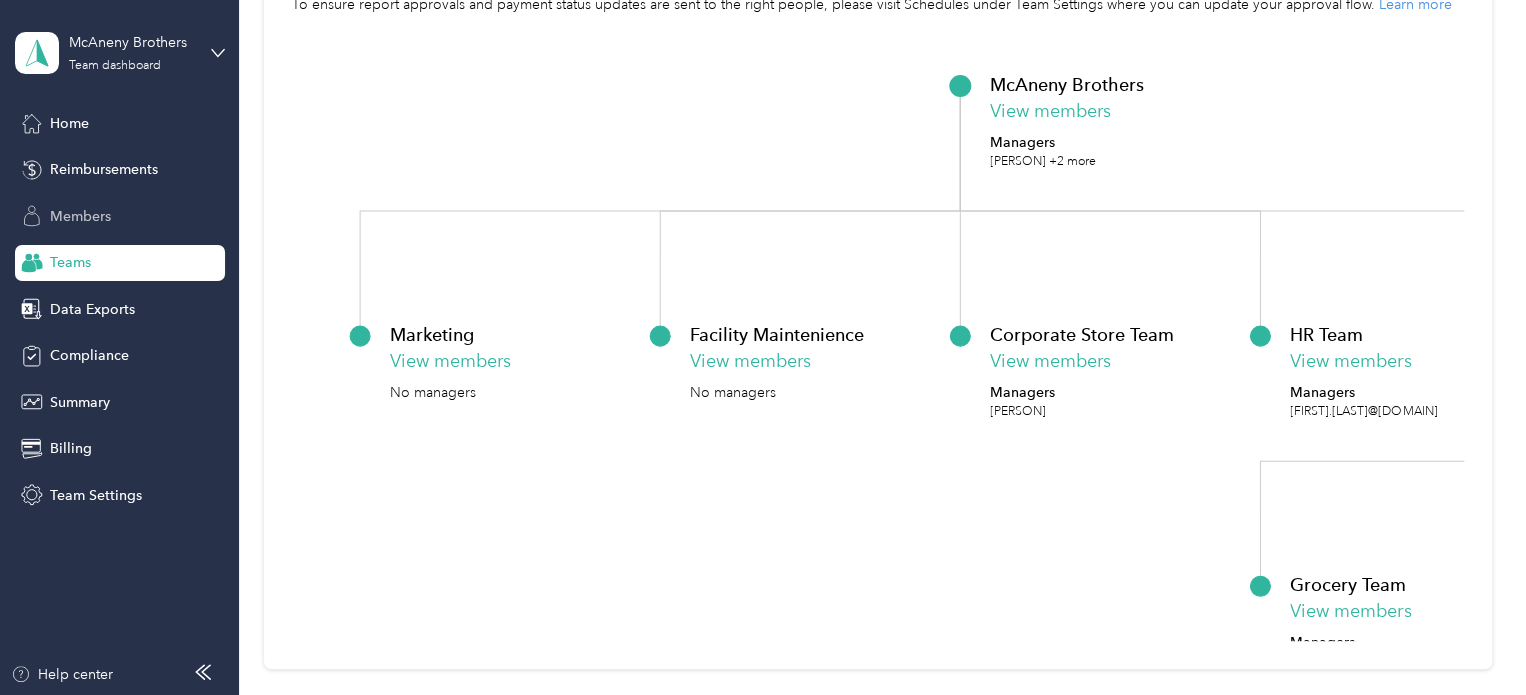 click on "Members" at bounding box center [120, 216] 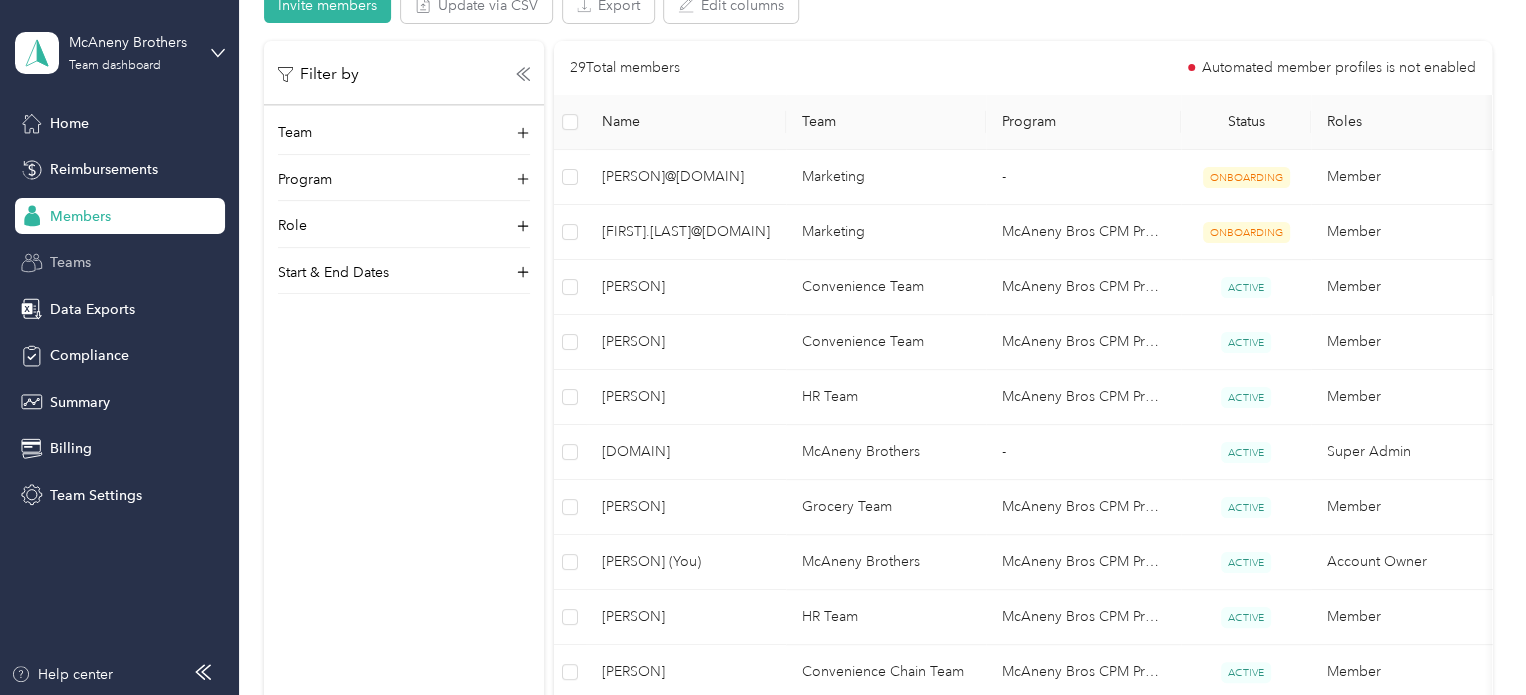 click on "Teams" at bounding box center [120, 263] 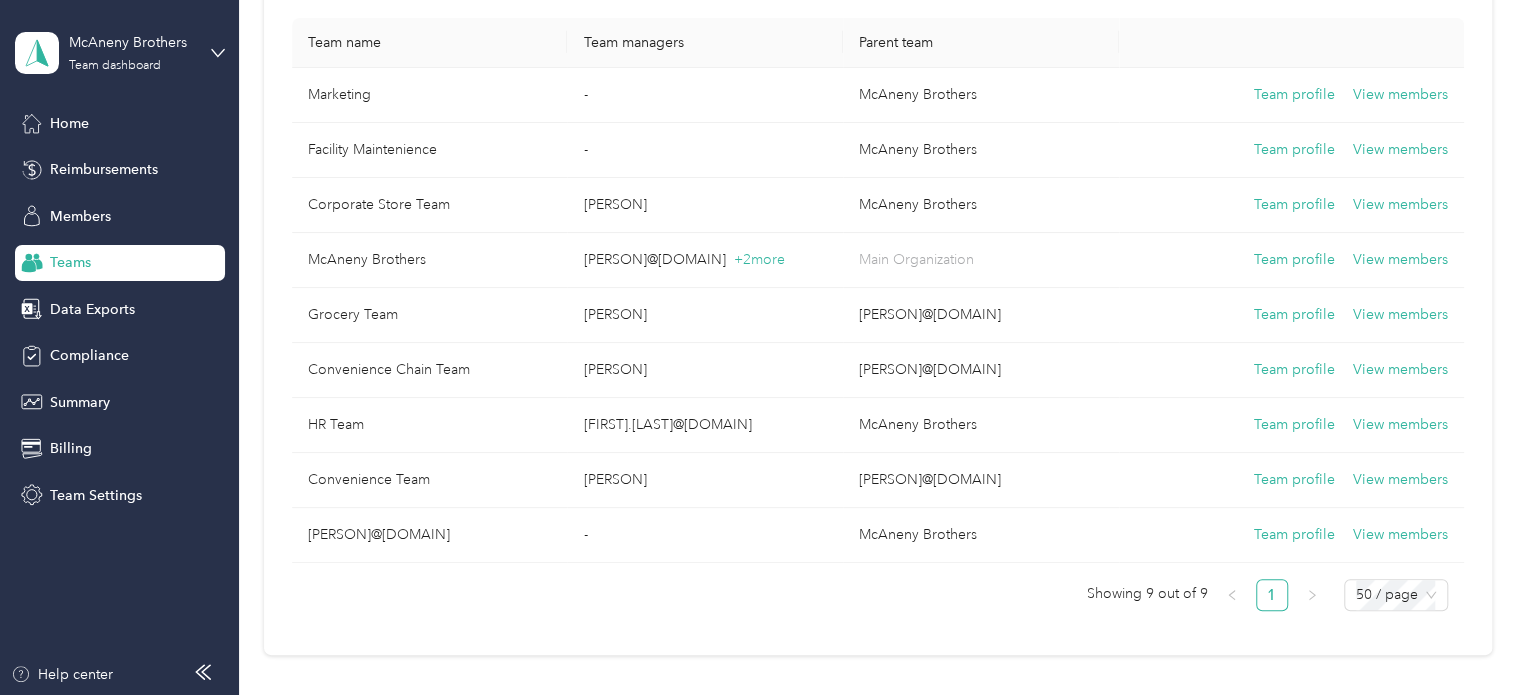 scroll, scrollTop: 229, scrollLeft: 0, axis: vertical 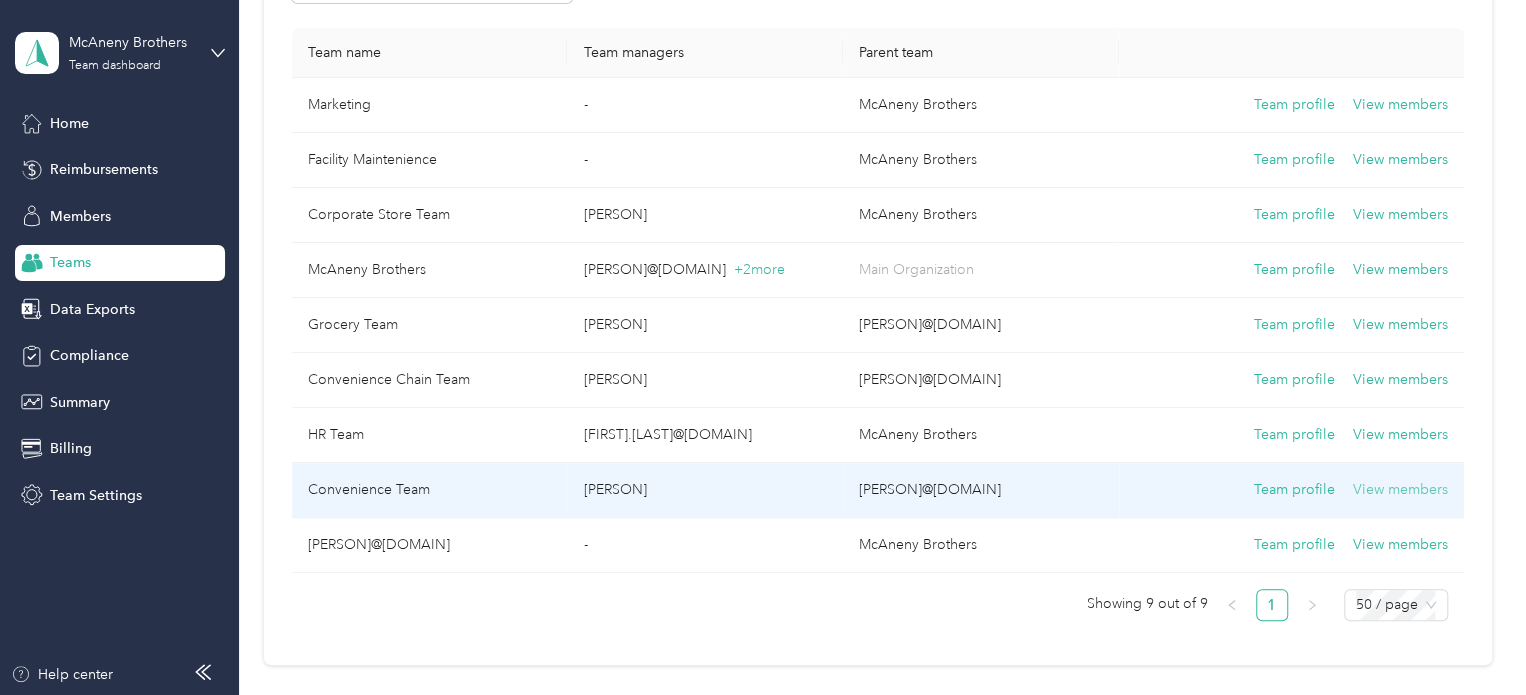 click on "View members" at bounding box center [1400, 490] 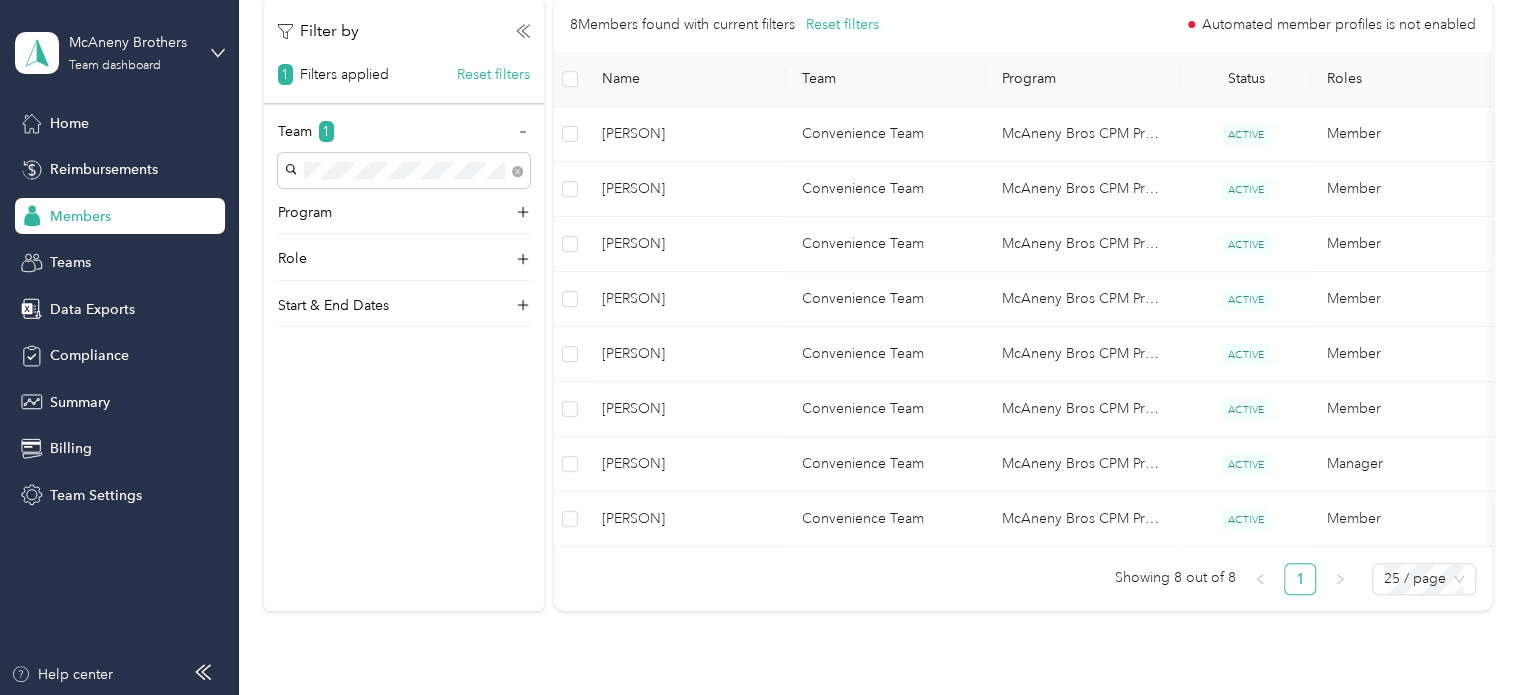 scroll, scrollTop: 268, scrollLeft: 0, axis: vertical 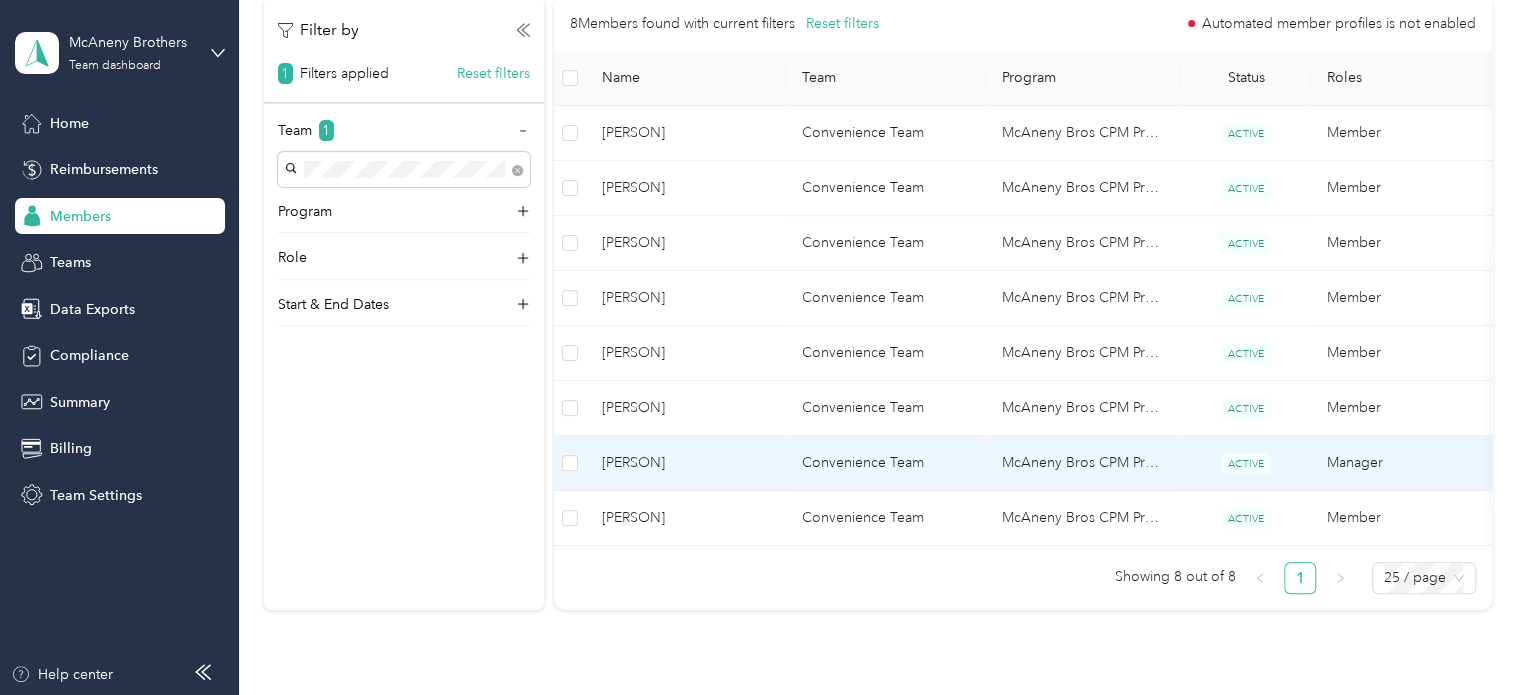click on "Convenience Team" at bounding box center [886, 463] 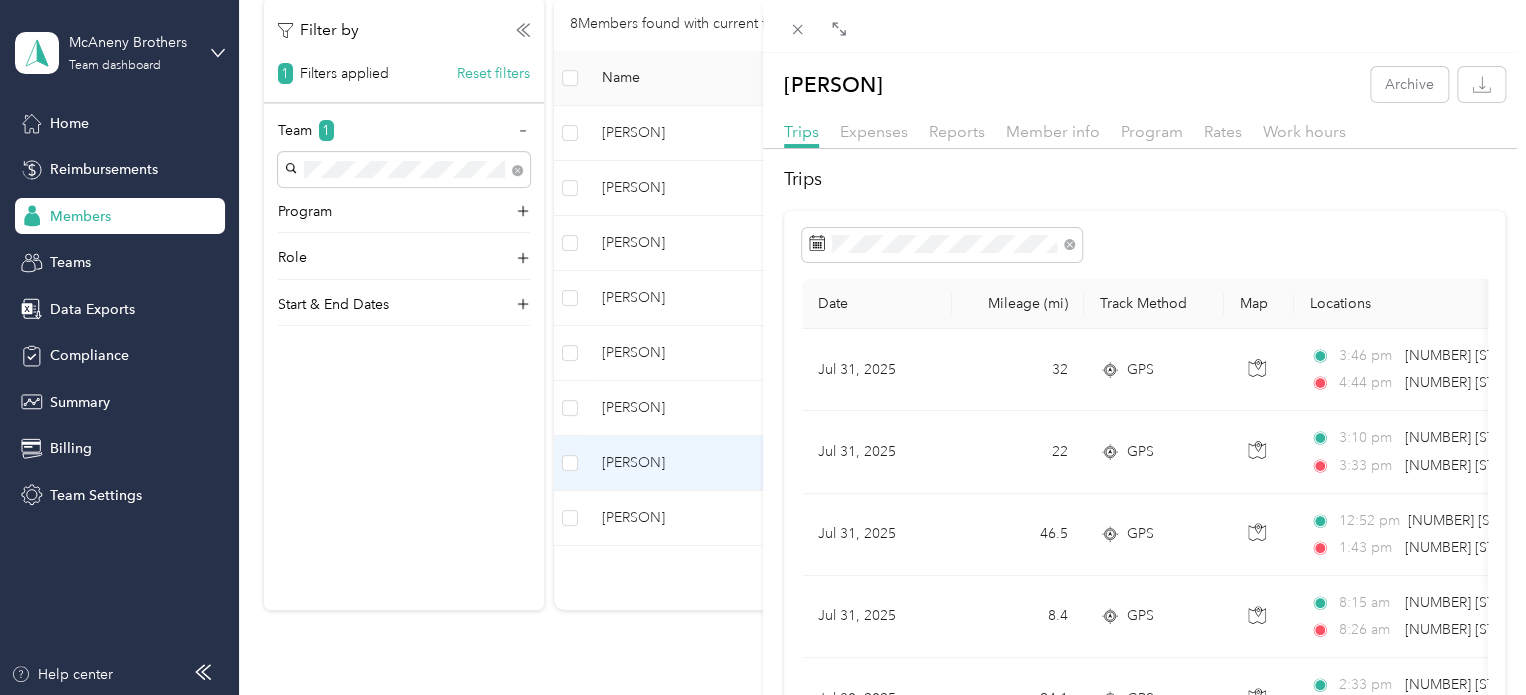 scroll, scrollTop: 595, scrollLeft: 0, axis: vertical 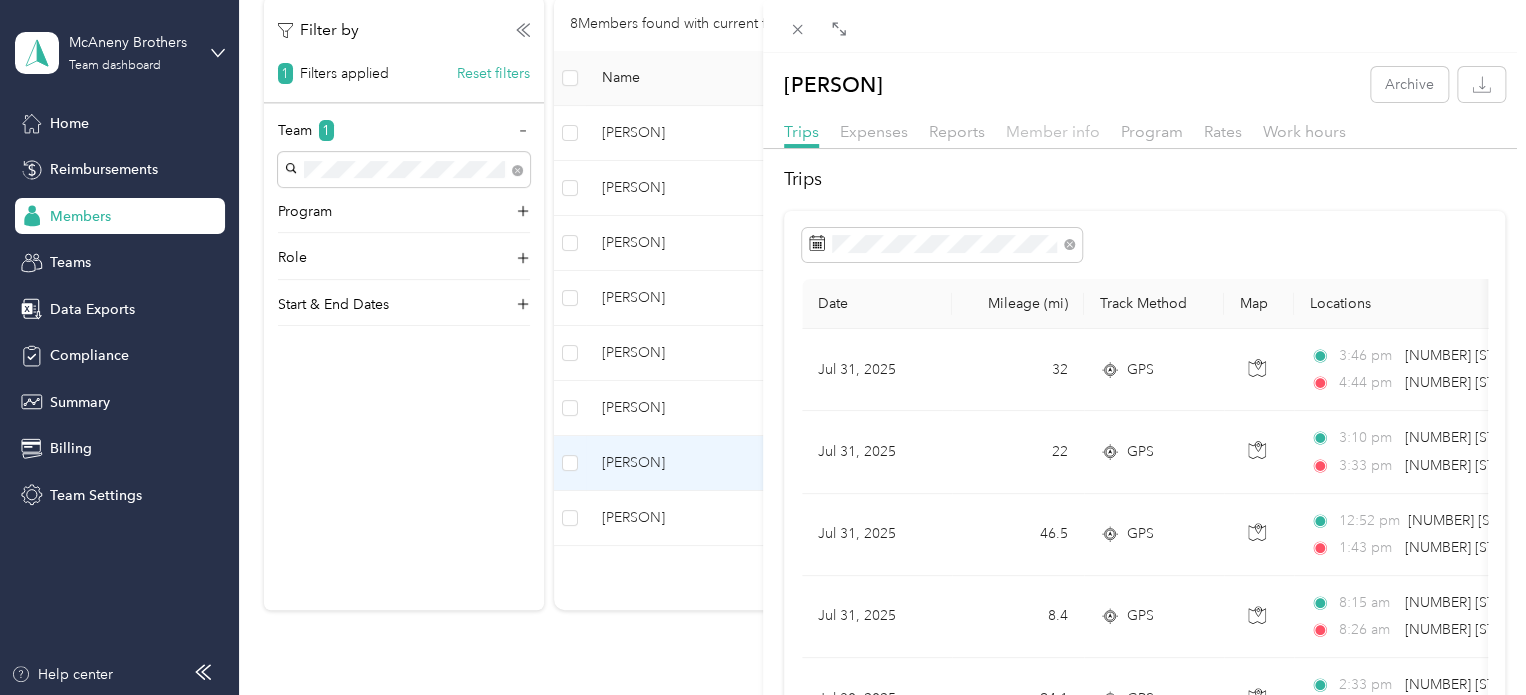 click on "Member info" at bounding box center (1053, 131) 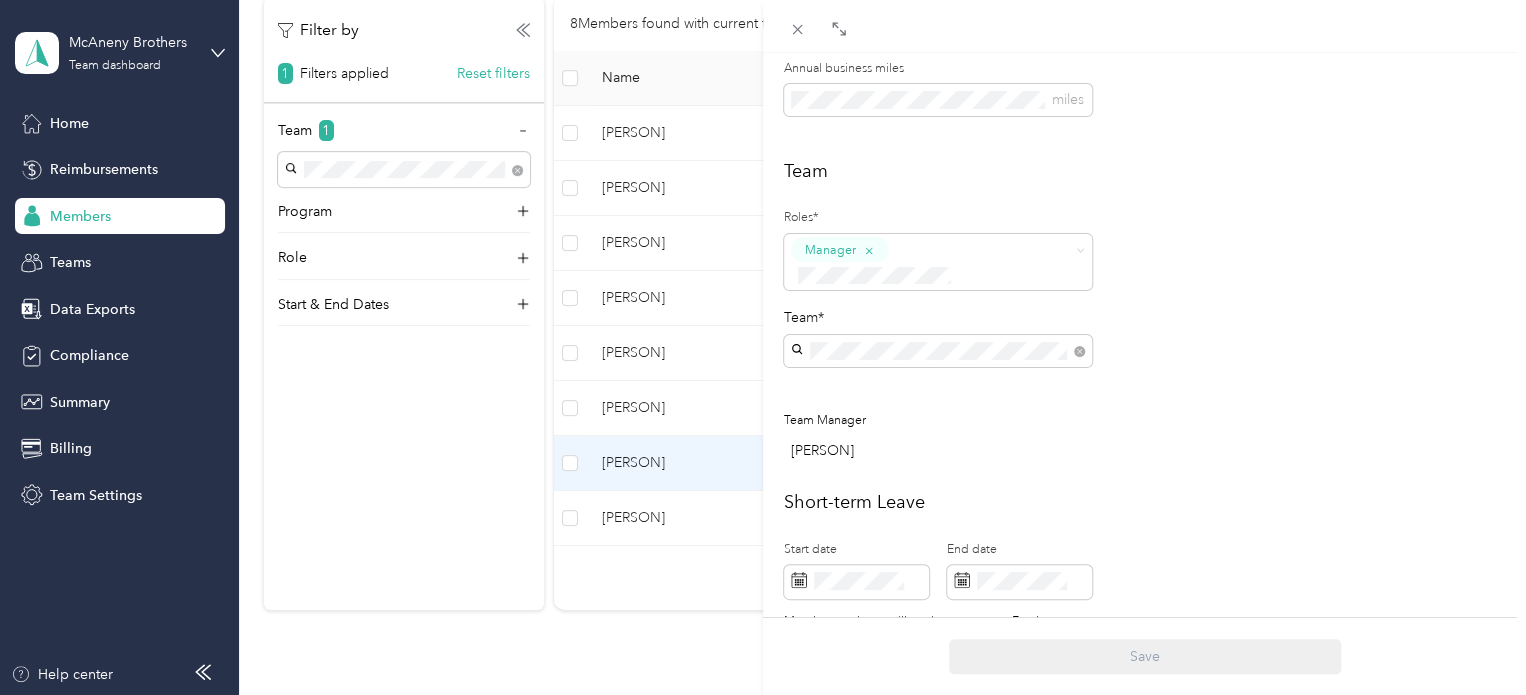 scroll, scrollTop: 454, scrollLeft: 0, axis: vertical 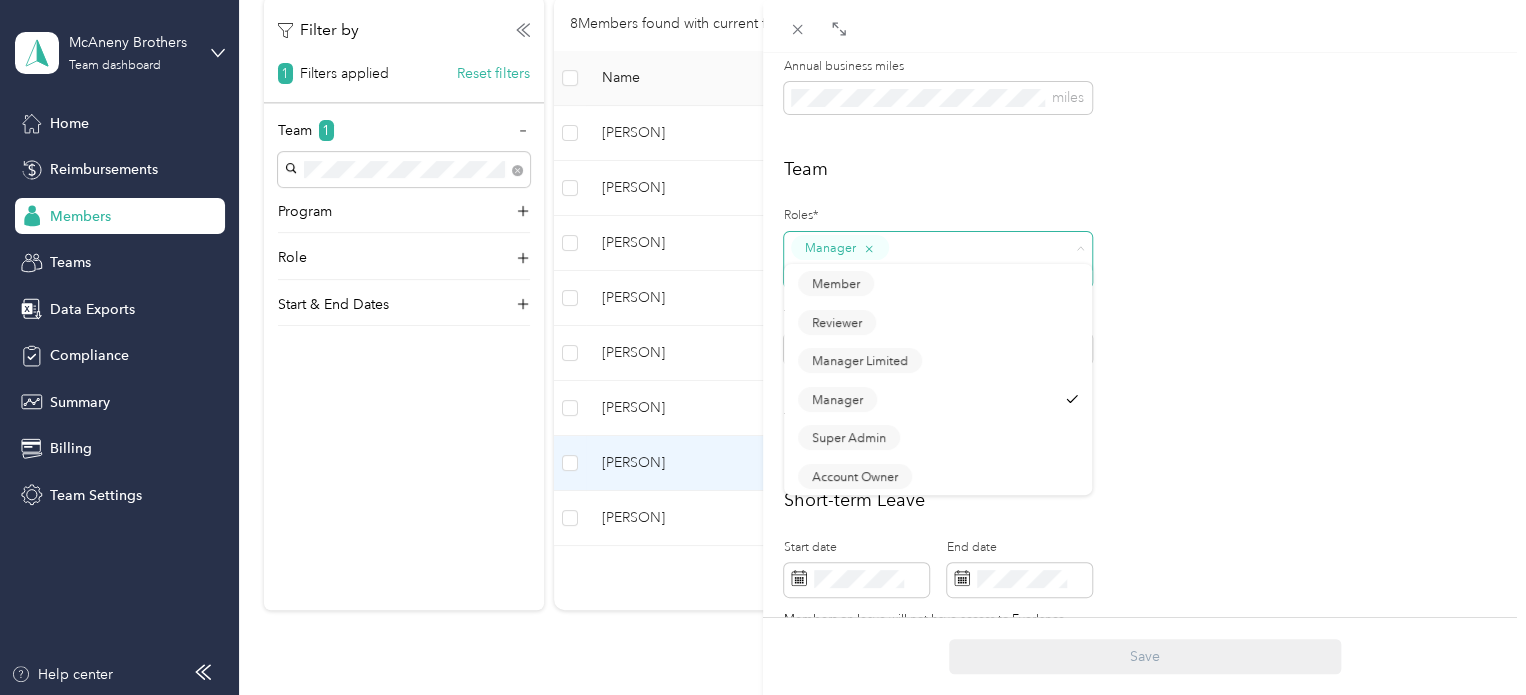 click 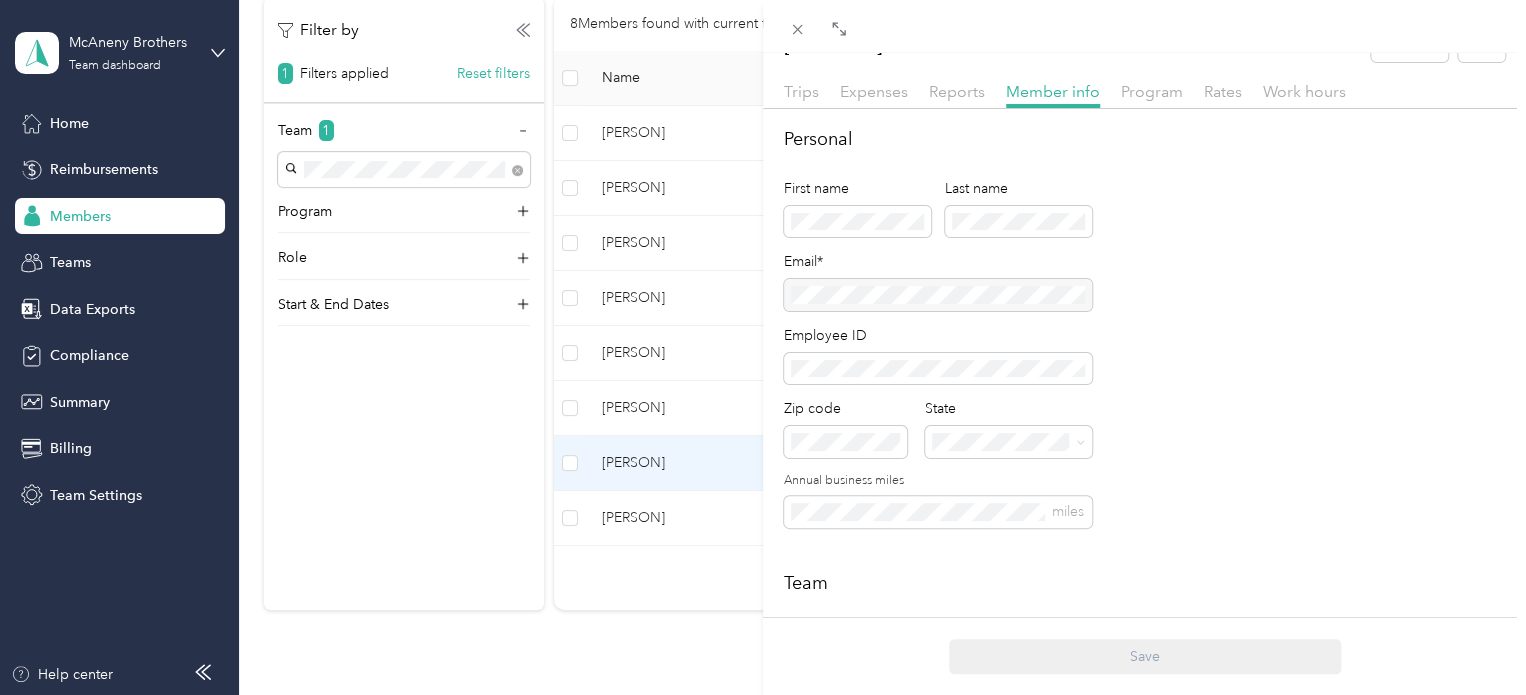 scroll, scrollTop: 0, scrollLeft: 0, axis: both 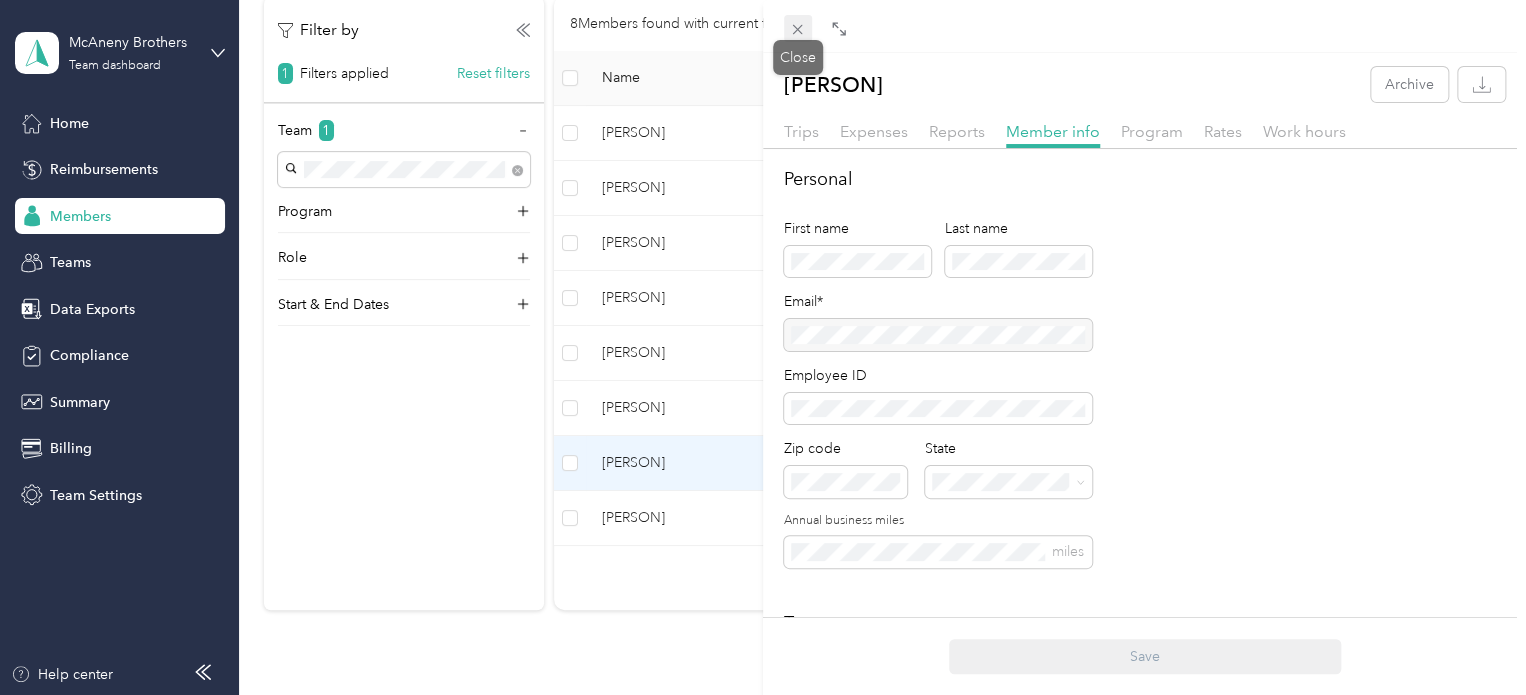 click 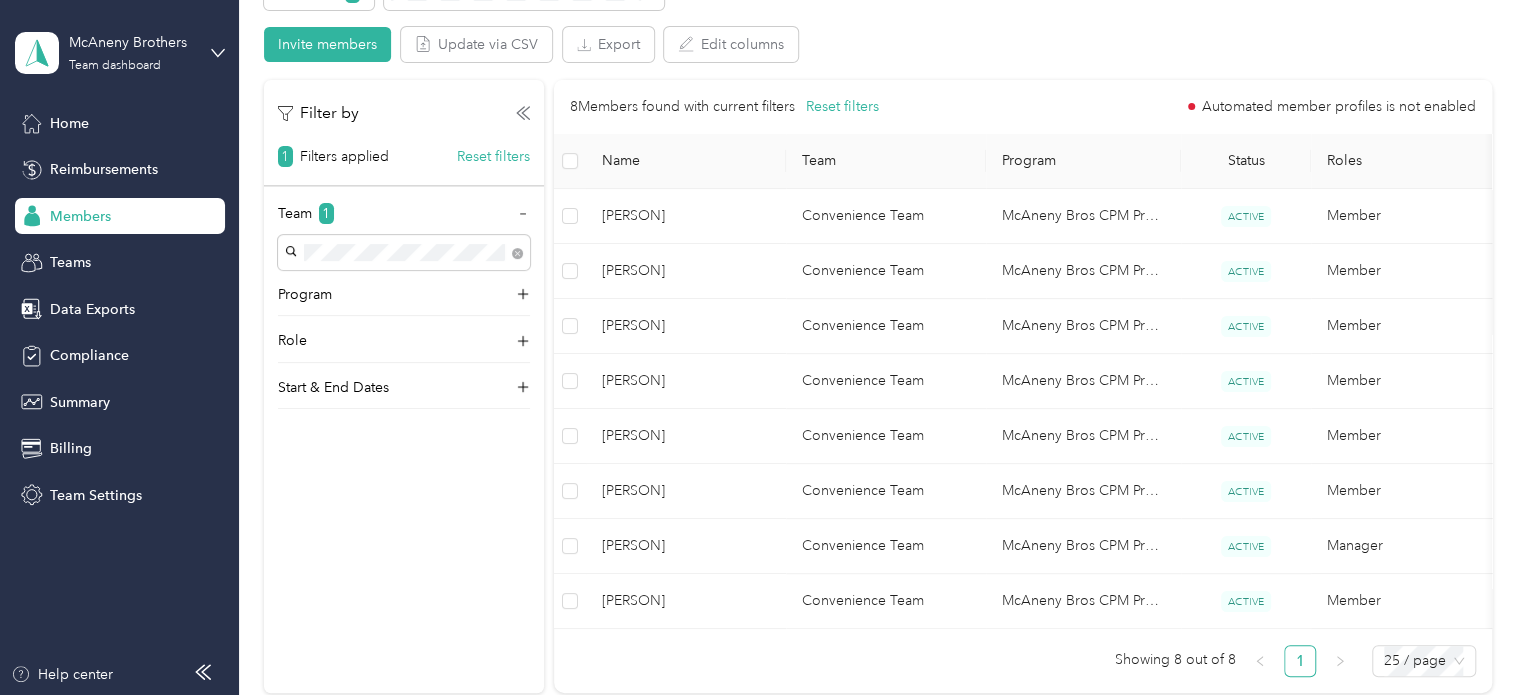 scroll, scrollTop: 172, scrollLeft: 0, axis: vertical 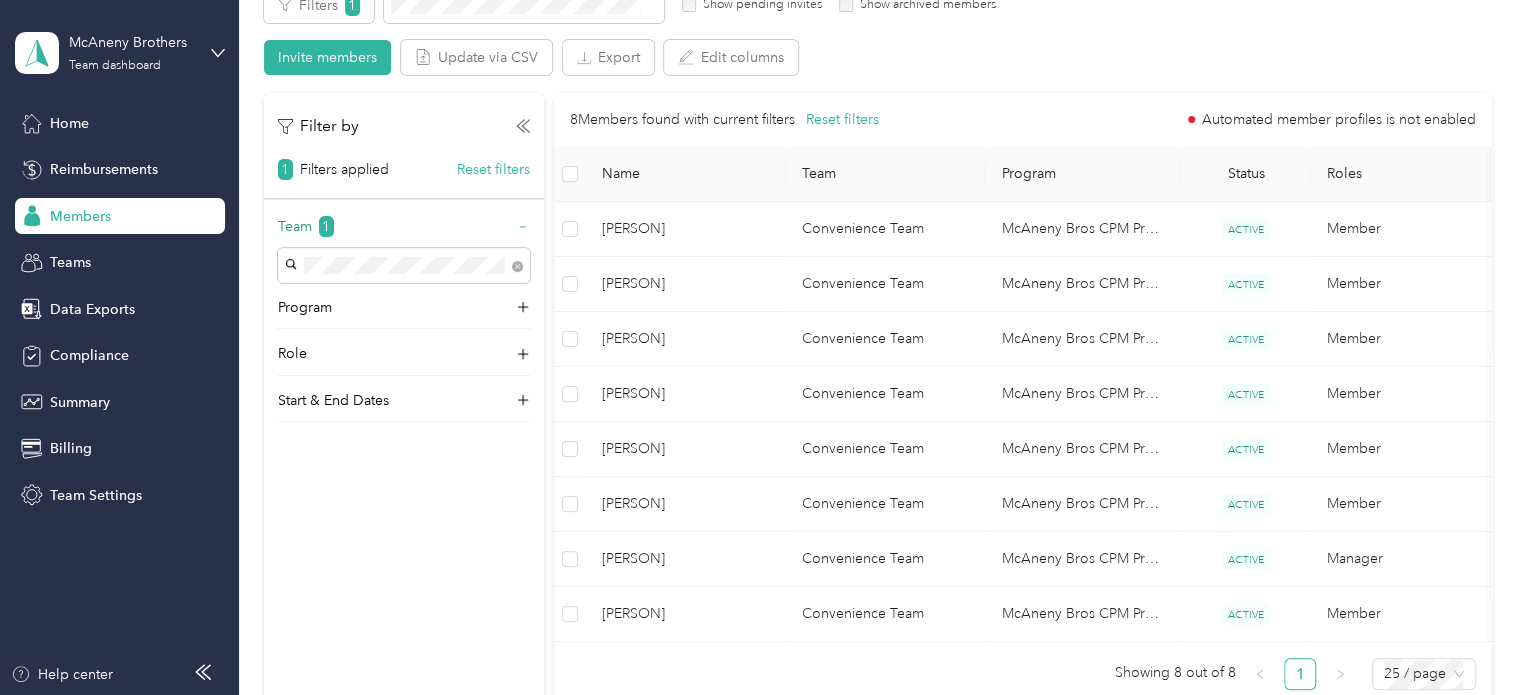 click 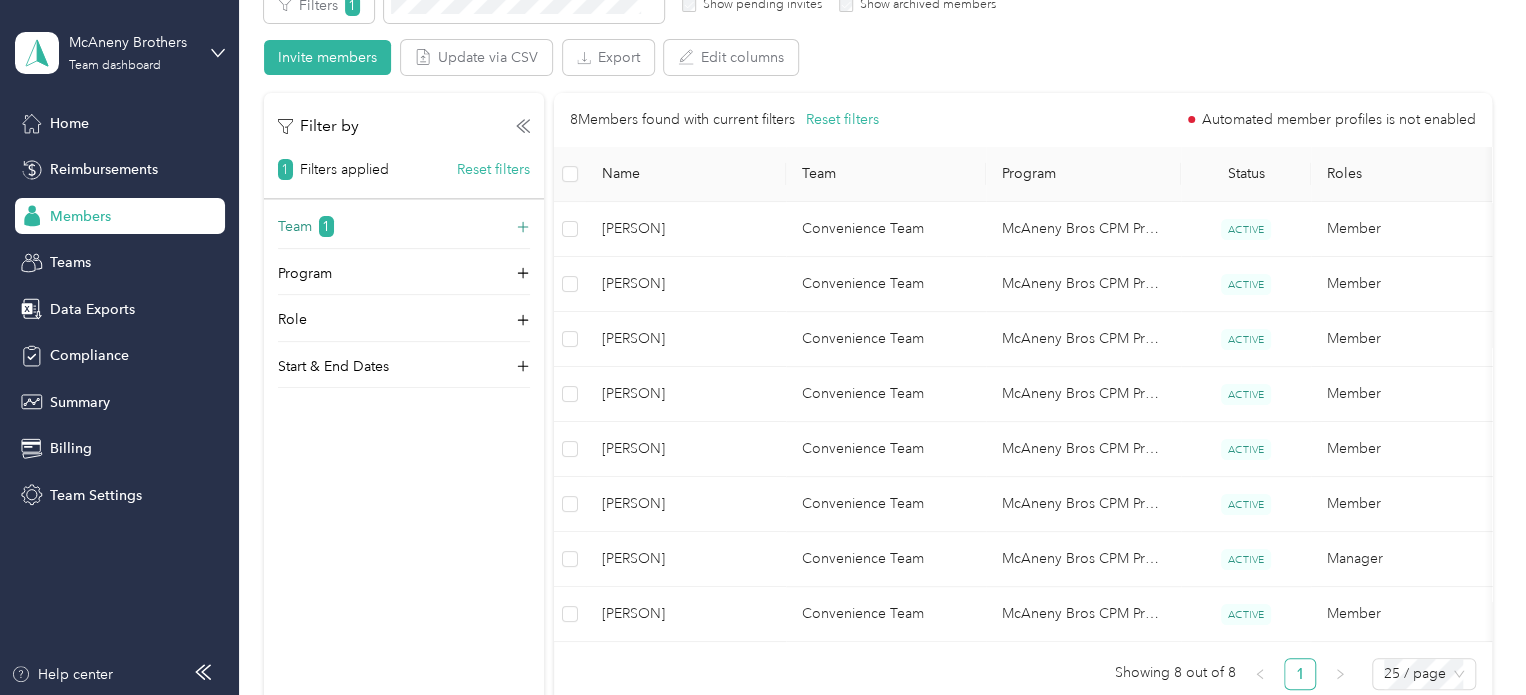 click on "Filters applied" at bounding box center [344, 169] 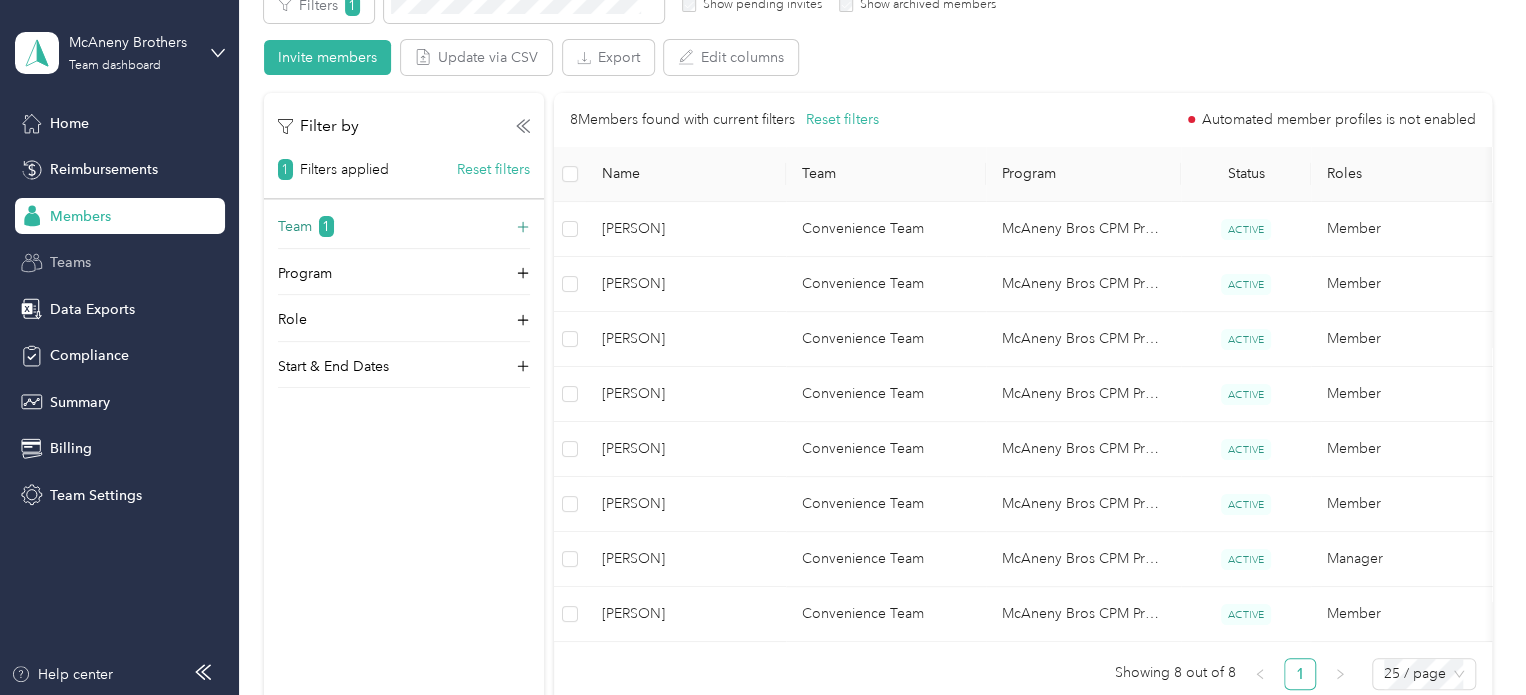 click on "Teams" at bounding box center [120, 263] 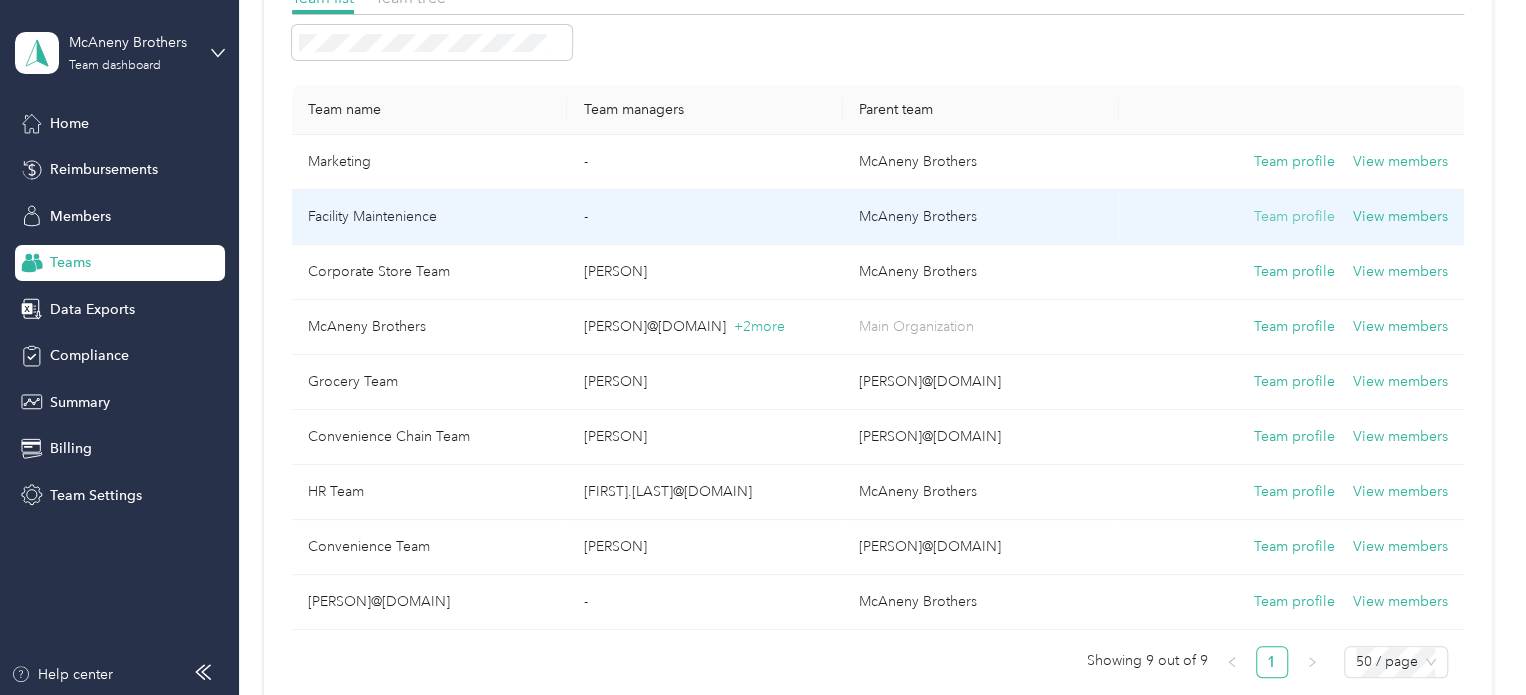 click on "Team profile" at bounding box center [1294, 217] 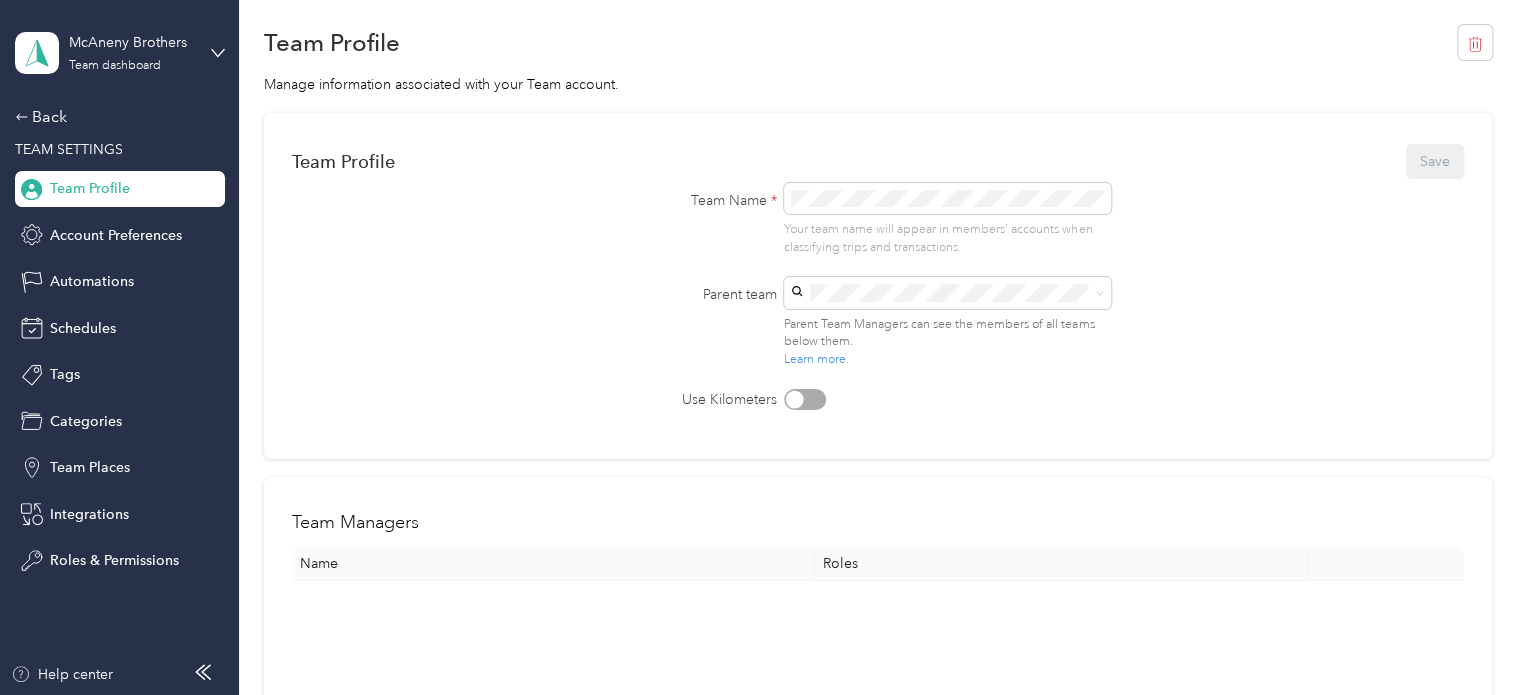 scroll, scrollTop: 0, scrollLeft: 0, axis: both 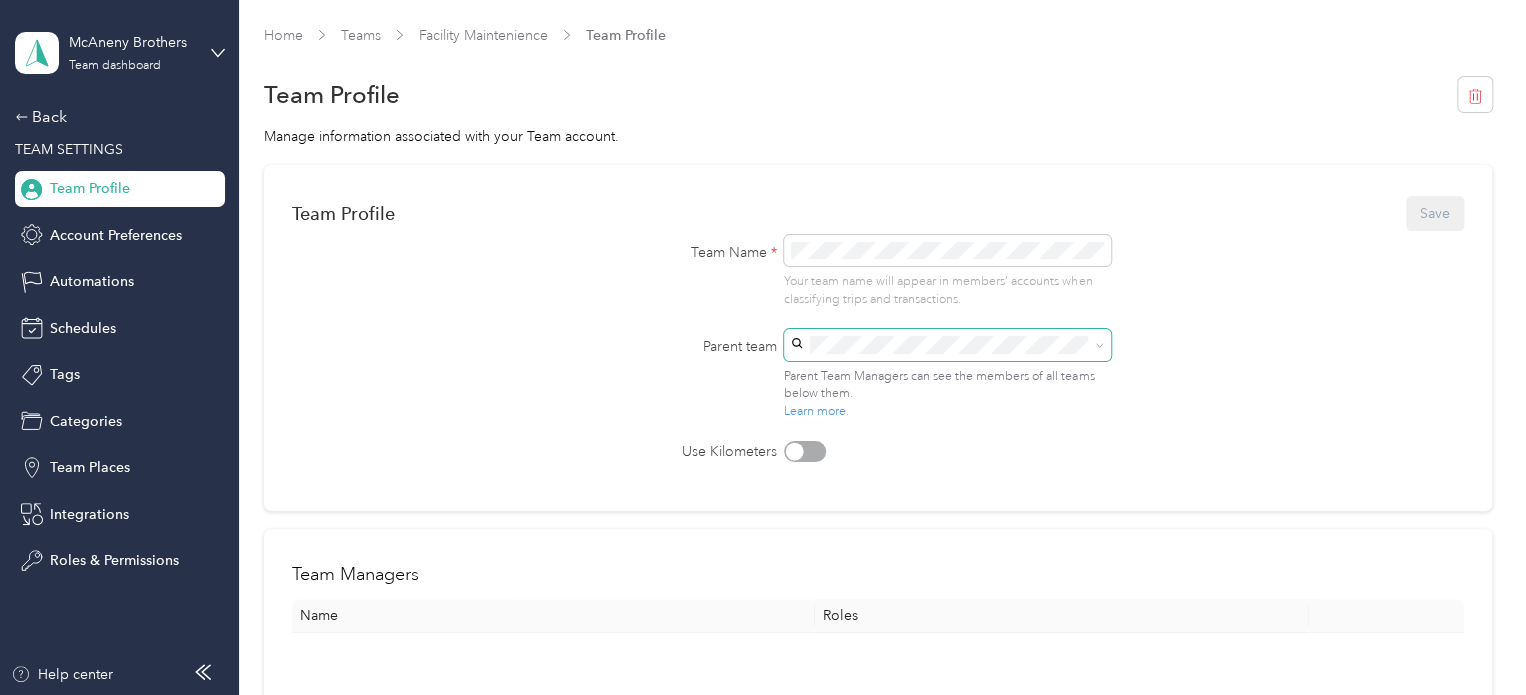 click 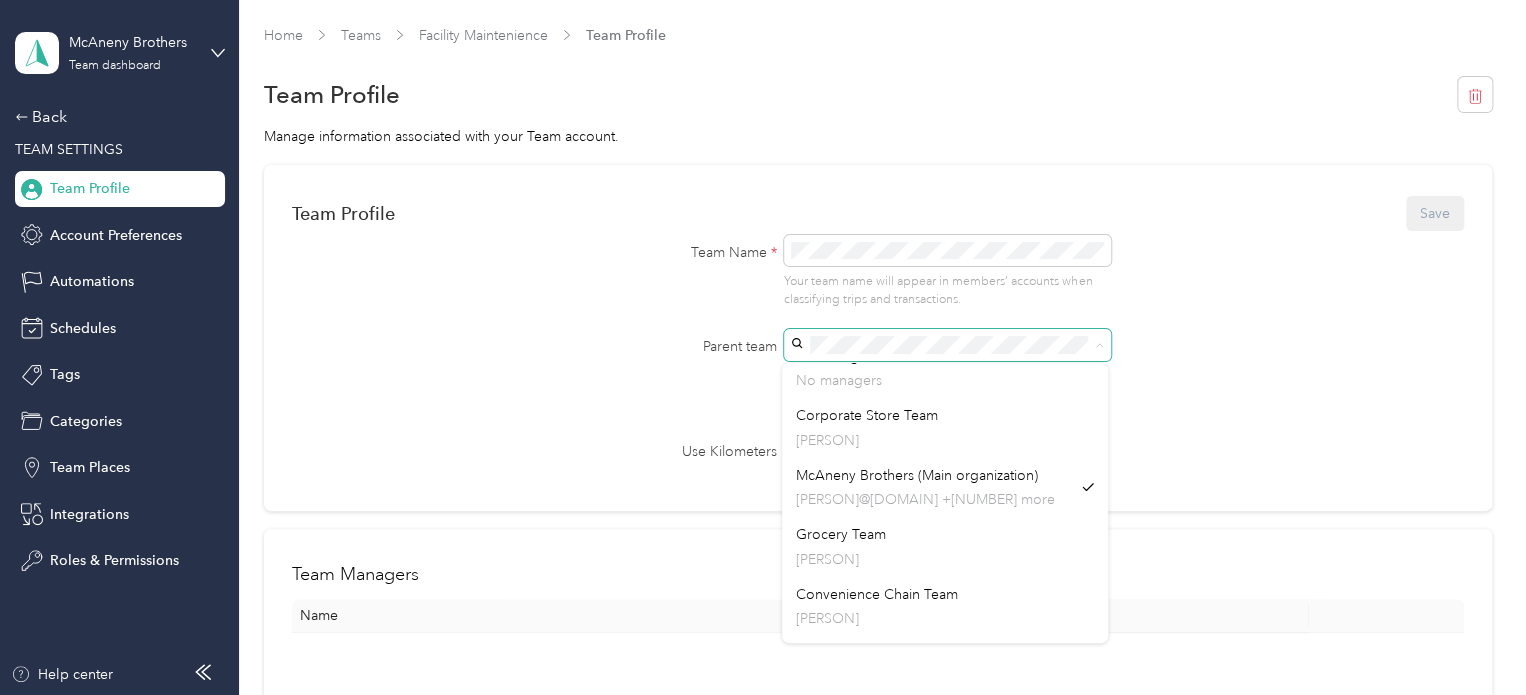 scroll, scrollTop: 0, scrollLeft: 0, axis: both 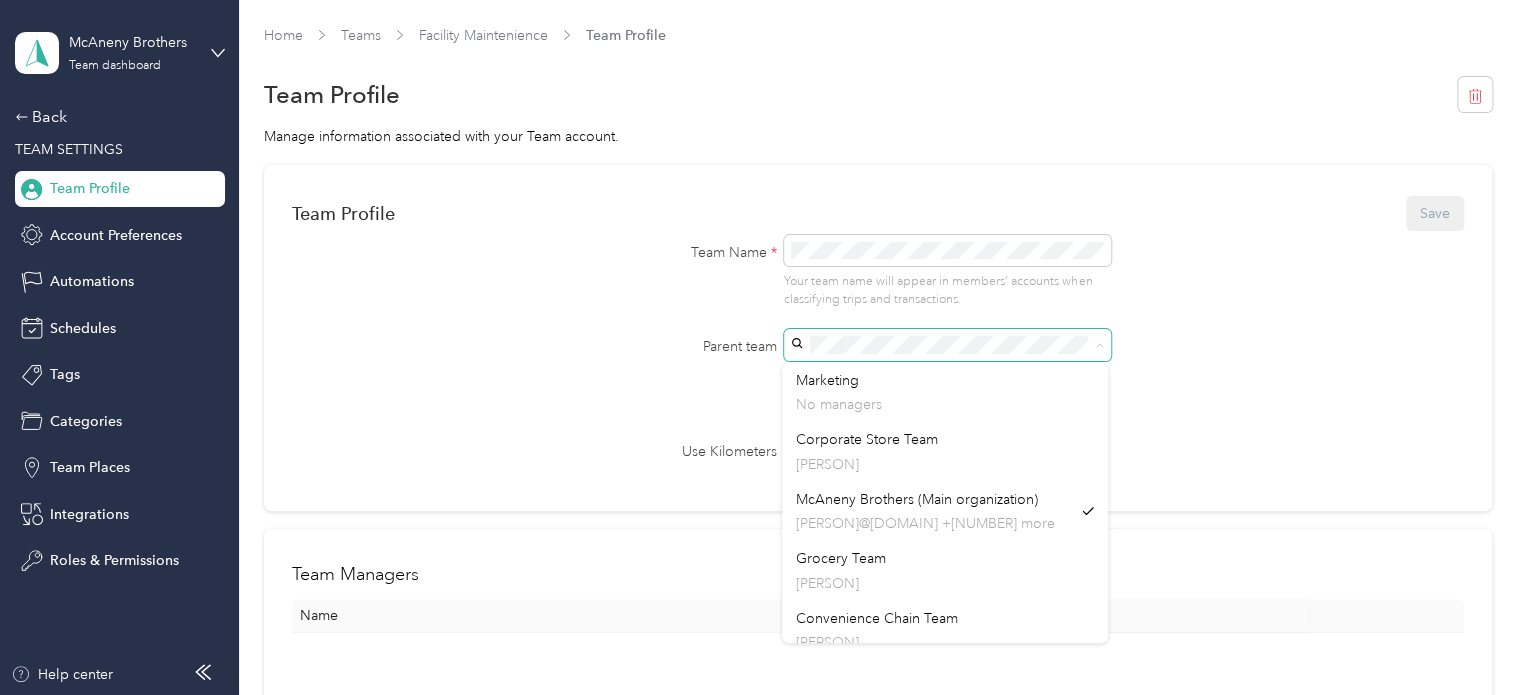 click on "Team Profile Save Team Name   * Your team name will appear in members’ accounts when classifying trips and transactions. Parent team   Parent Team Managers can see the members of all teams below them.  Learn more. Use Kilometers" at bounding box center (878, 328) 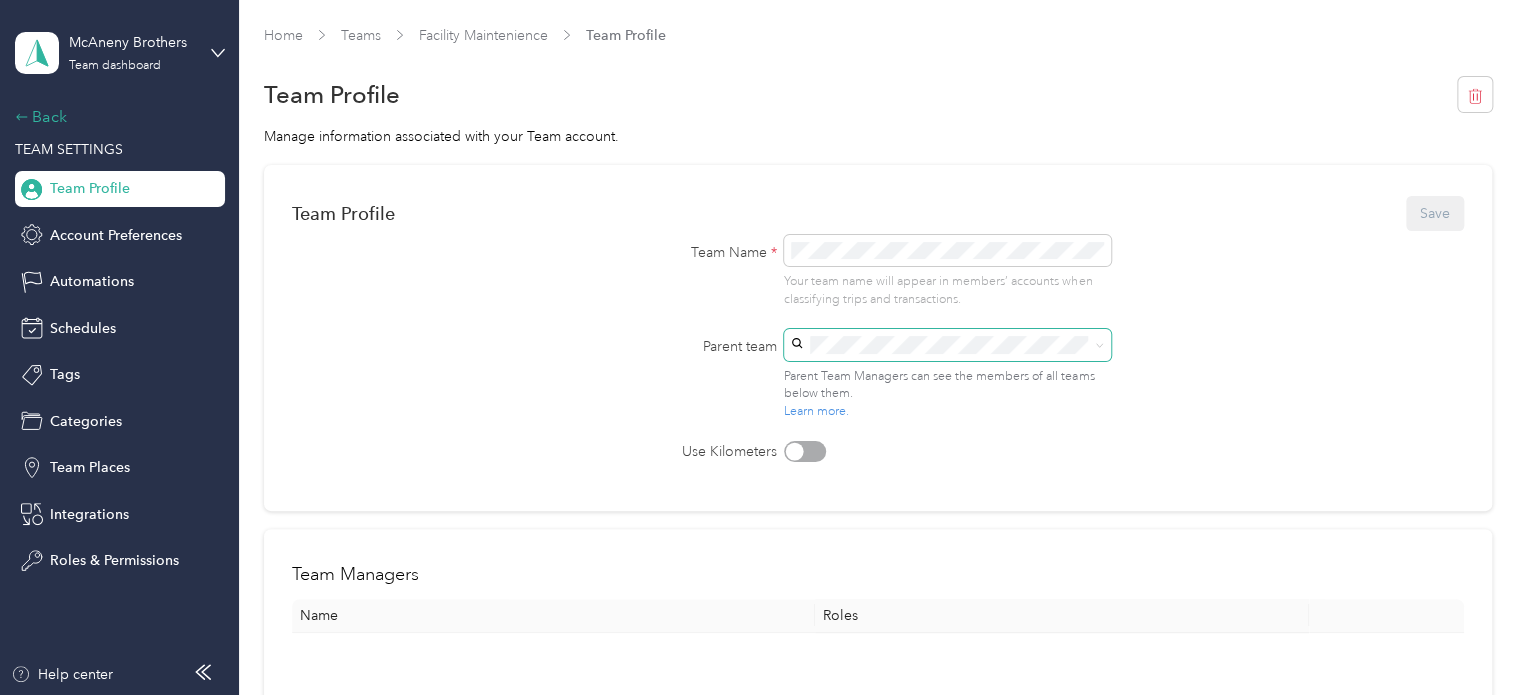 click on "Back" at bounding box center (115, 117) 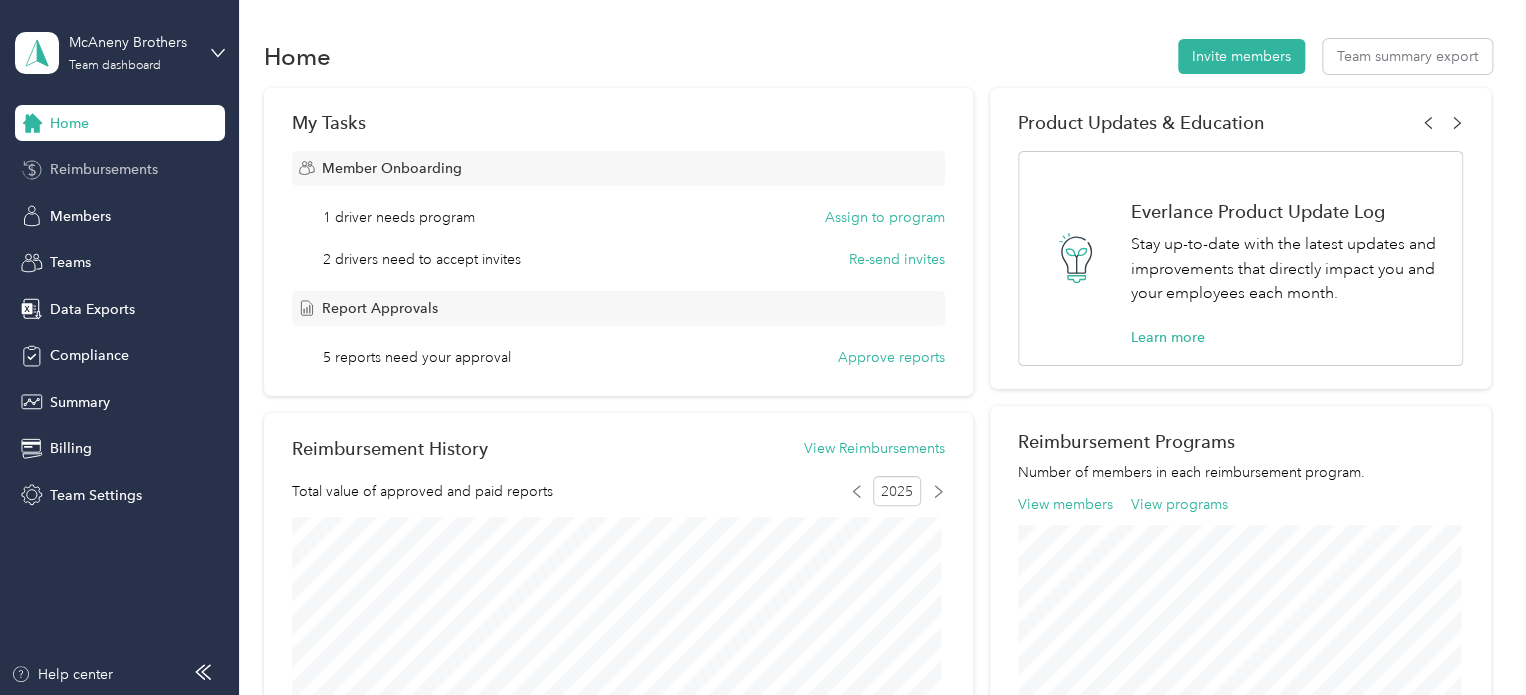 click on "Reimbursements" at bounding box center [104, 169] 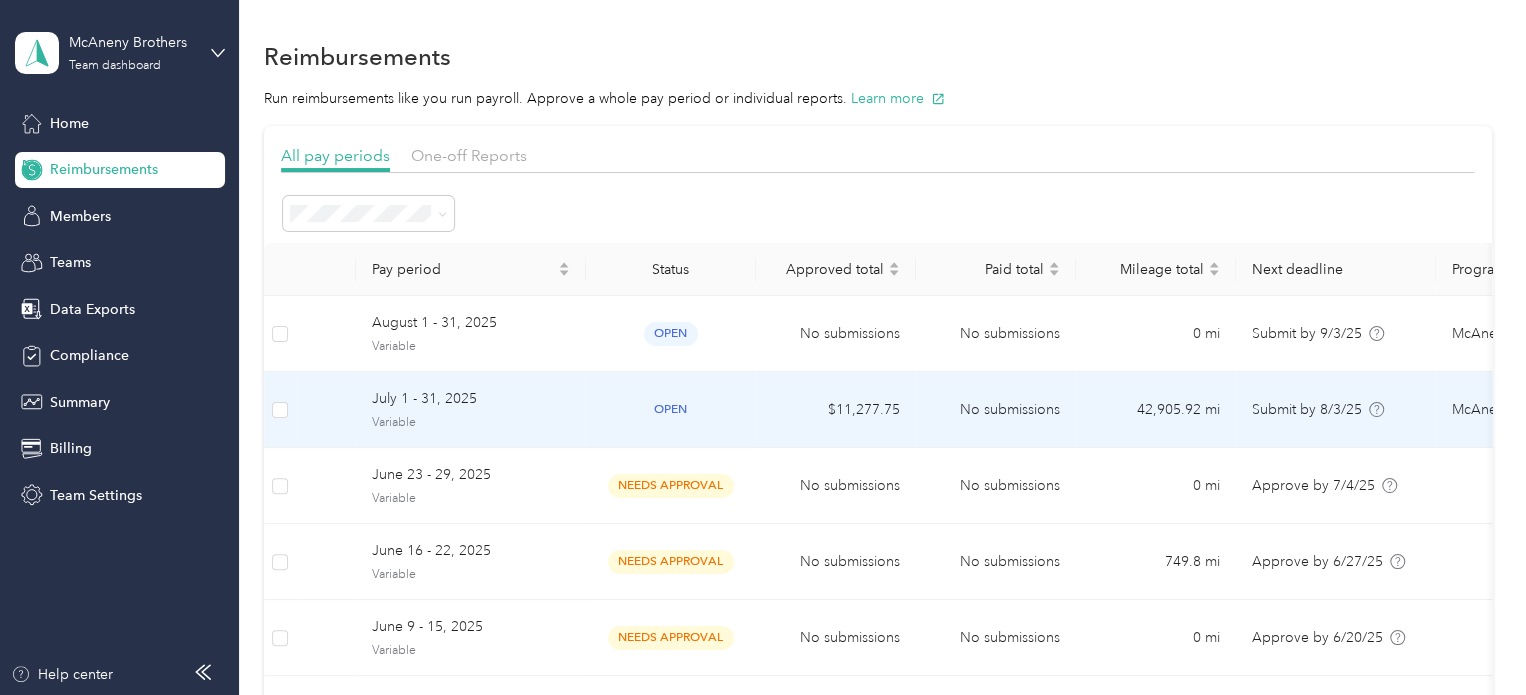 click on "July 1 - 31, 2025" at bounding box center (471, 399) 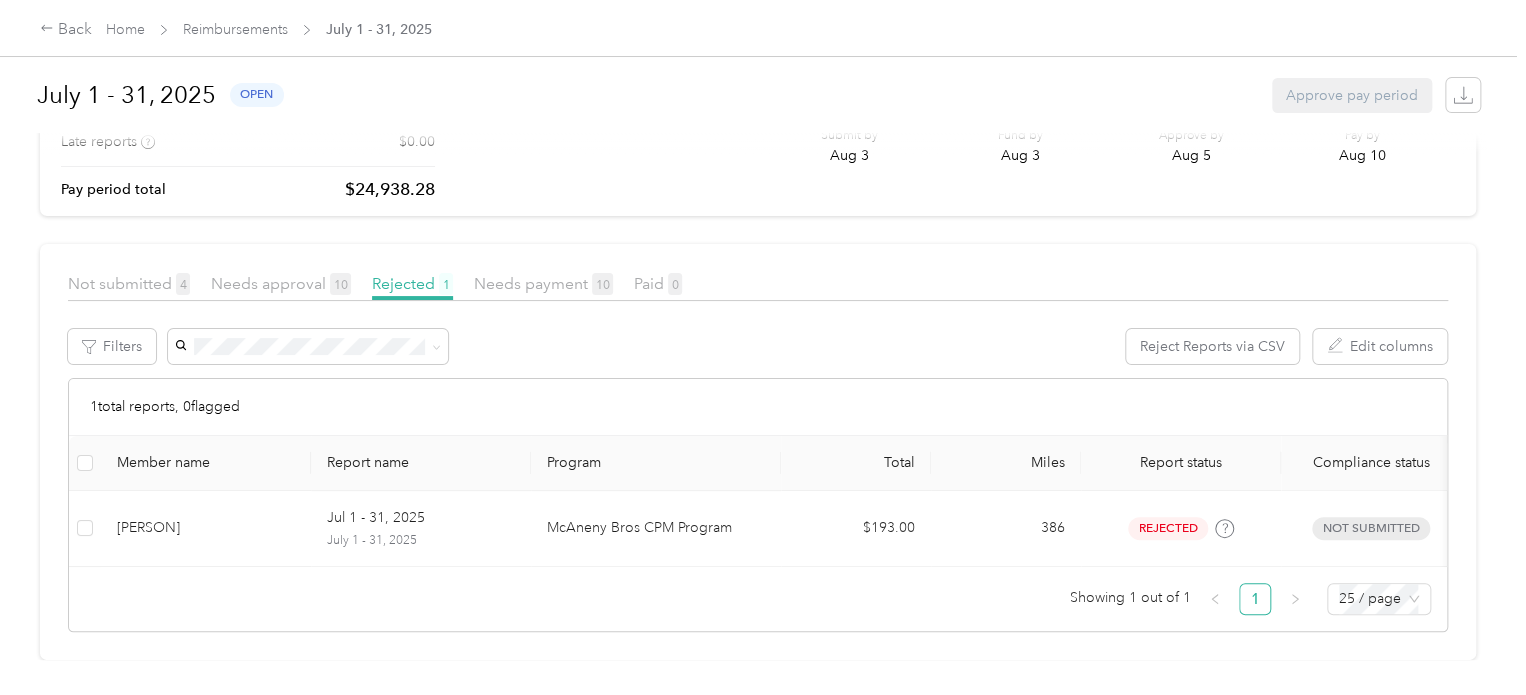 scroll, scrollTop: 144, scrollLeft: 0, axis: vertical 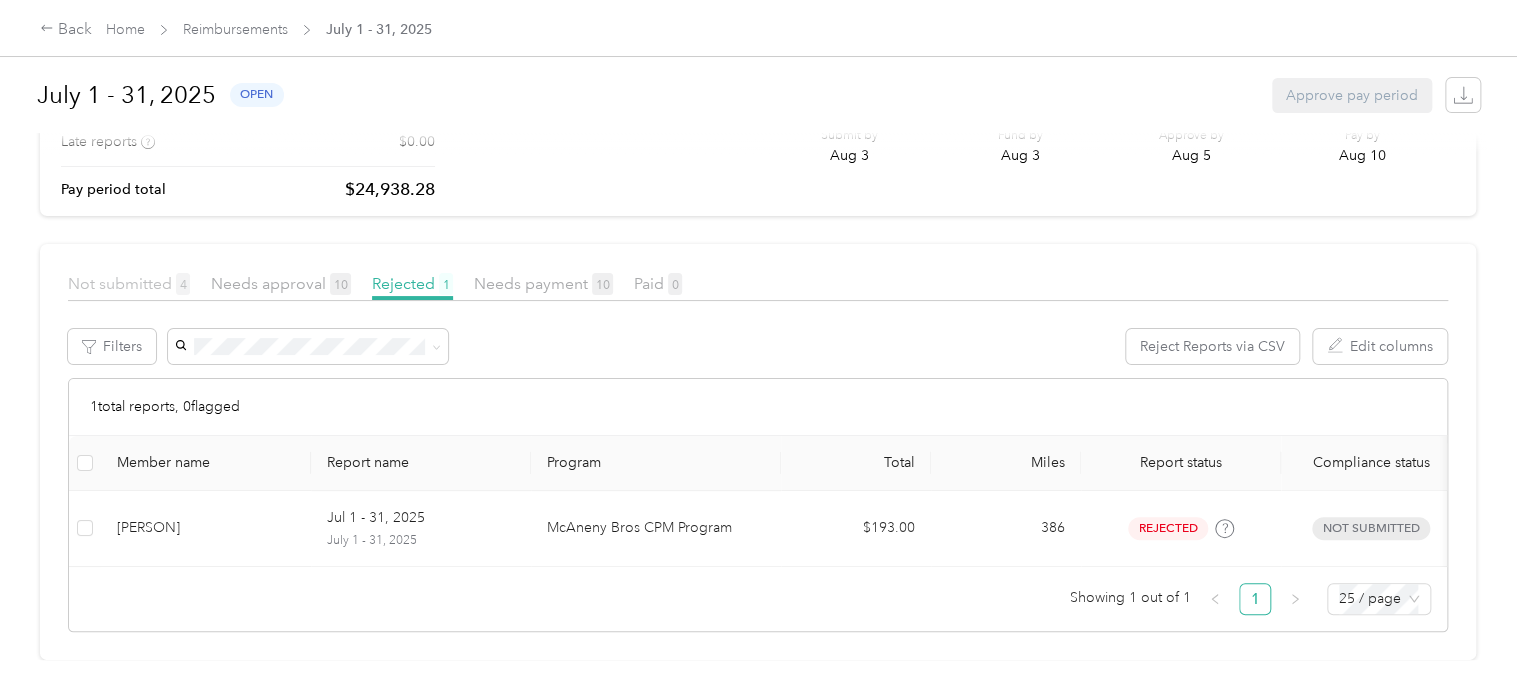 click on "Not submitted   4" at bounding box center [129, 283] 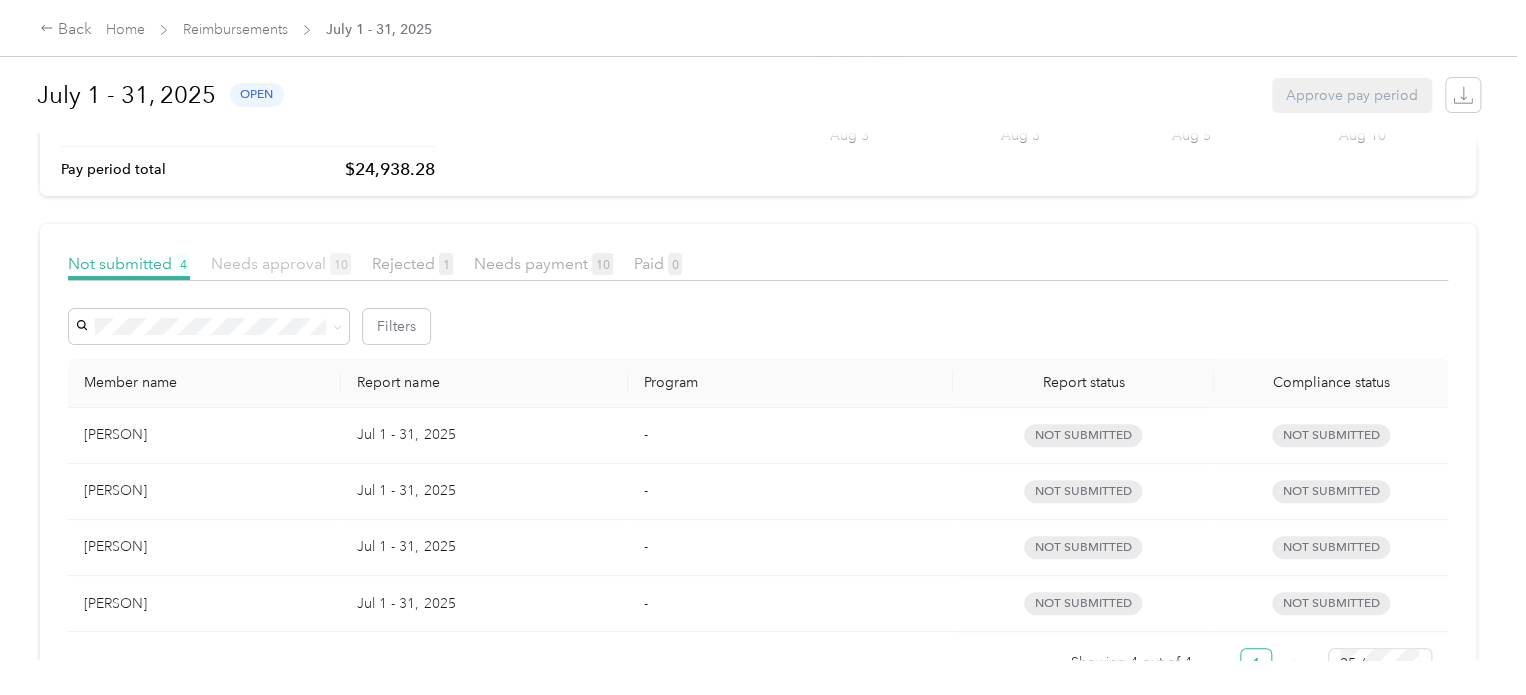 click on "Needs approval   10" at bounding box center [281, 263] 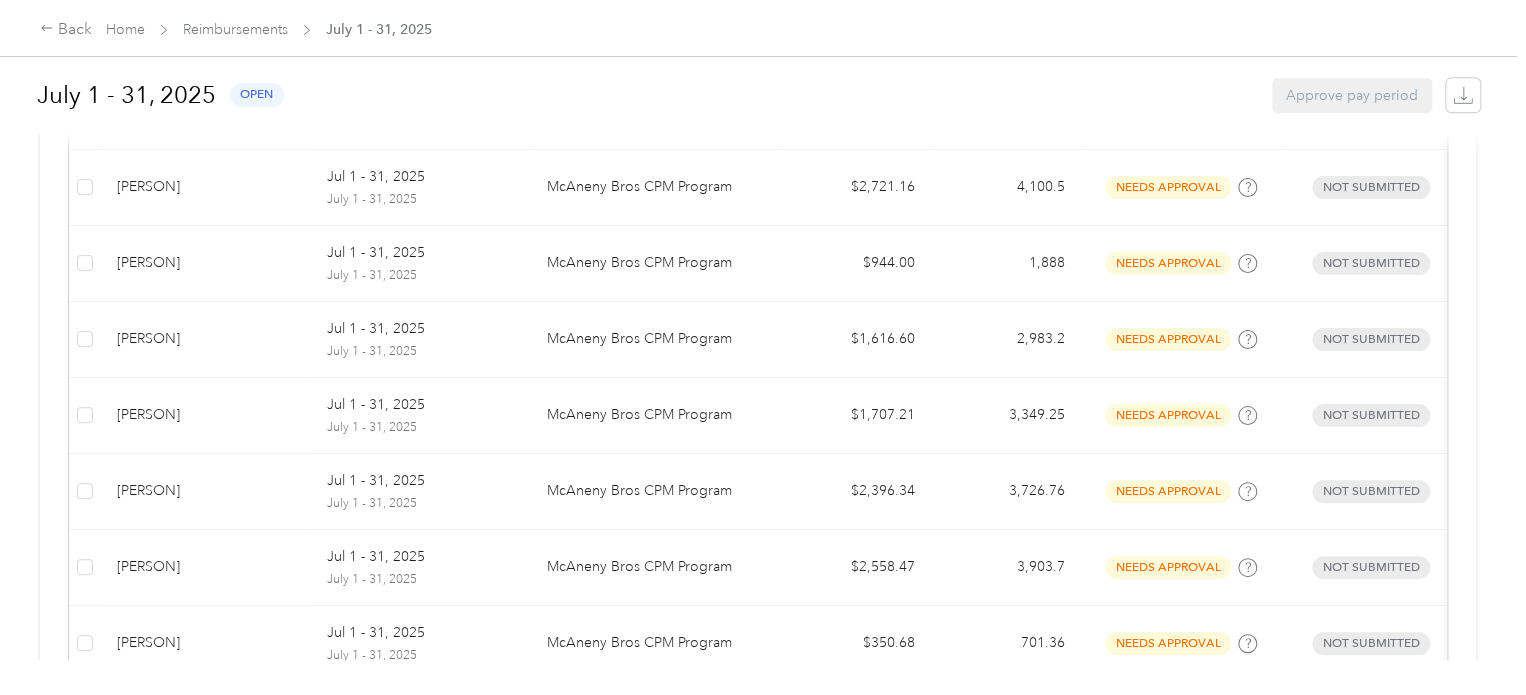 scroll, scrollTop: 835, scrollLeft: 0, axis: vertical 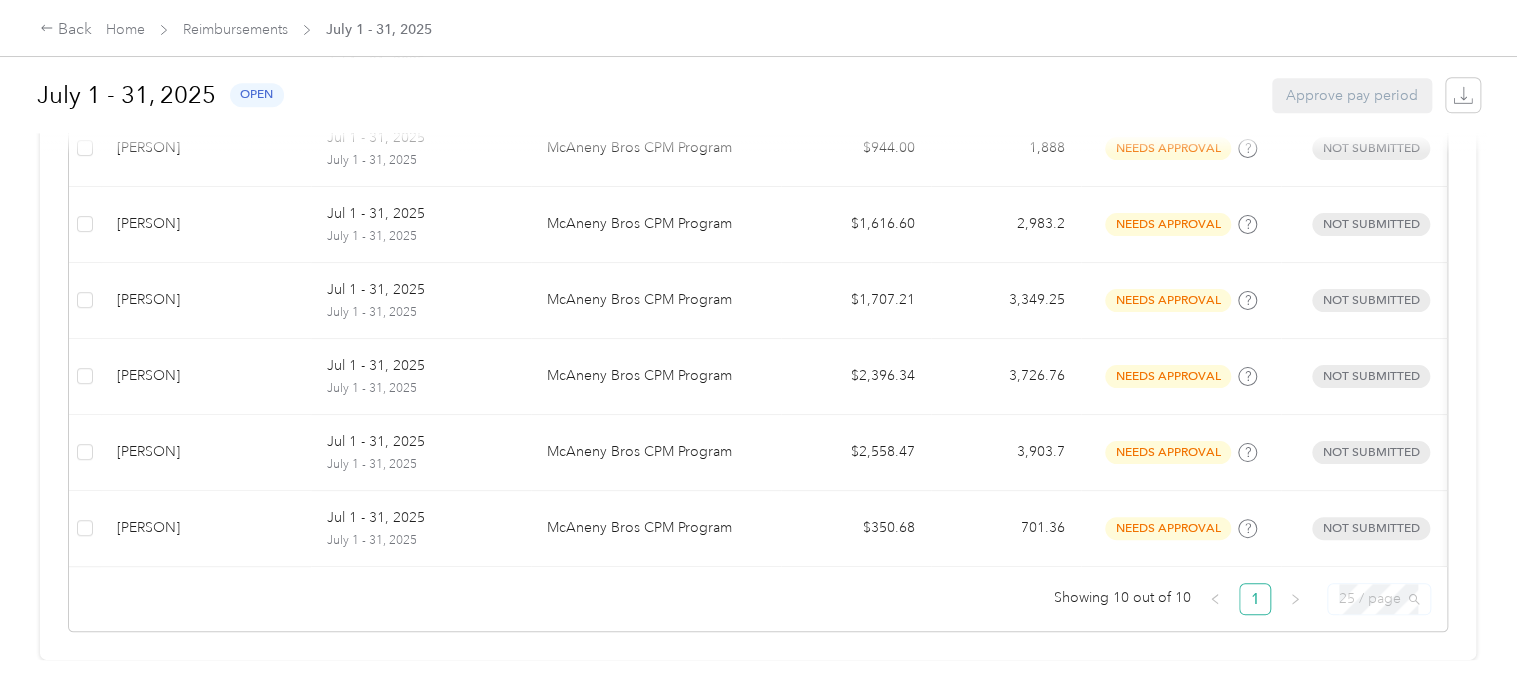 click on "25 / page" at bounding box center (1379, 599) 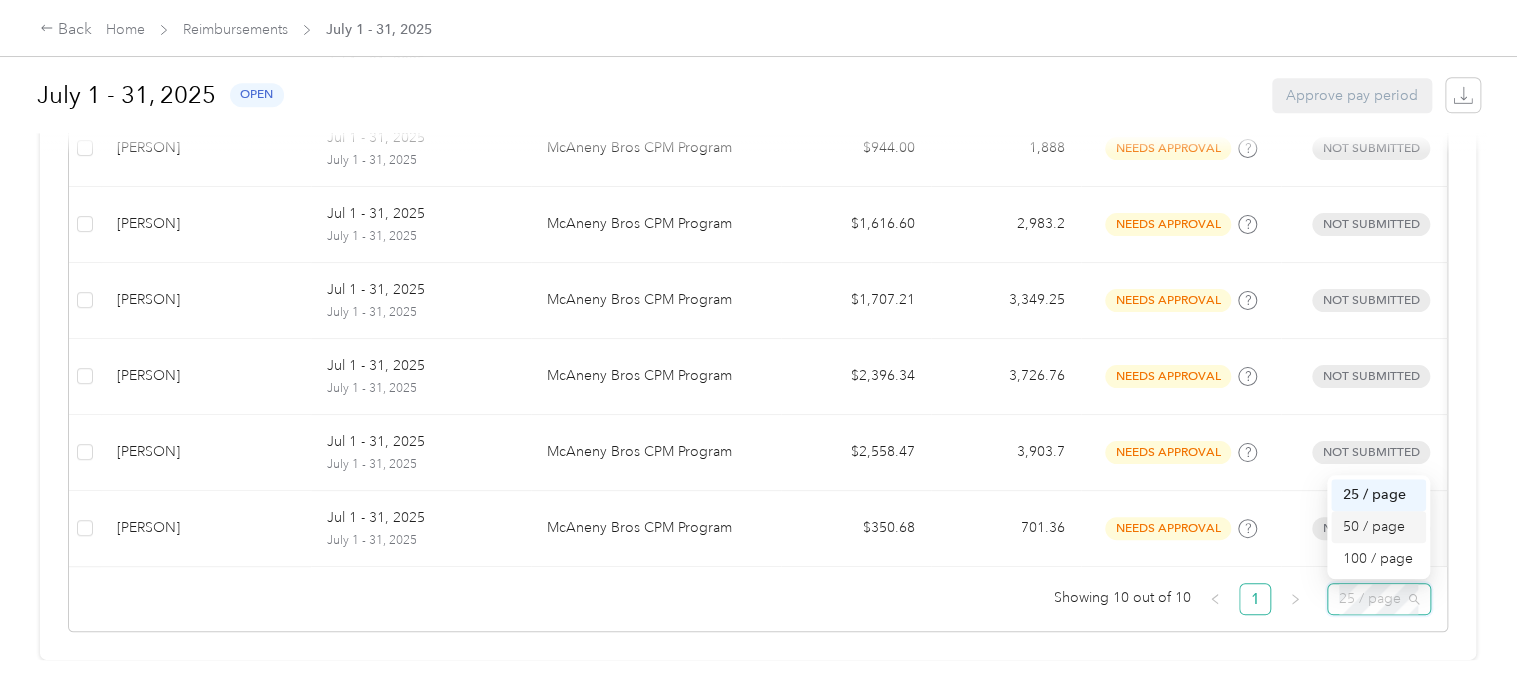 click on "50 / page" at bounding box center [1378, 527] 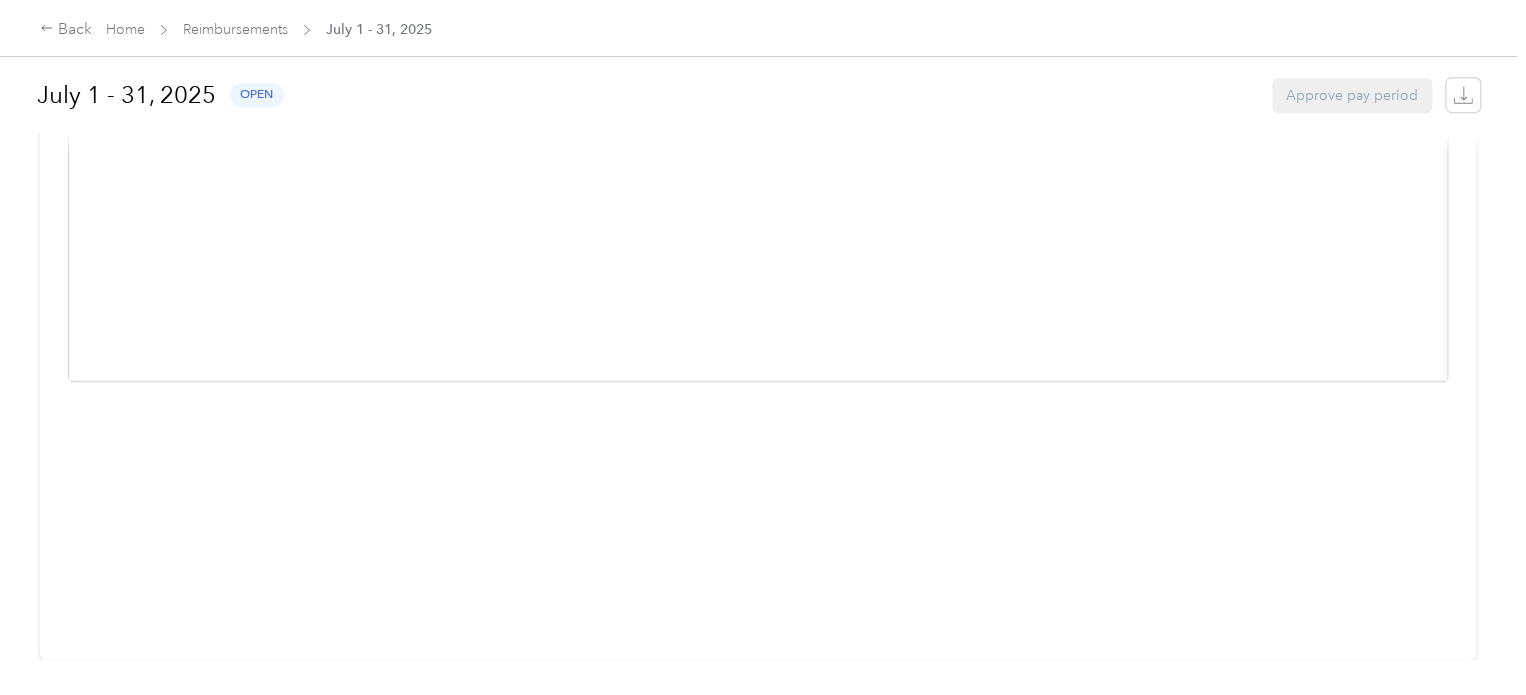 scroll, scrollTop: 522, scrollLeft: 0, axis: vertical 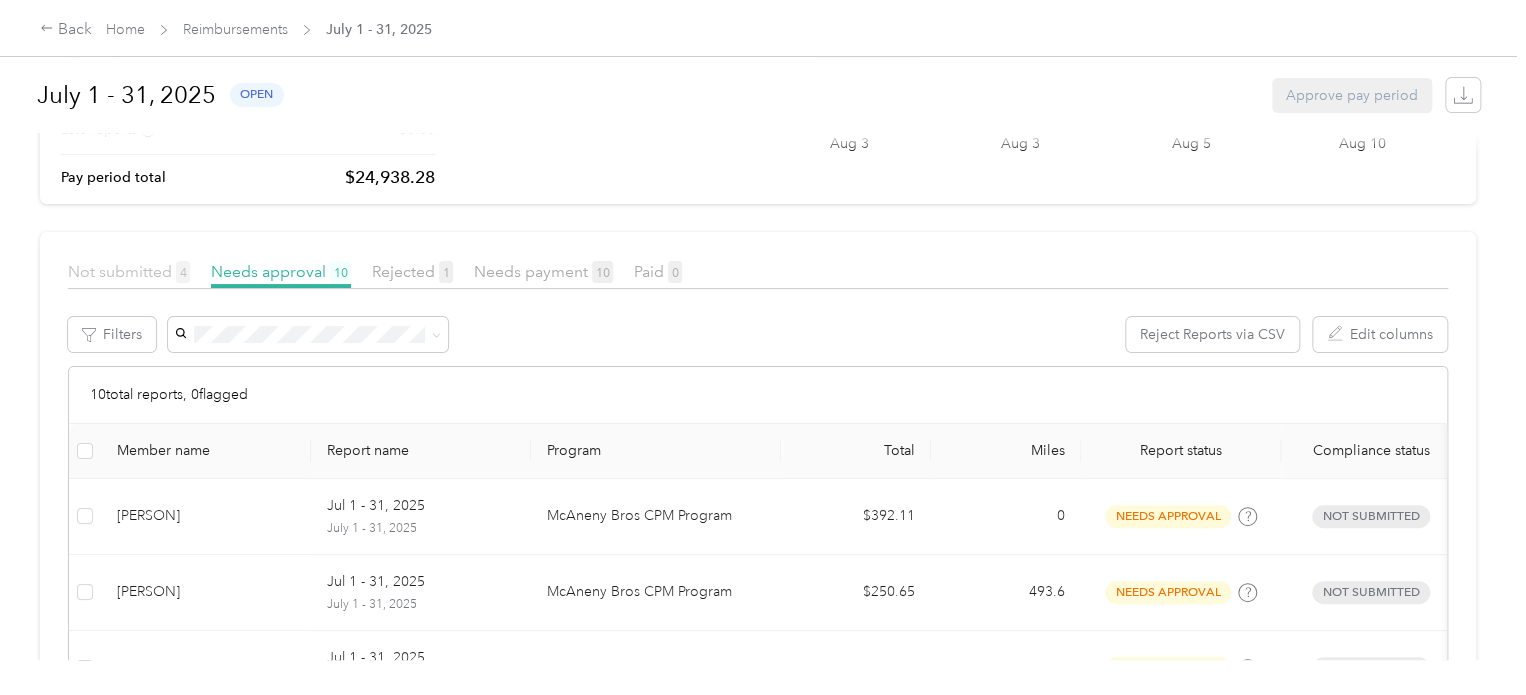 click on "Not submitted   4" at bounding box center (129, 271) 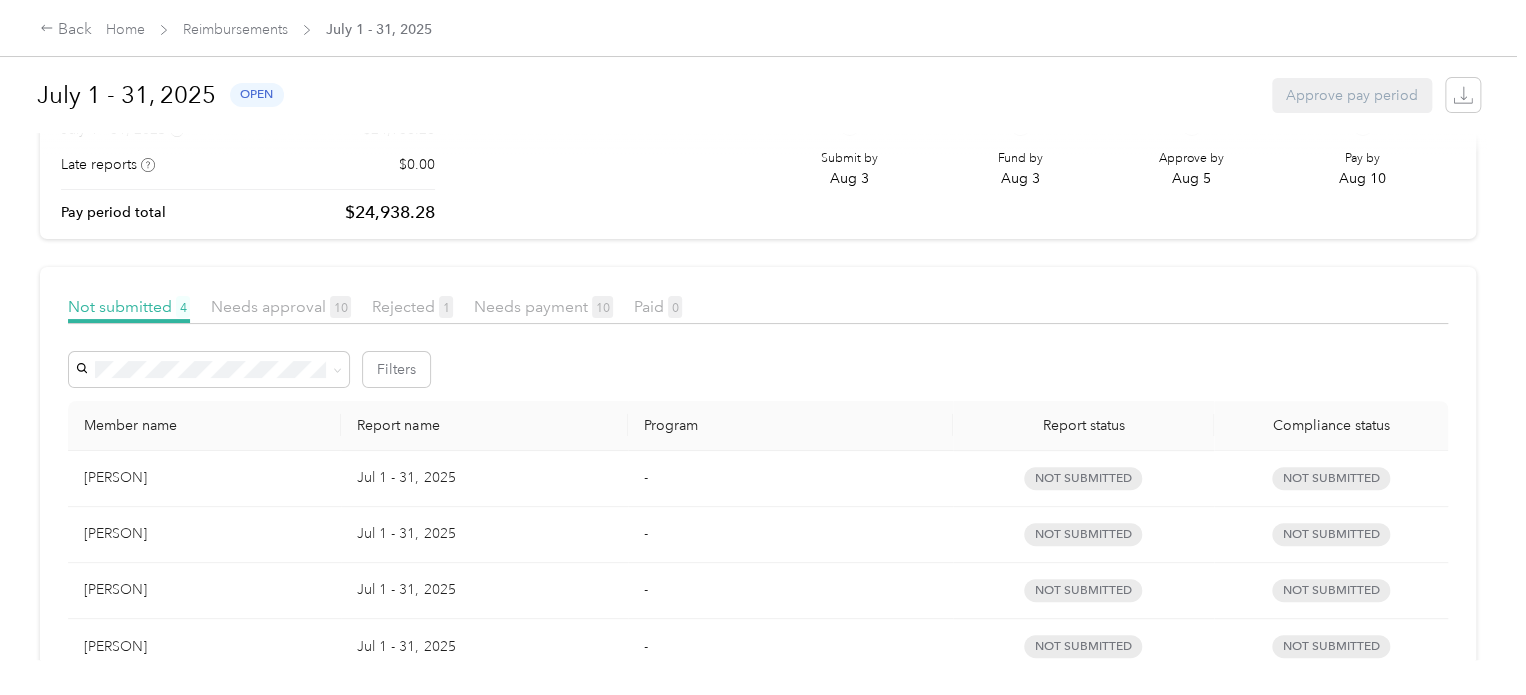 scroll, scrollTop: 99, scrollLeft: 0, axis: vertical 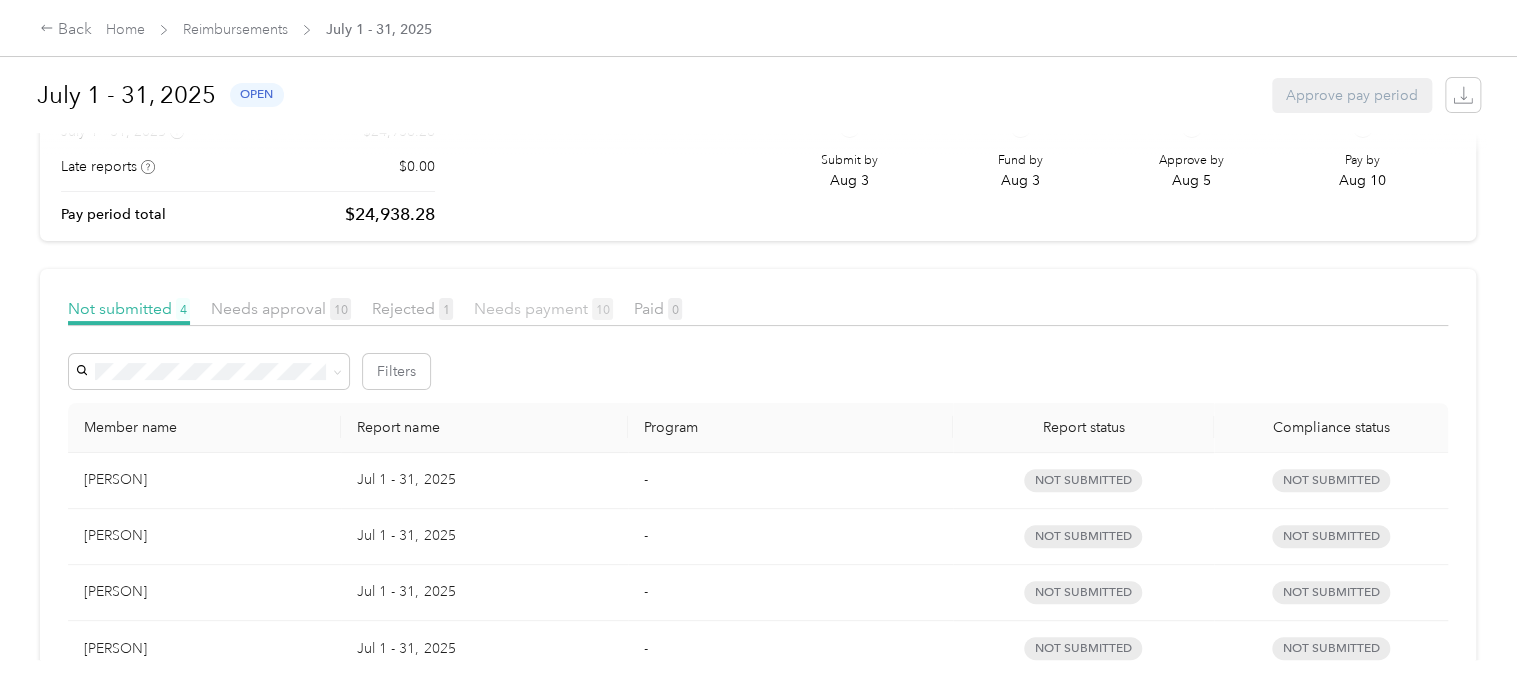 click on "Needs payment   10" at bounding box center [543, 308] 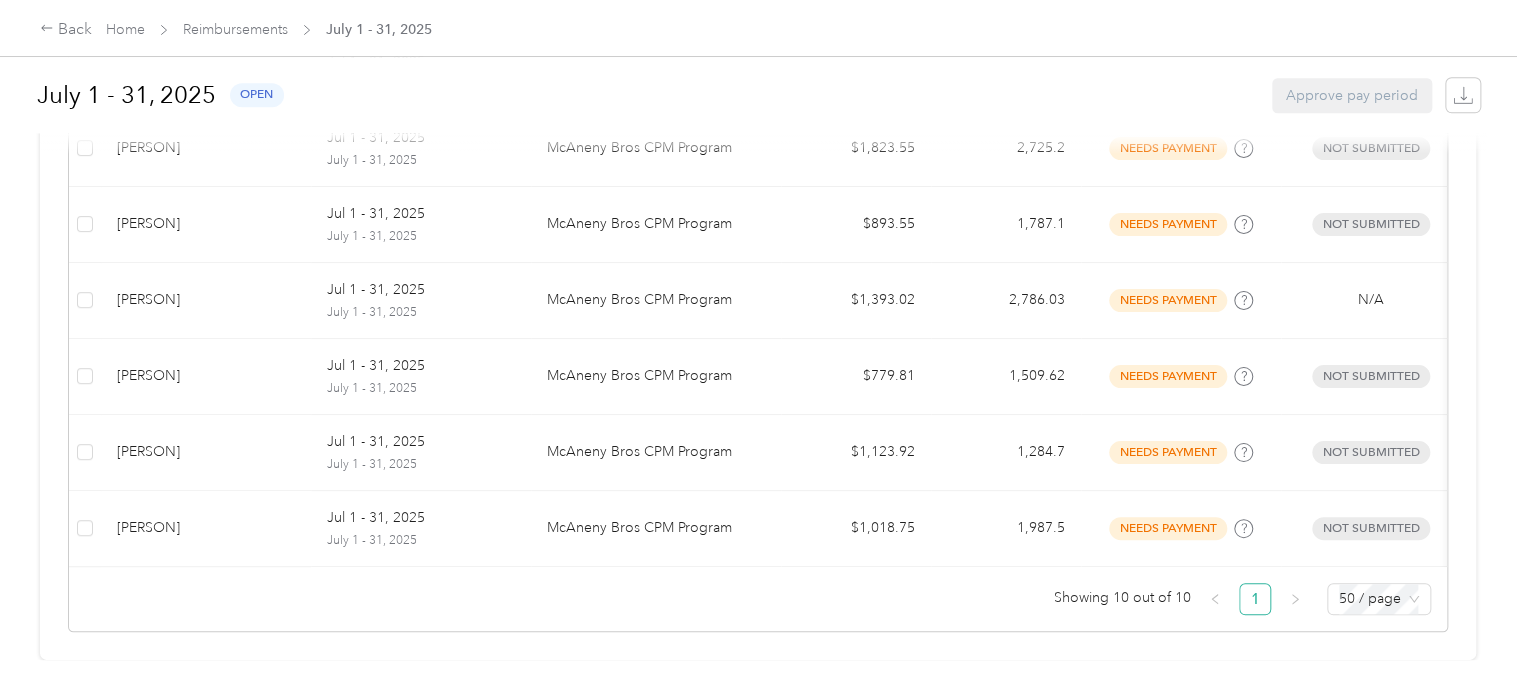 scroll, scrollTop: 823, scrollLeft: 0, axis: vertical 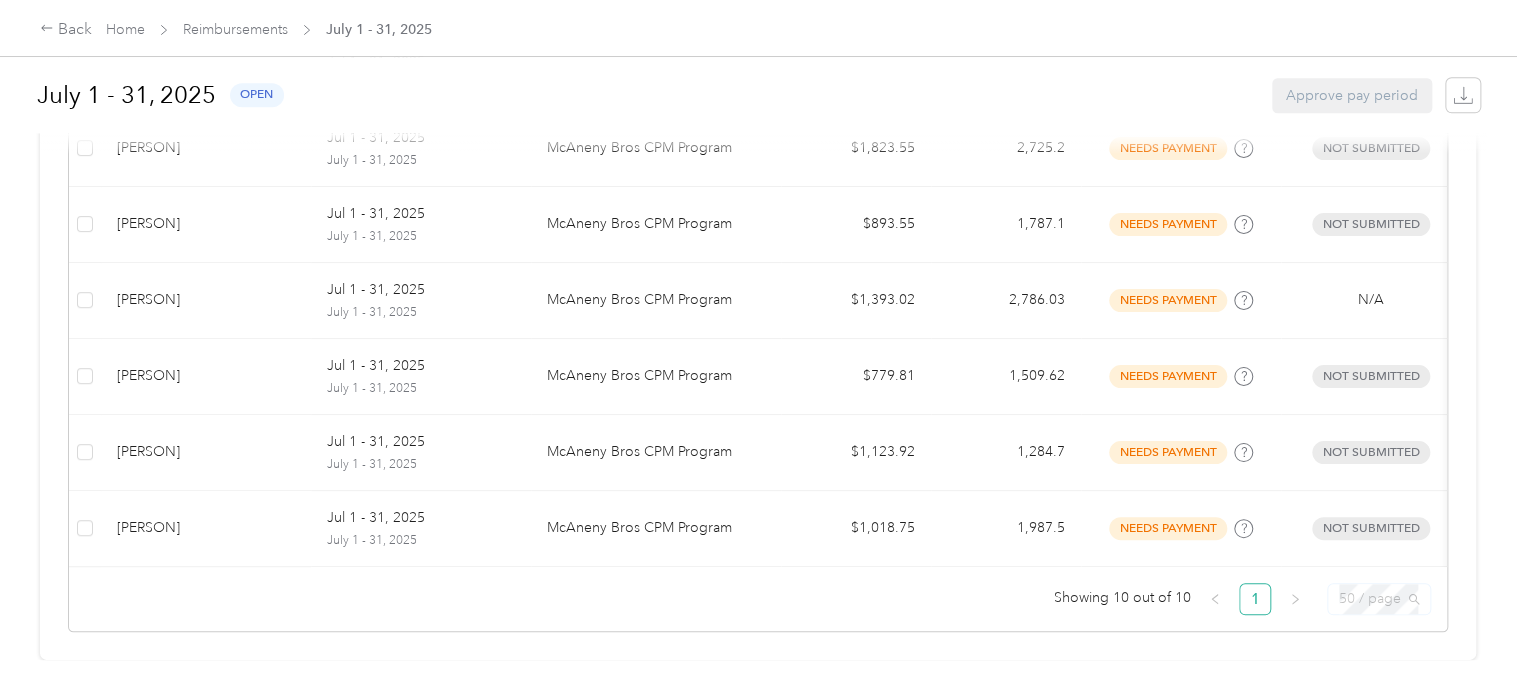 click on "50 / page" at bounding box center (1379, 599) 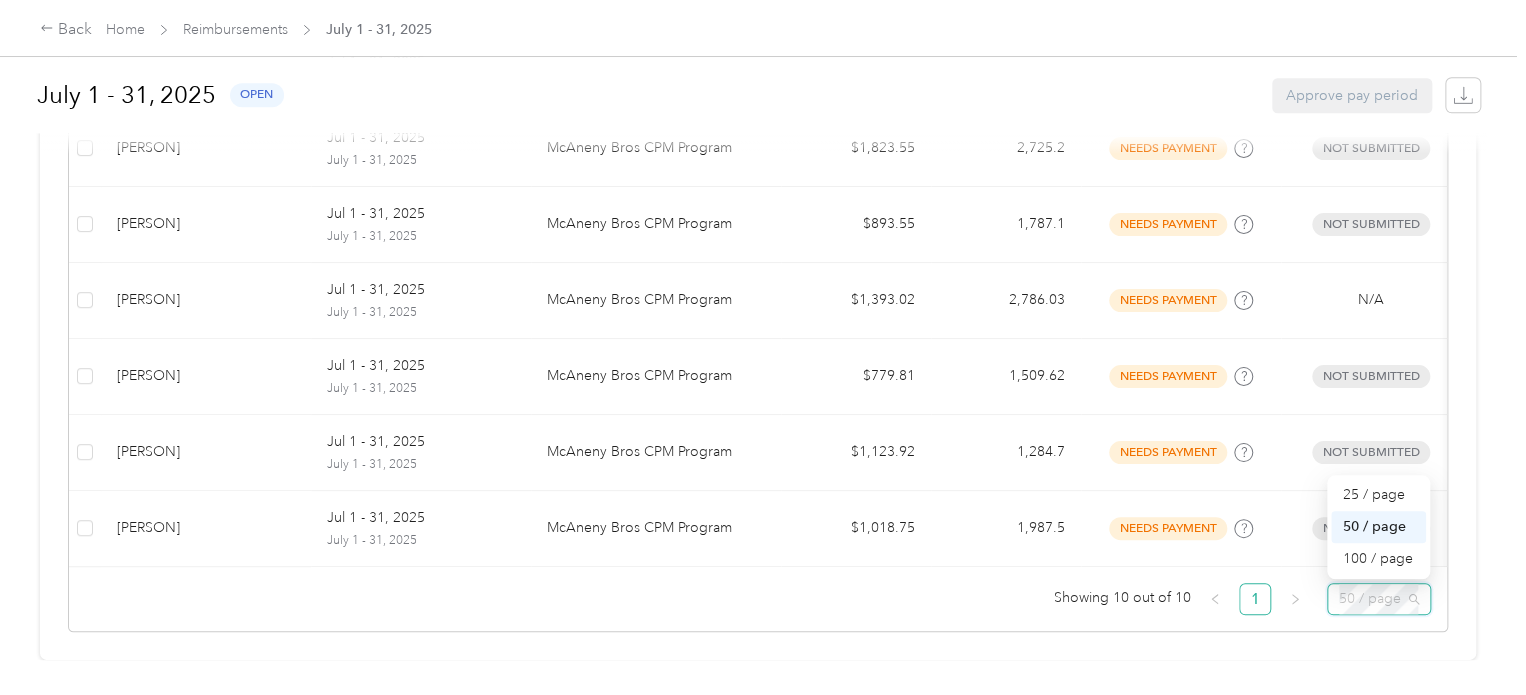click on "50 / page" at bounding box center [1378, 527] 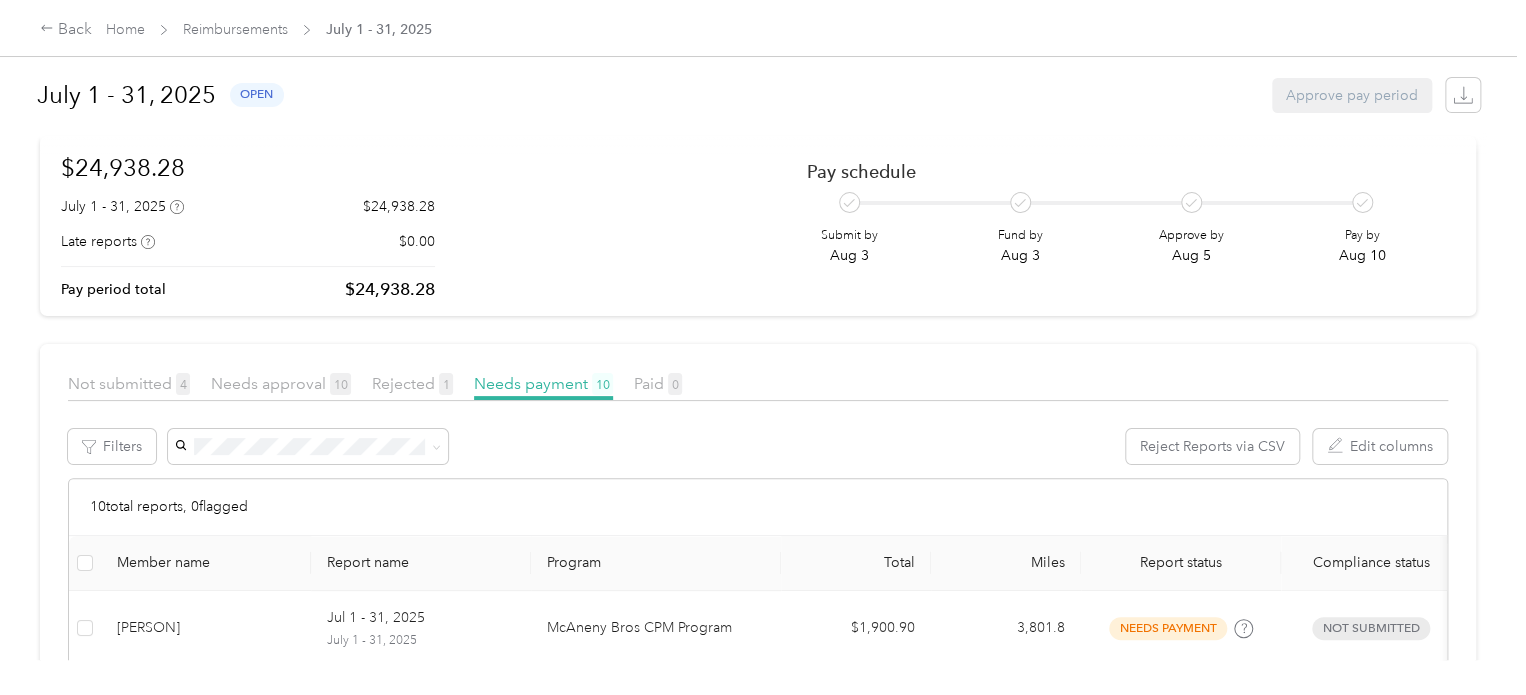 scroll, scrollTop: 0, scrollLeft: 0, axis: both 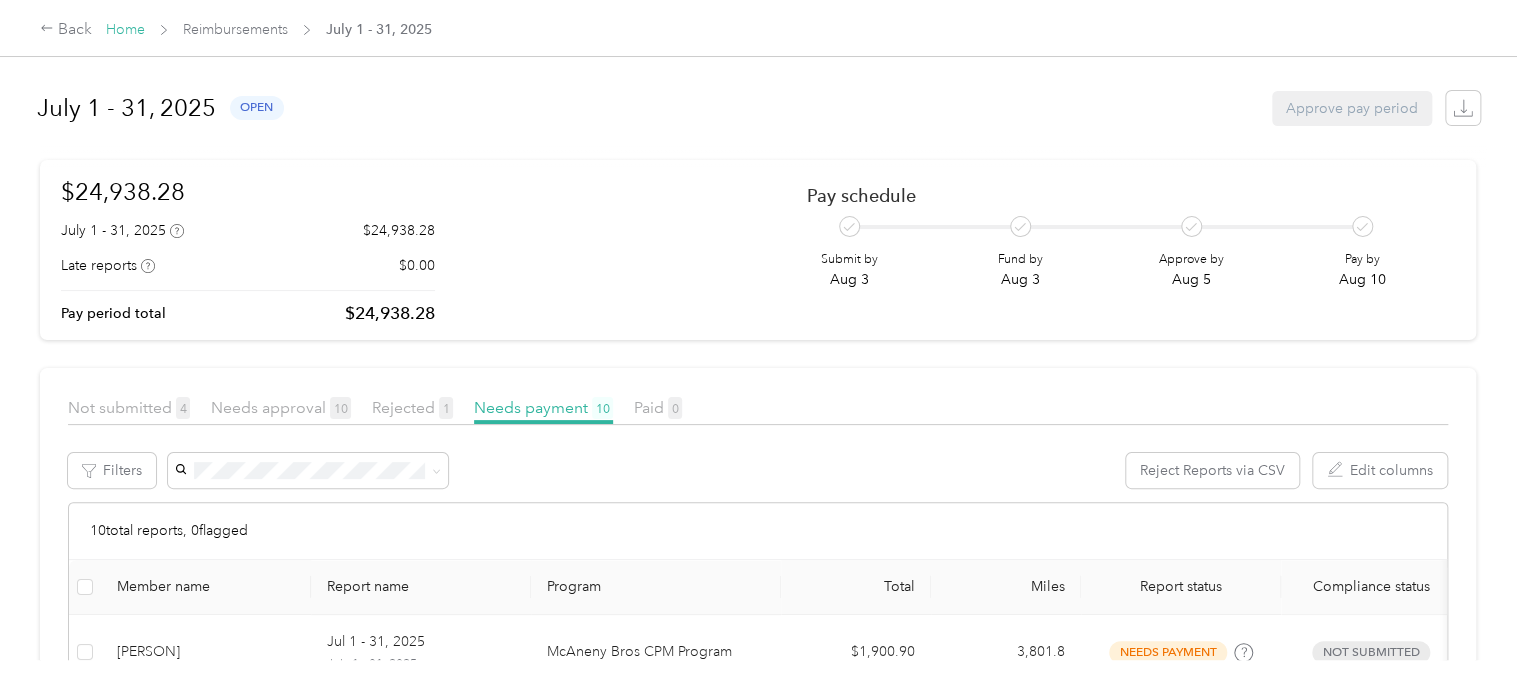 click on "Home" at bounding box center (125, 29) 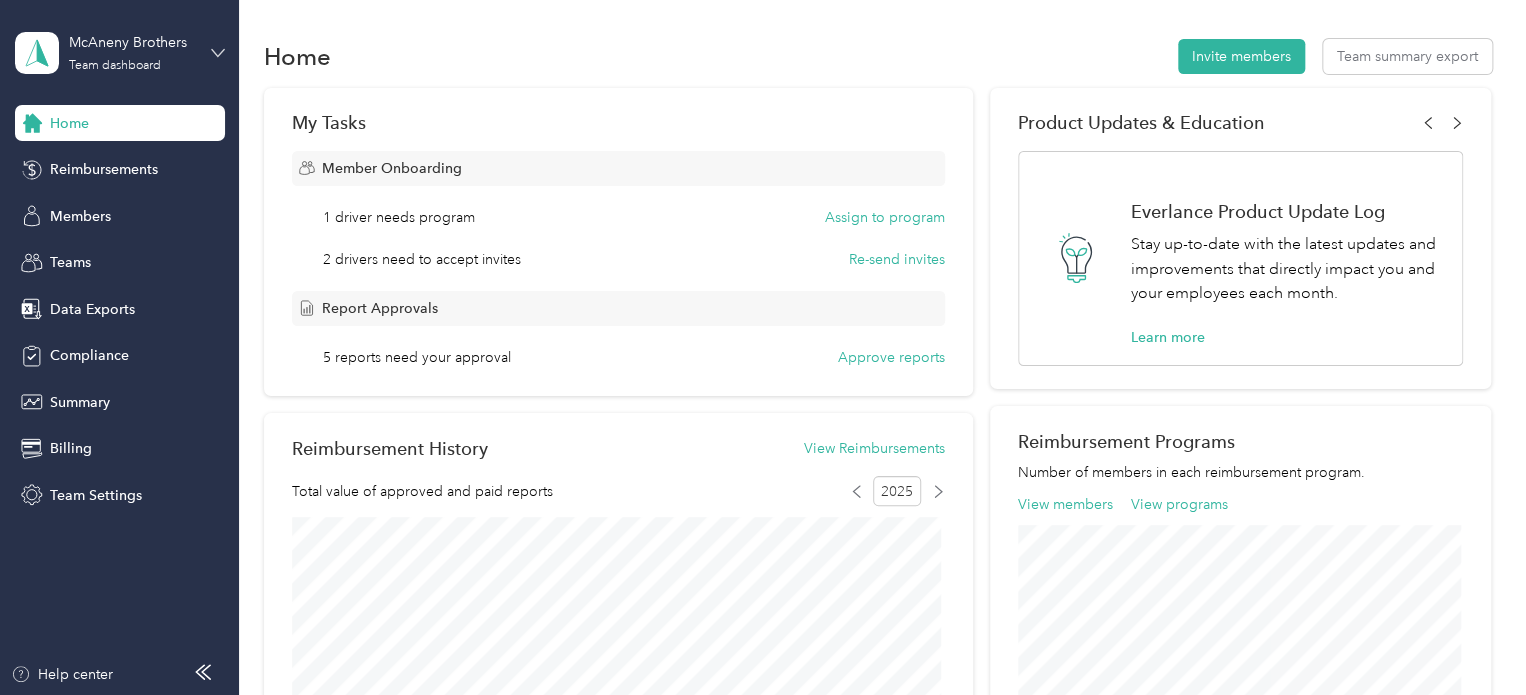 click 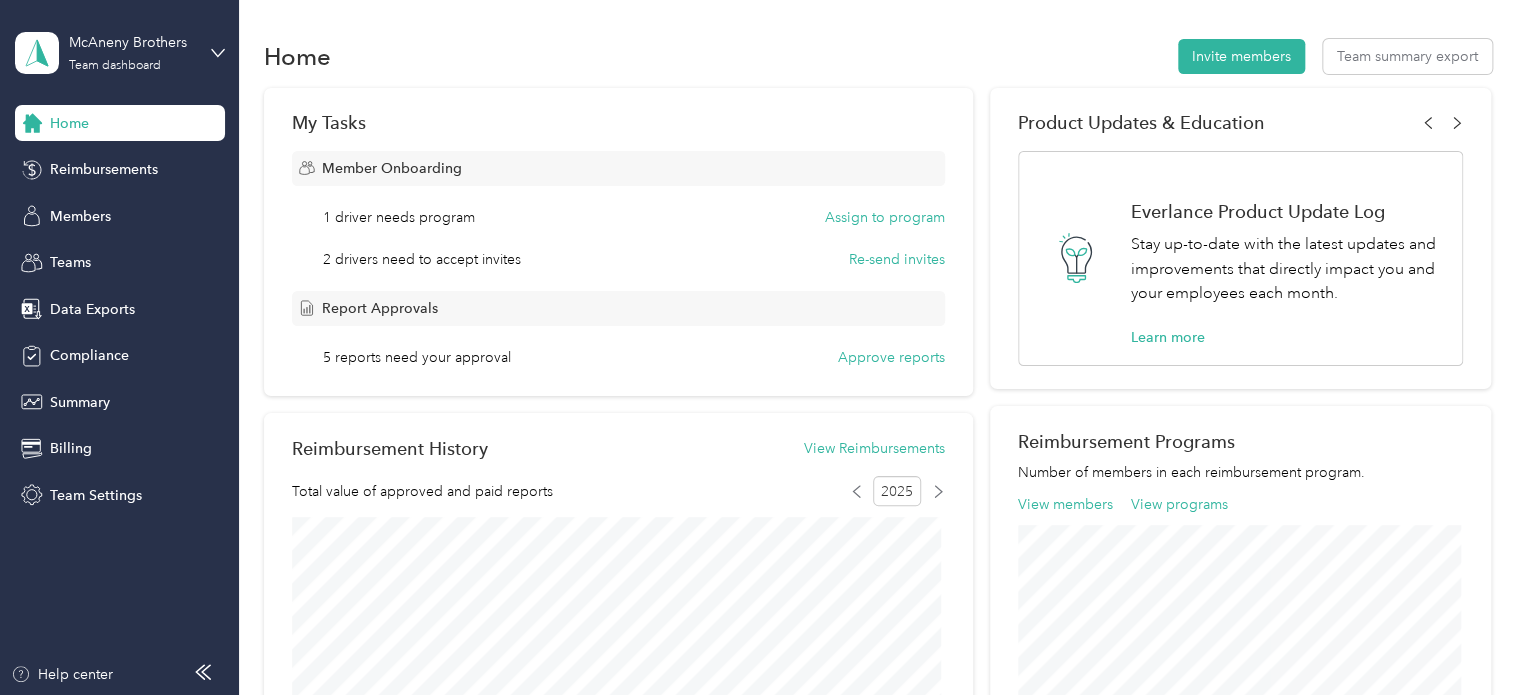 click on "Log out" at bounding box center [70, 255] 